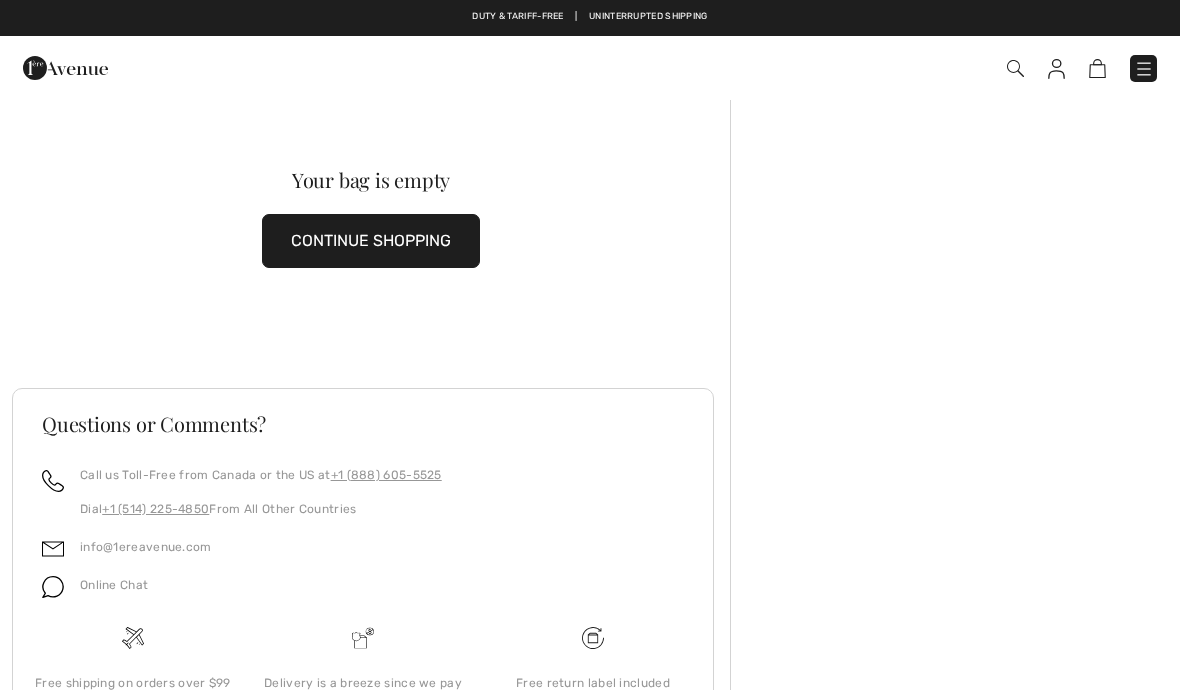 scroll, scrollTop: 0, scrollLeft: 0, axis: both 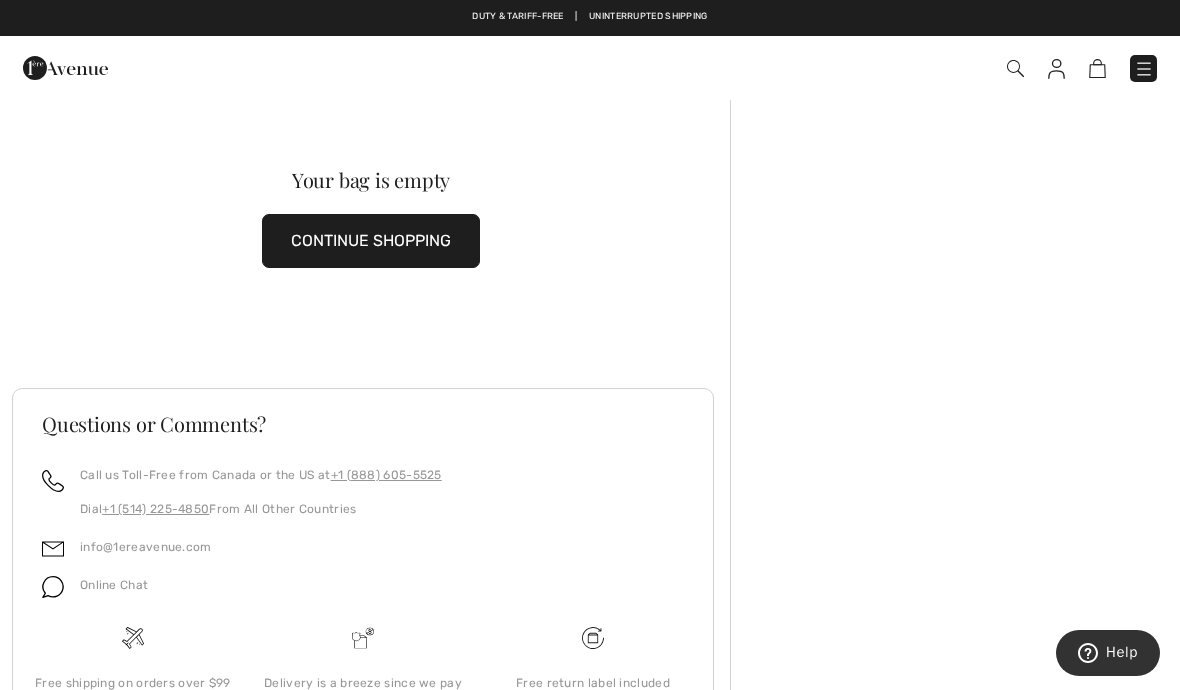 click at bounding box center (1056, 69) 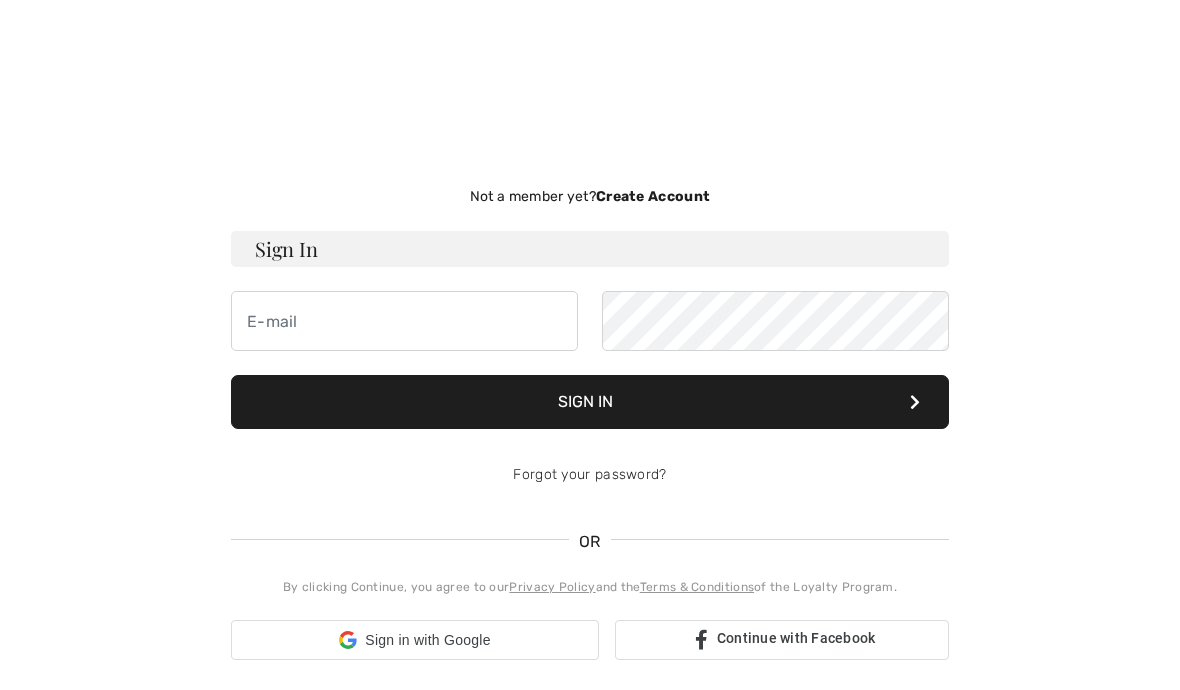 scroll, scrollTop: 156, scrollLeft: 0, axis: vertical 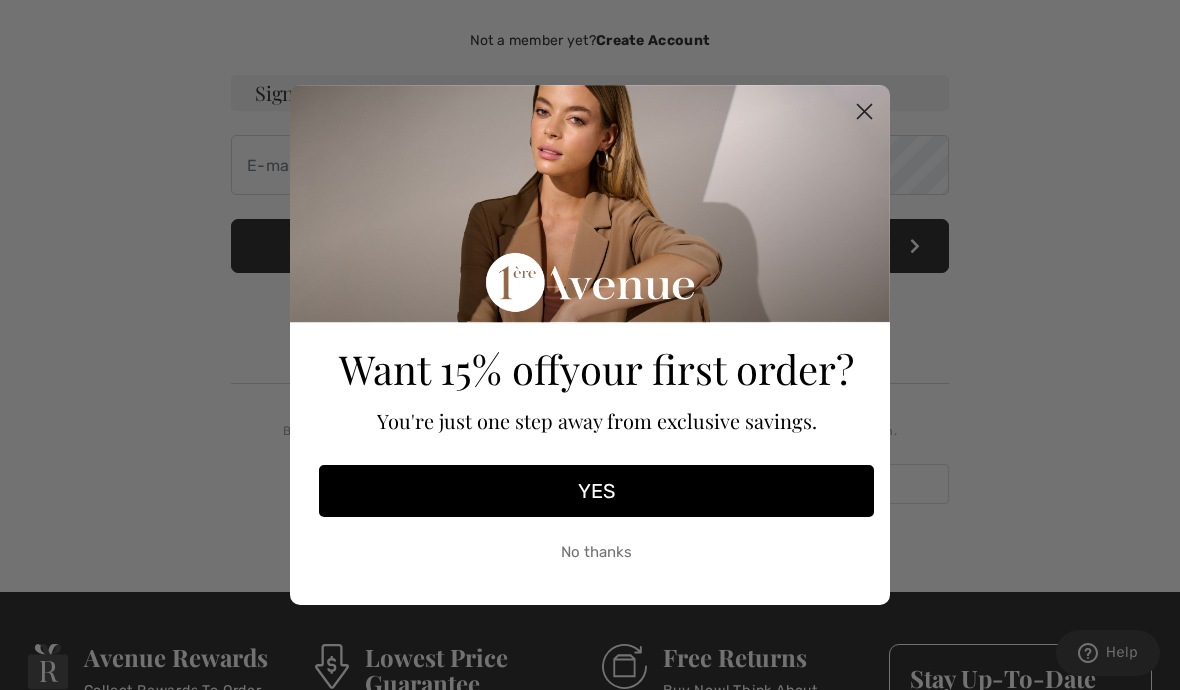 click 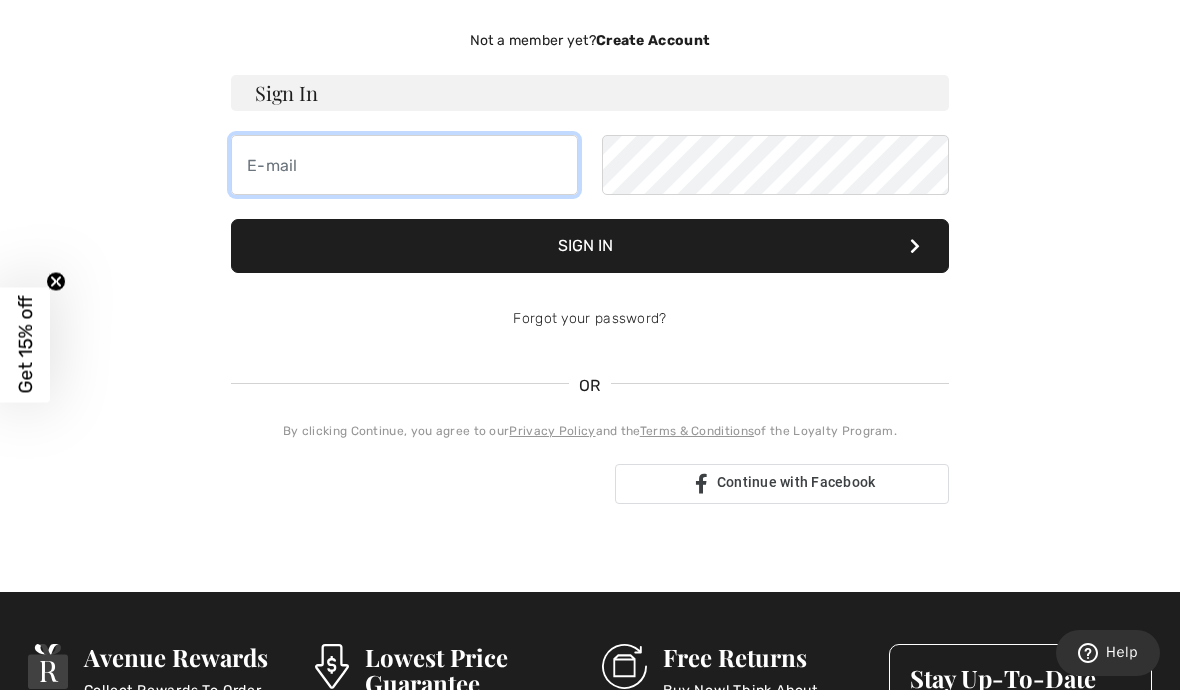click at bounding box center [404, 165] 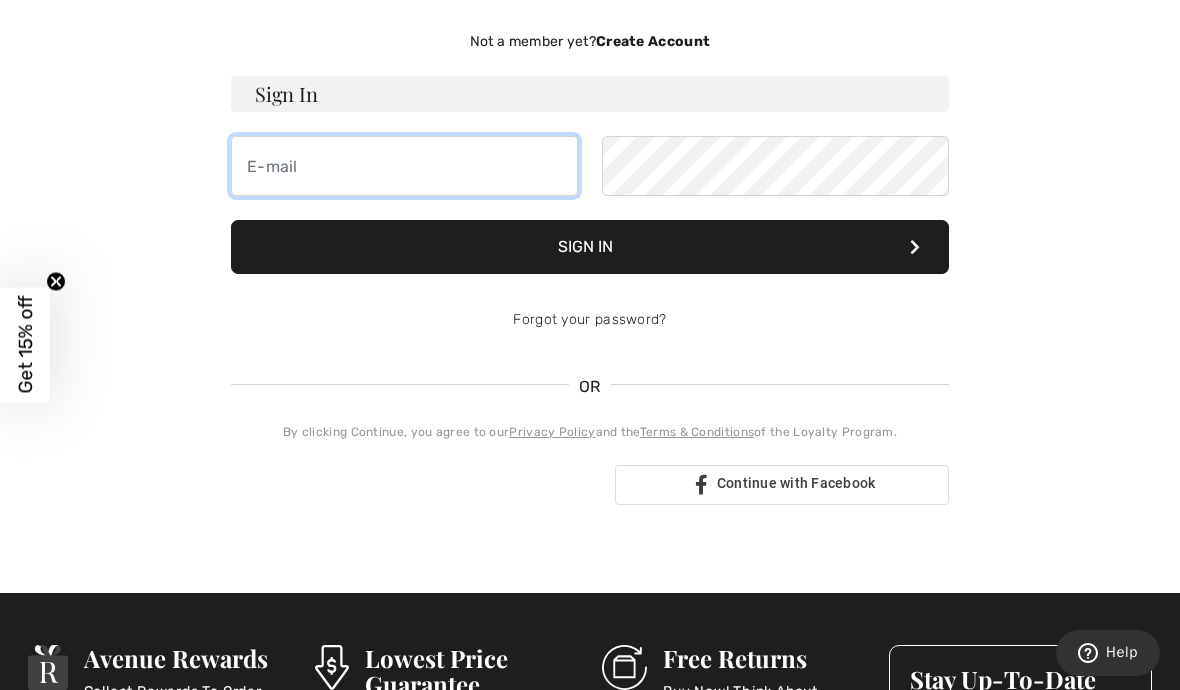 type on "[EMAIL]" 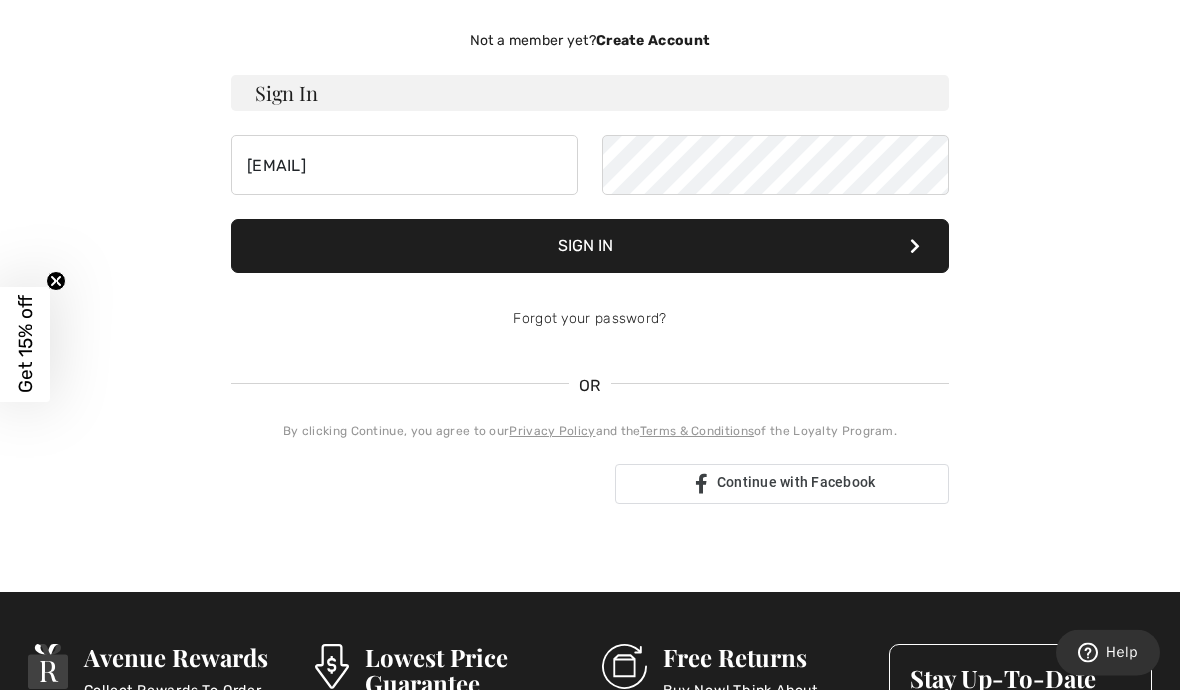 click on "Sign In" at bounding box center [590, 247] 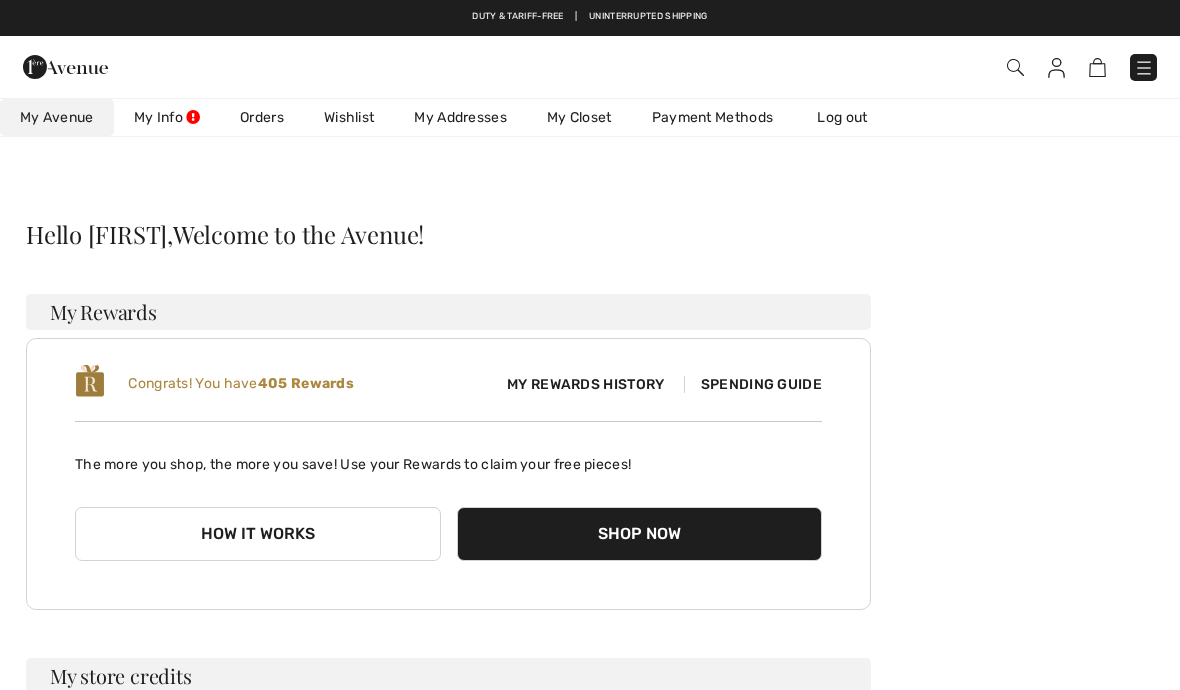 scroll, scrollTop: 0, scrollLeft: 0, axis: both 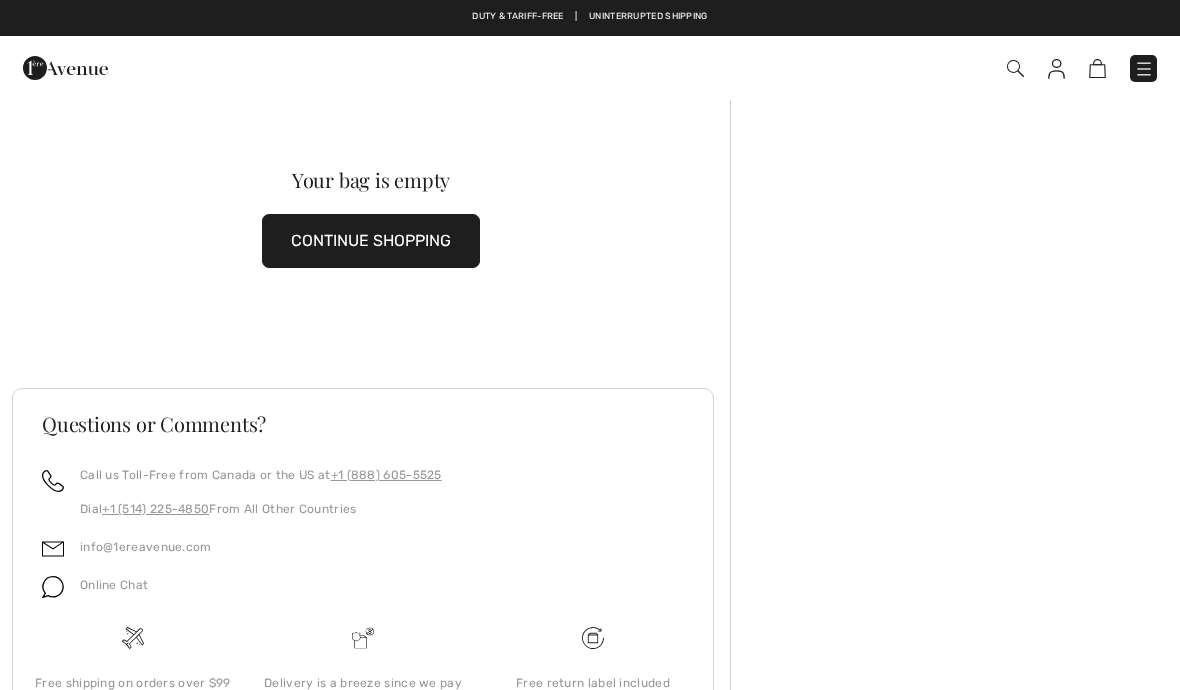 click at bounding box center [1056, 69] 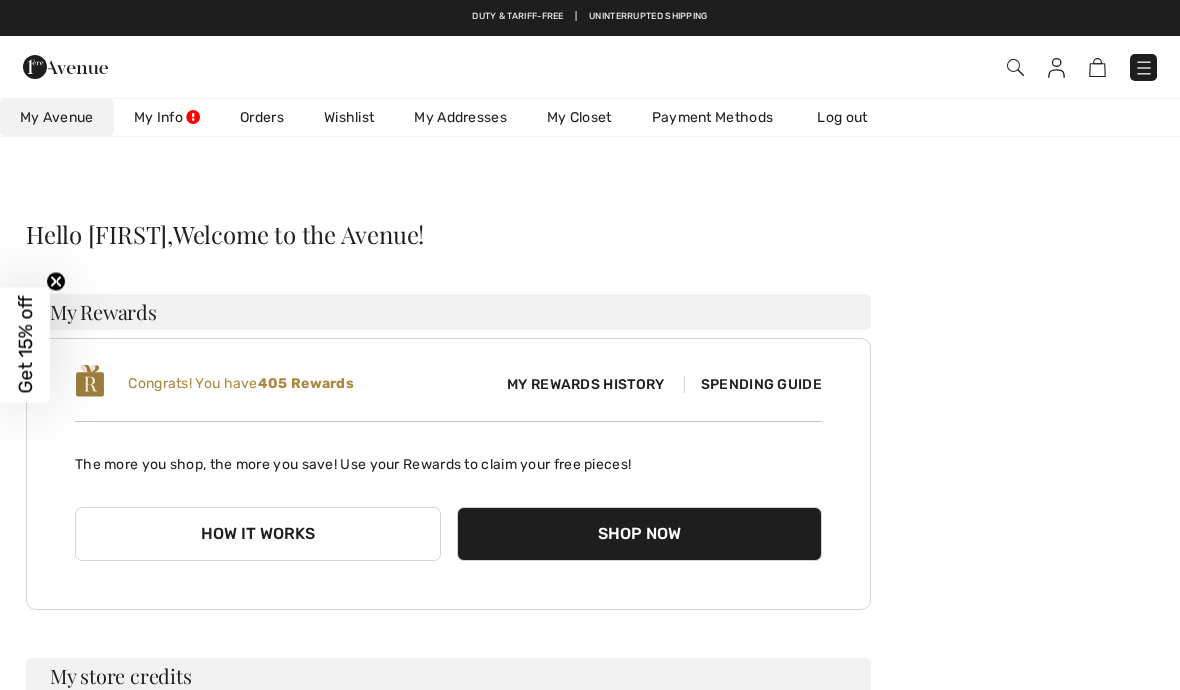 scroll, scrollTop: 0, scrollLeft: 0, axis: both 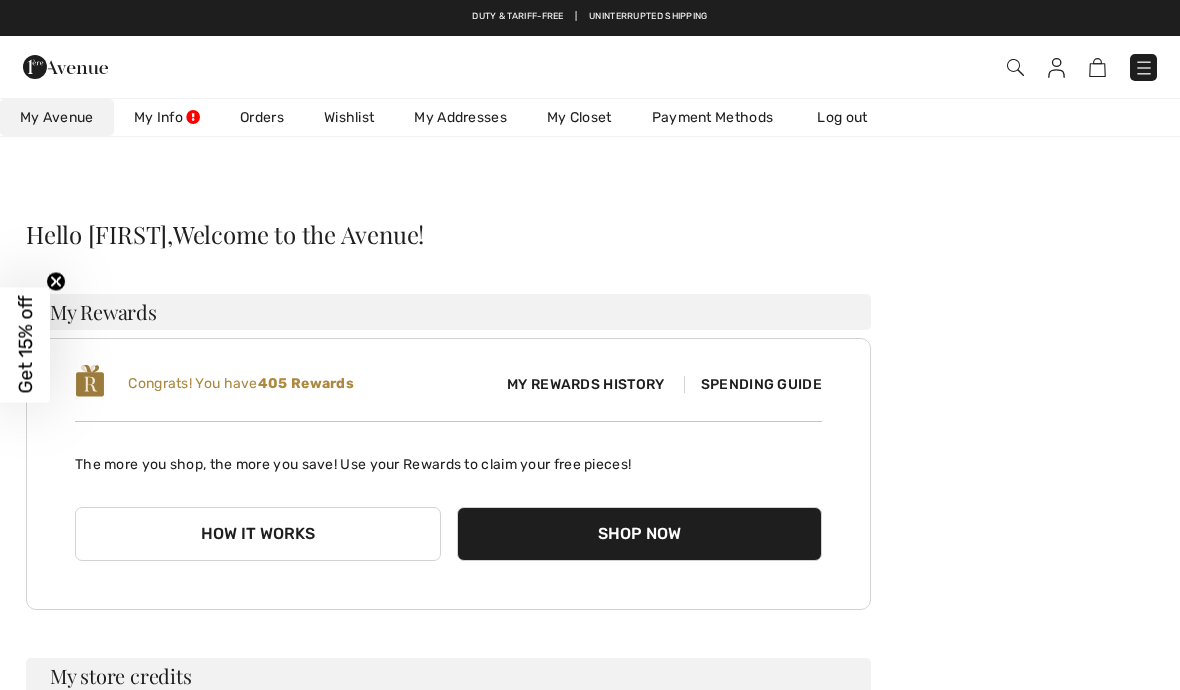 click on "My Info" at bounding box center [167, 117] 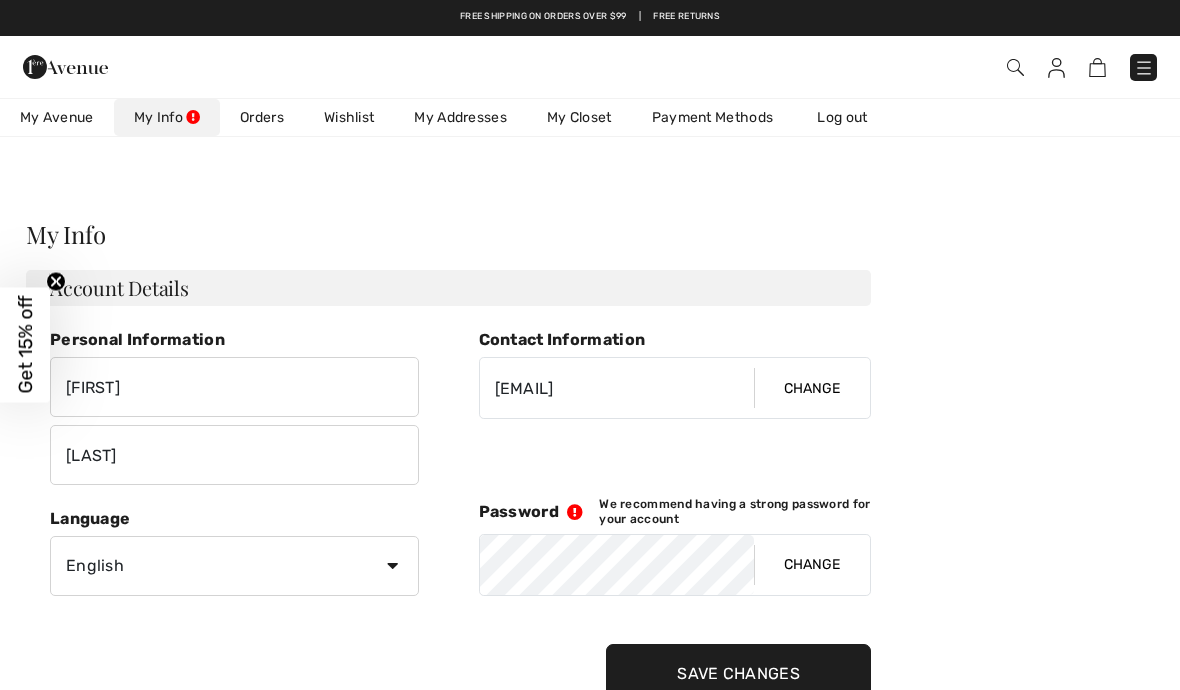 click on "Duty & tariff-free      |     Uninterrupted shipping
Free shipping on orders over $99
|
Free Returns
Checkout
Hi, Irene! 405 Reward points
My Avenue 405 Reward points My Info Orders Wishlist My Addresses My Closet Payment Methods
Log out
Search
Clear
We think you will love" at bounding box center (590, 586) 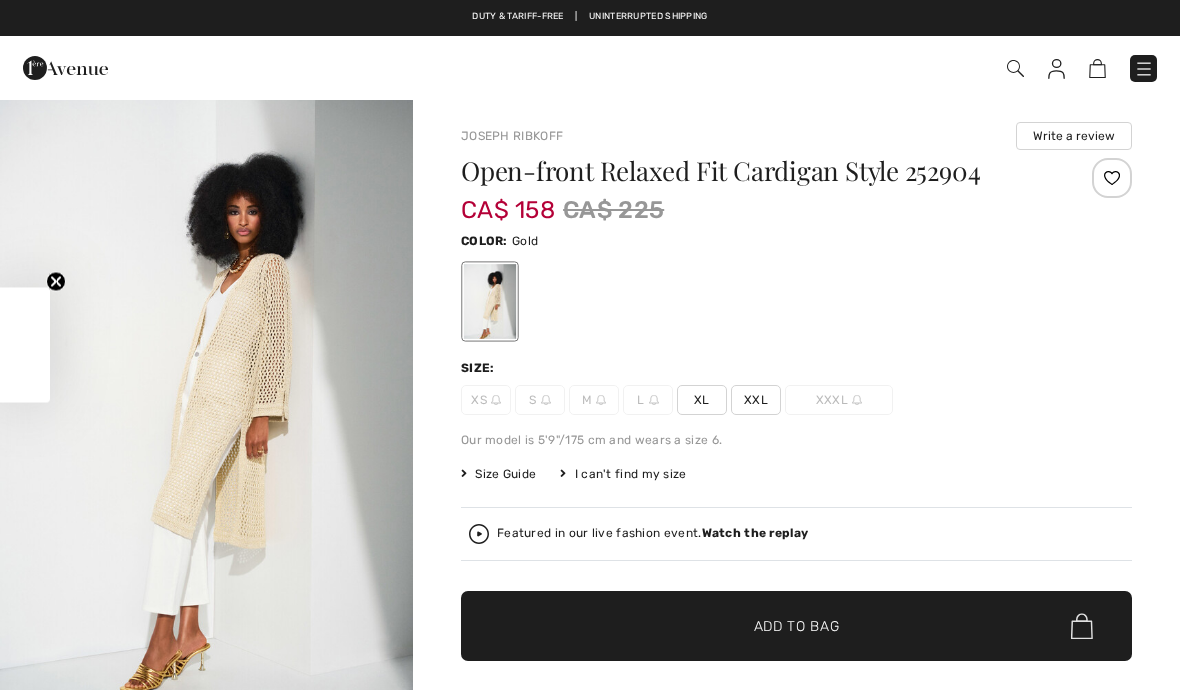 scroll, scrollTop: 0, scrollLeft: 0, axis: both 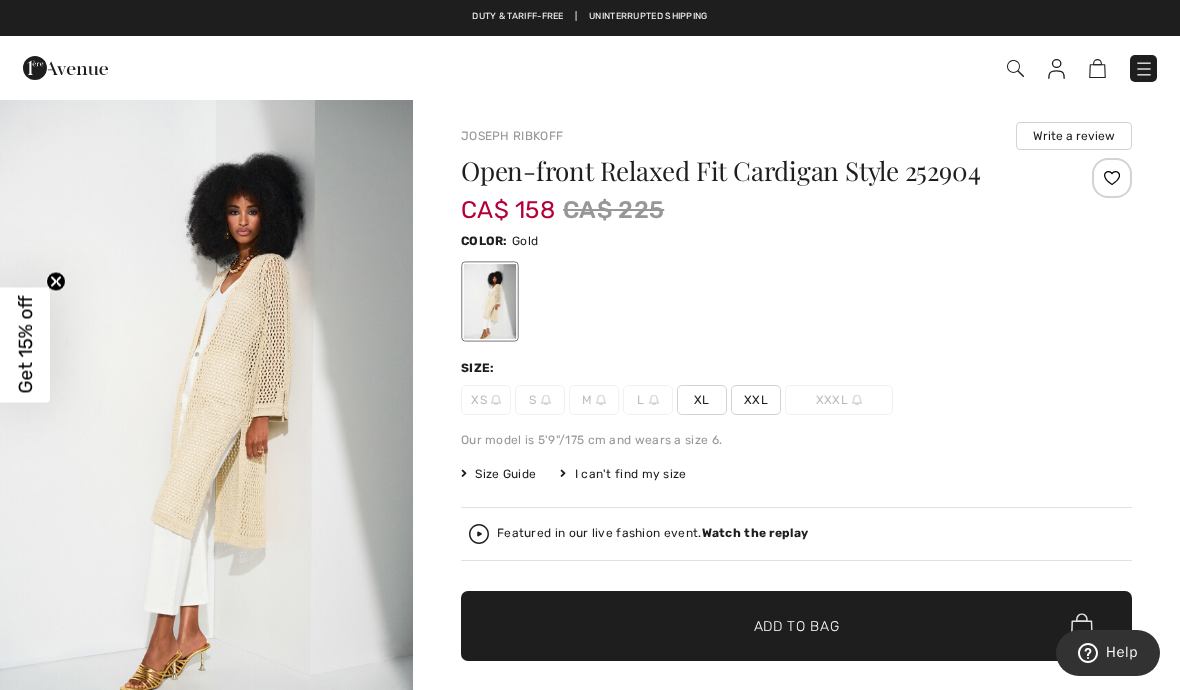 click on "XL" at bounding box center (702, 400) 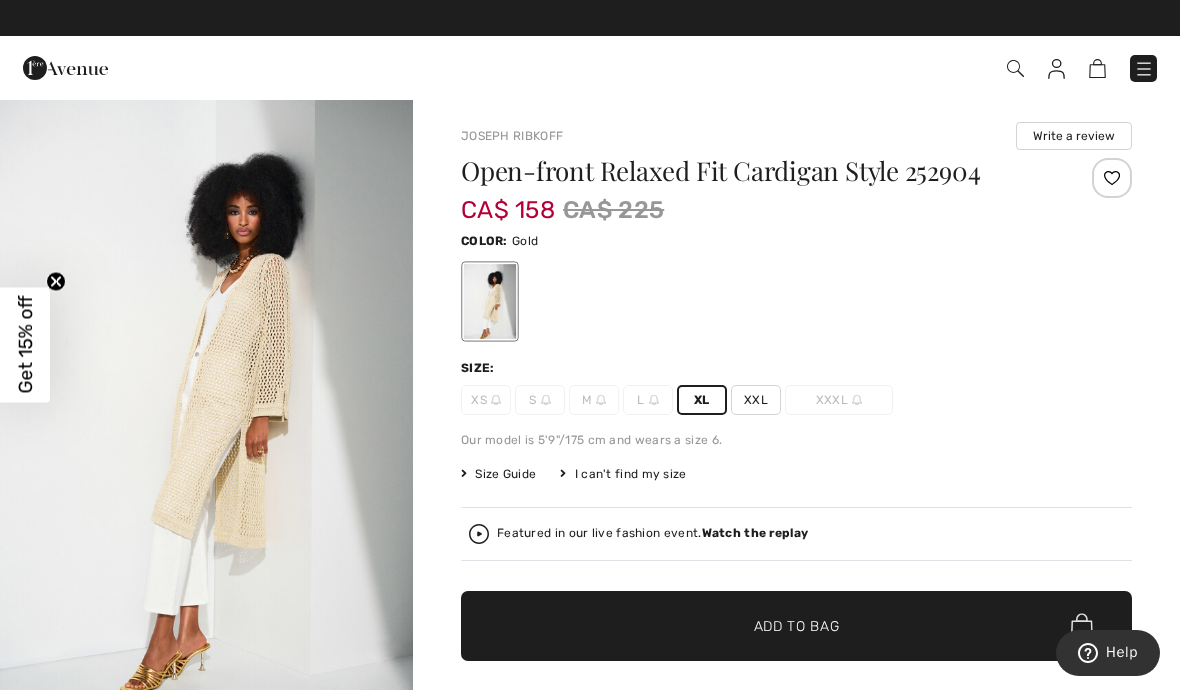 click on "✔ Added to Bag
Add to Bag" at bounding box center (796, 626) 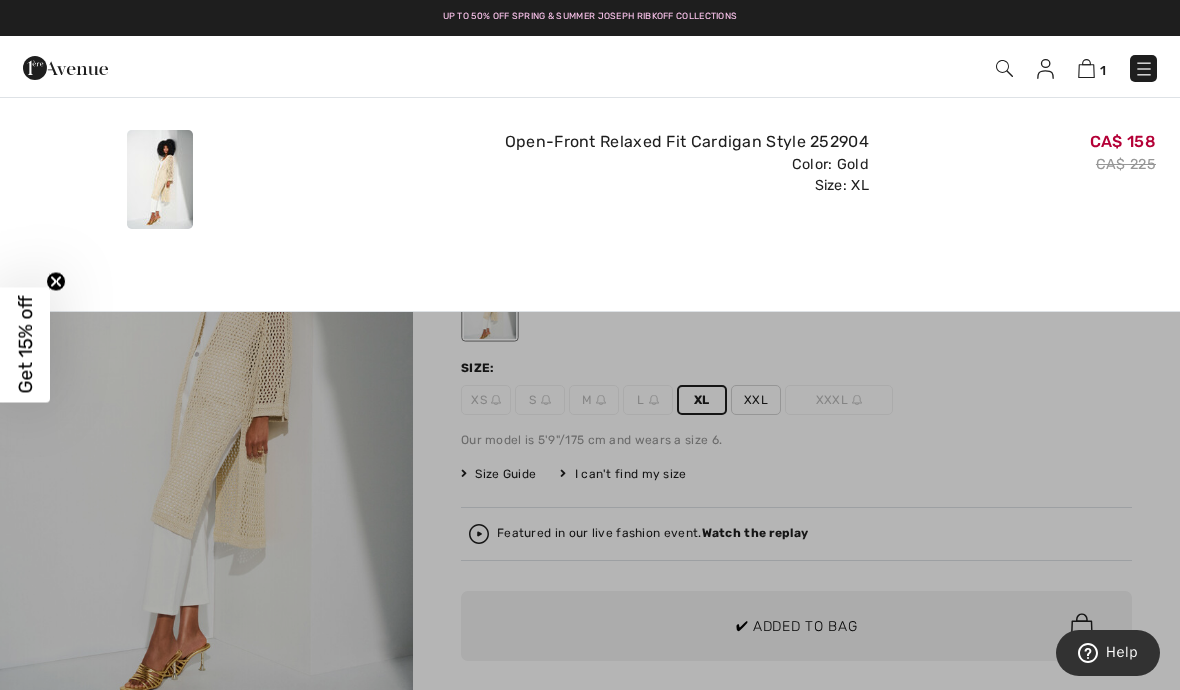scroll, scrollTop: 0, scrollLeft: 0, axis: both 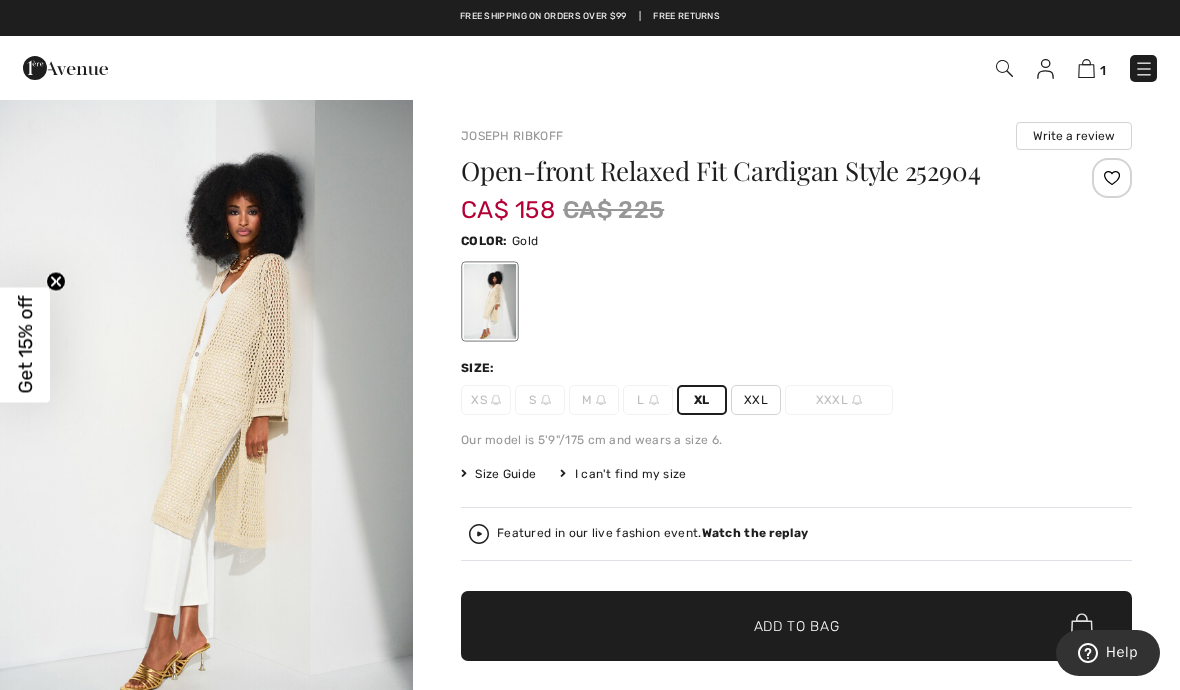 click at bounding box center [1144, 69] 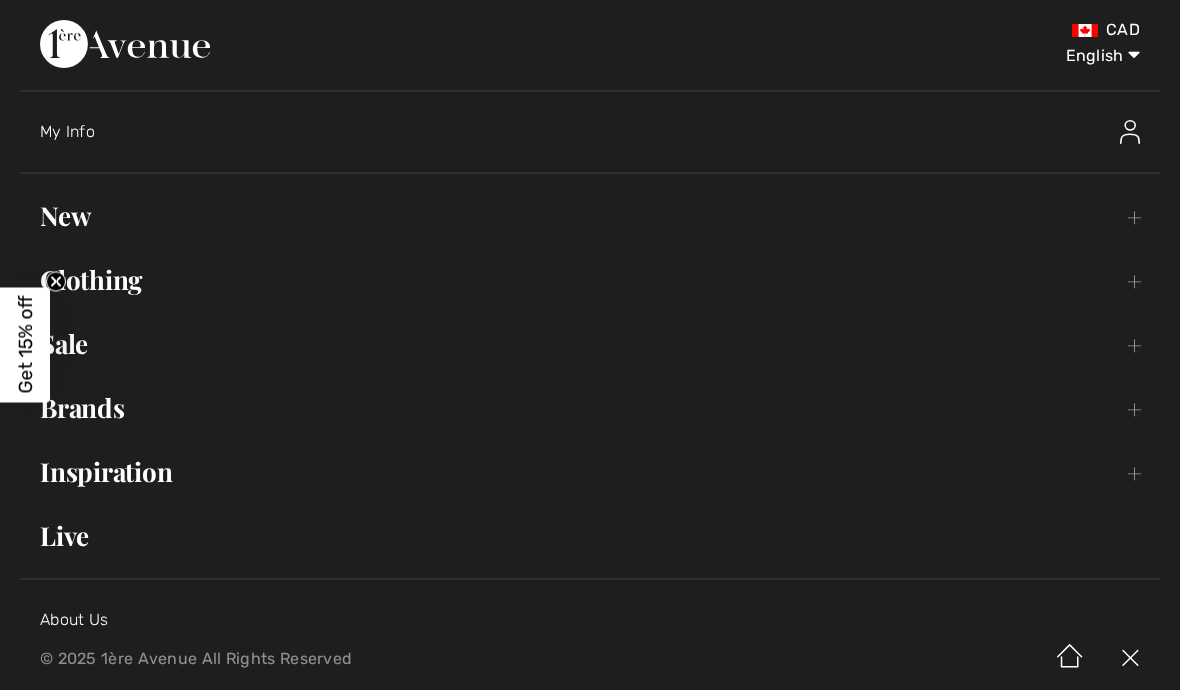 click on "Sale Toggle submenu" at bounding box center [590, 344] 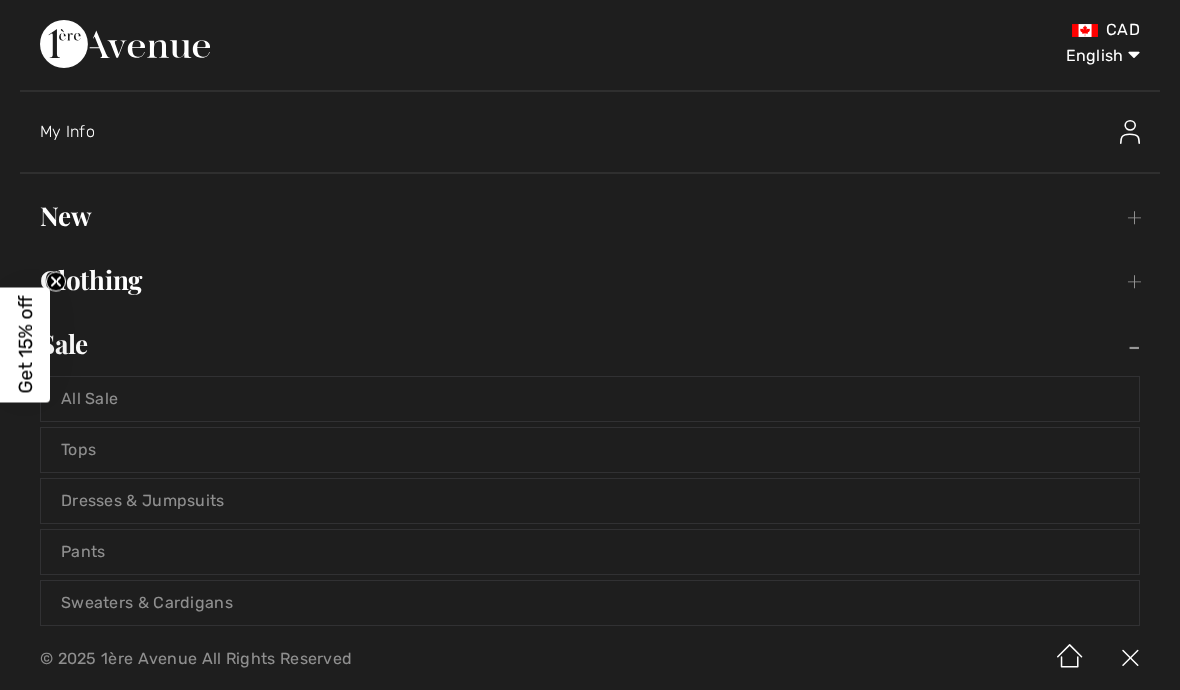 click on "All Sale" at bounding box center (590, 399) 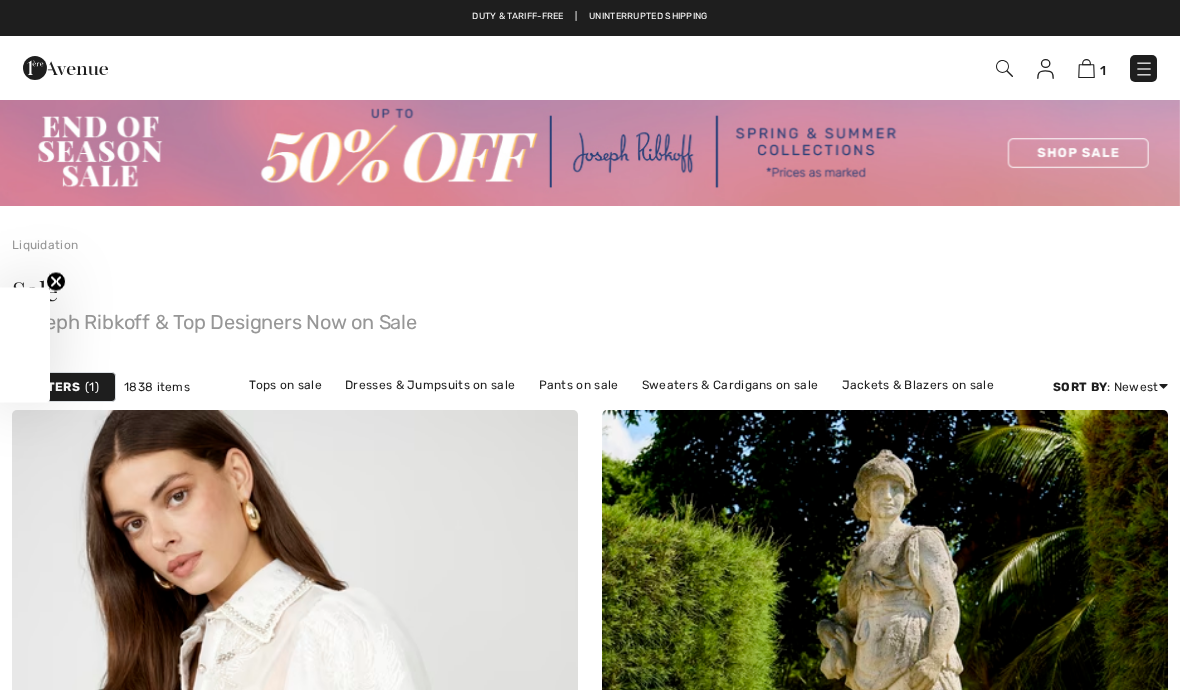 scroll, scrollTop: 0, scrollLeft: 0, axis: both 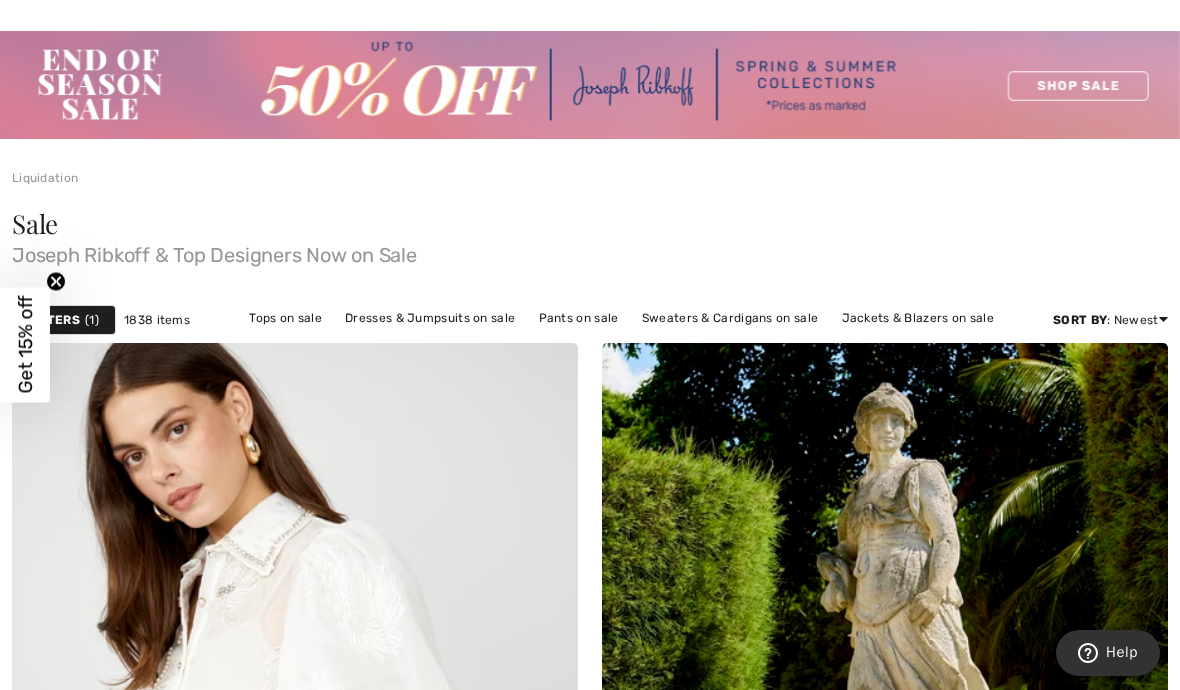 click on "Discount: High to Low" at bounding box center [1087, 404] 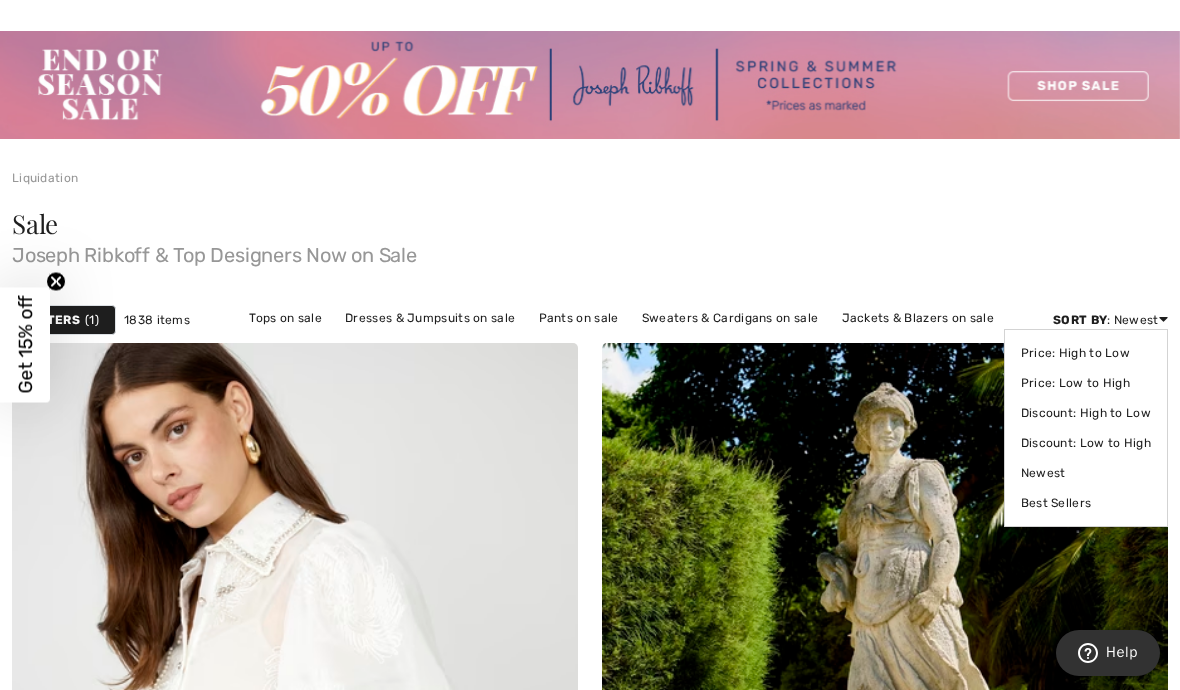click on "Discount: High to Low" at bounding box center [1086, 413] 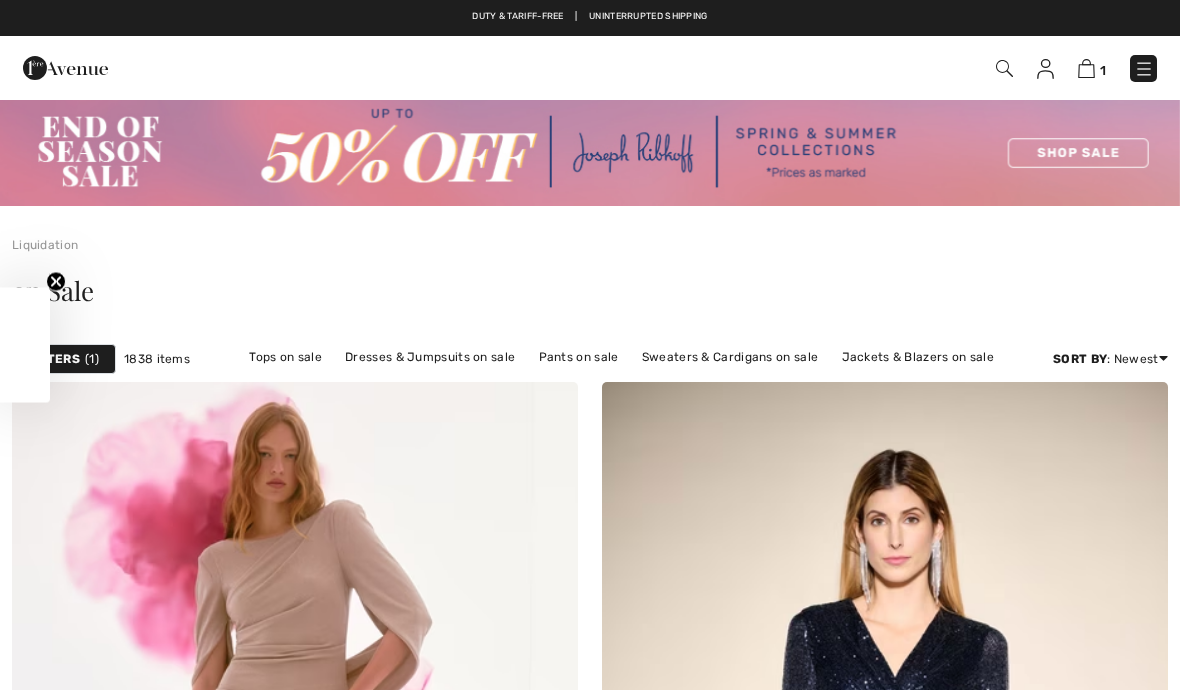scroll, scrollTop: 0, scrollLeft: 0, axis: both 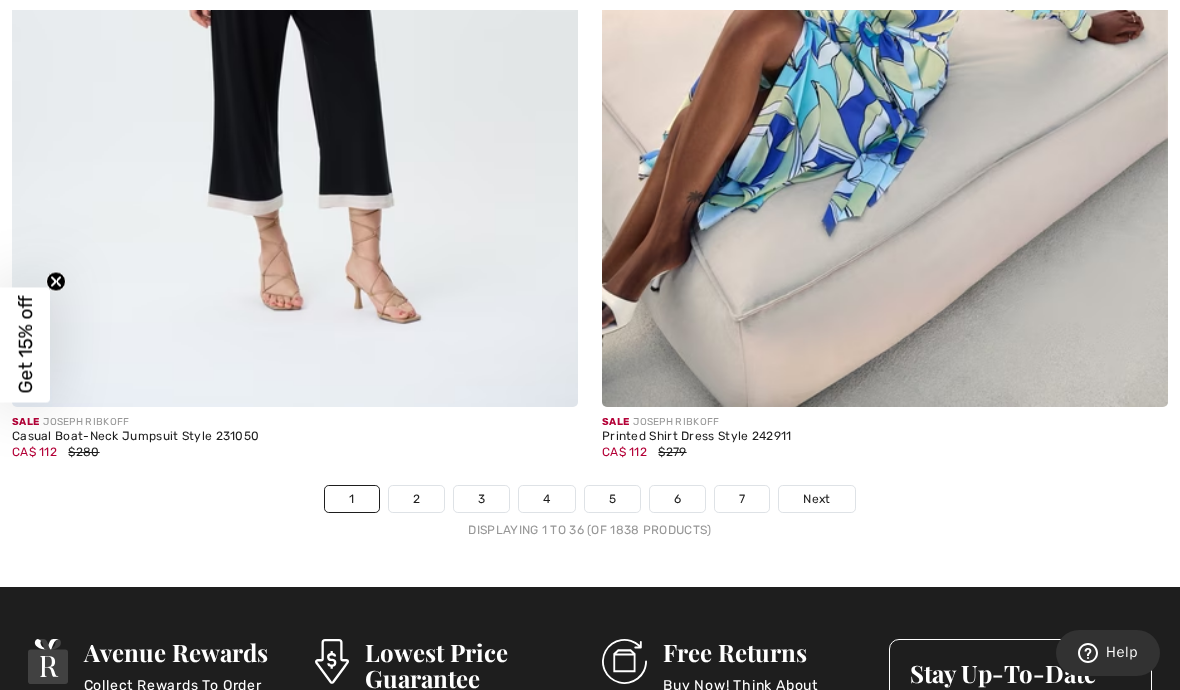 click on "2" at bounding box center [416, 499] 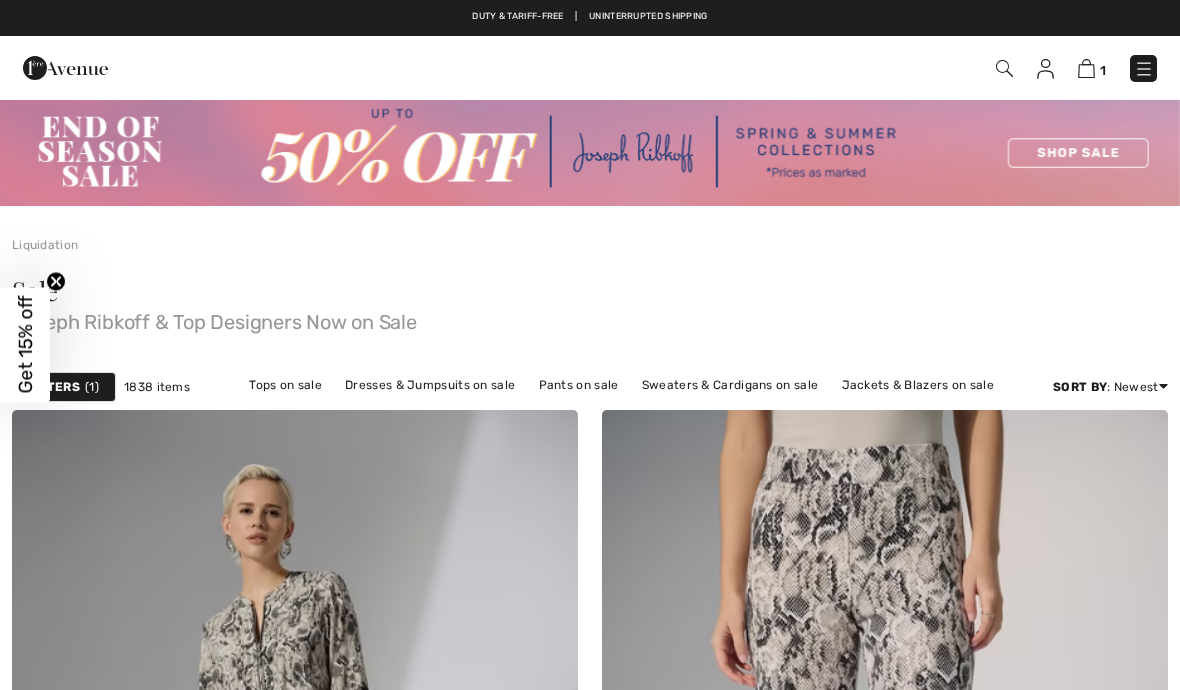 scroll, scrollTop: 0, scrollLeft: 0, axis: both 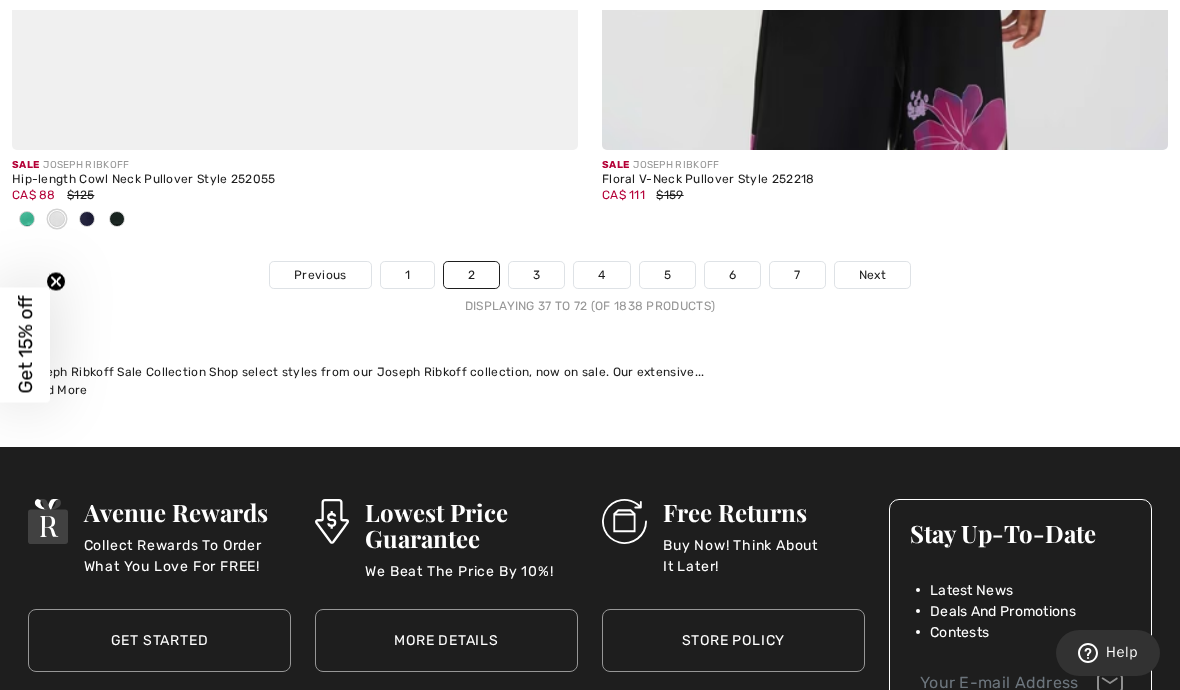 click on "3" at bounding box center (536, 275) 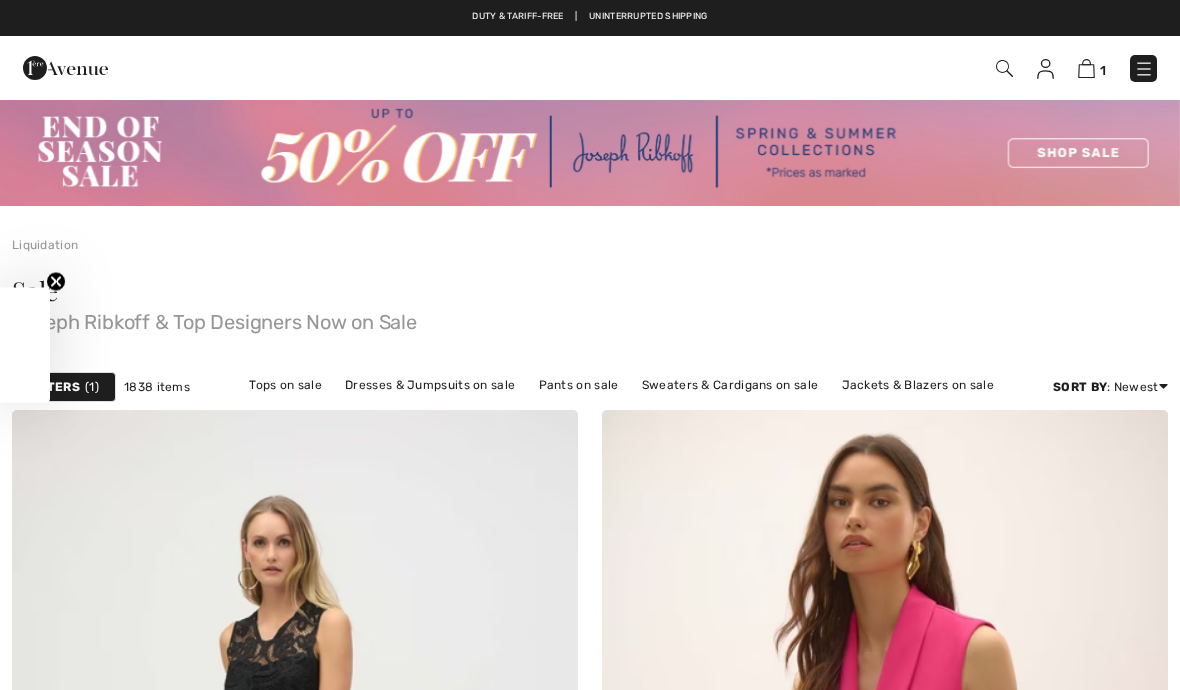 scroll, scrollTop: 0, scrollLeft: 0, axis: both 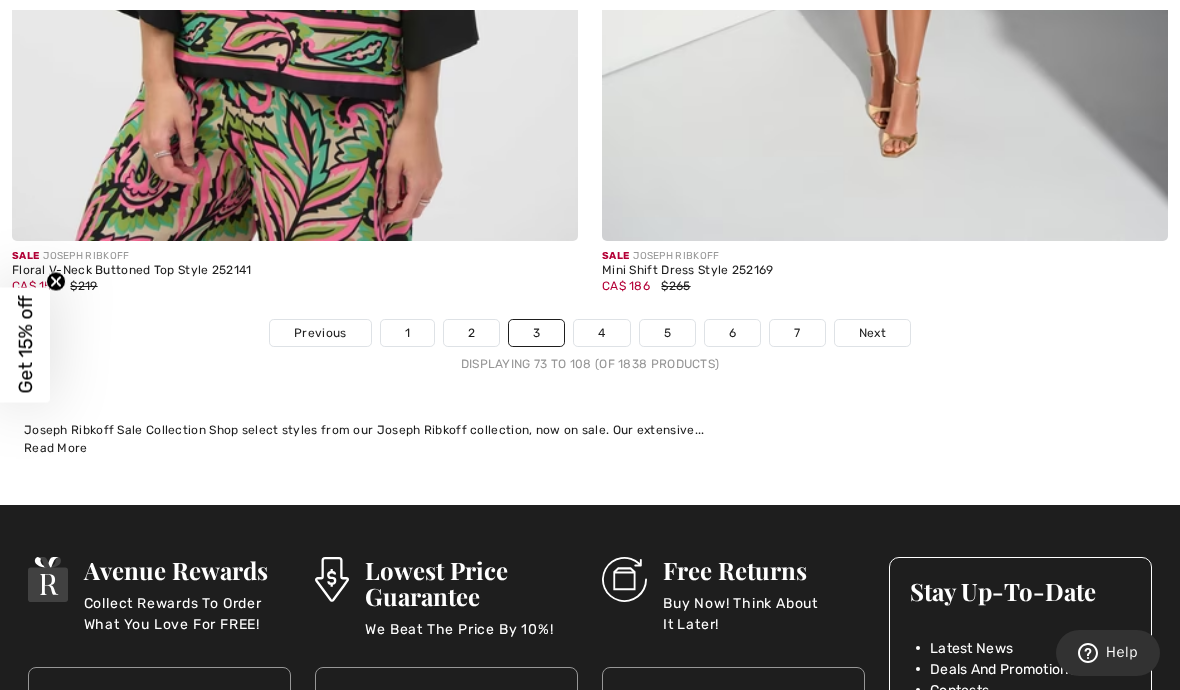 click on "4" at bounding box center [601, 333] 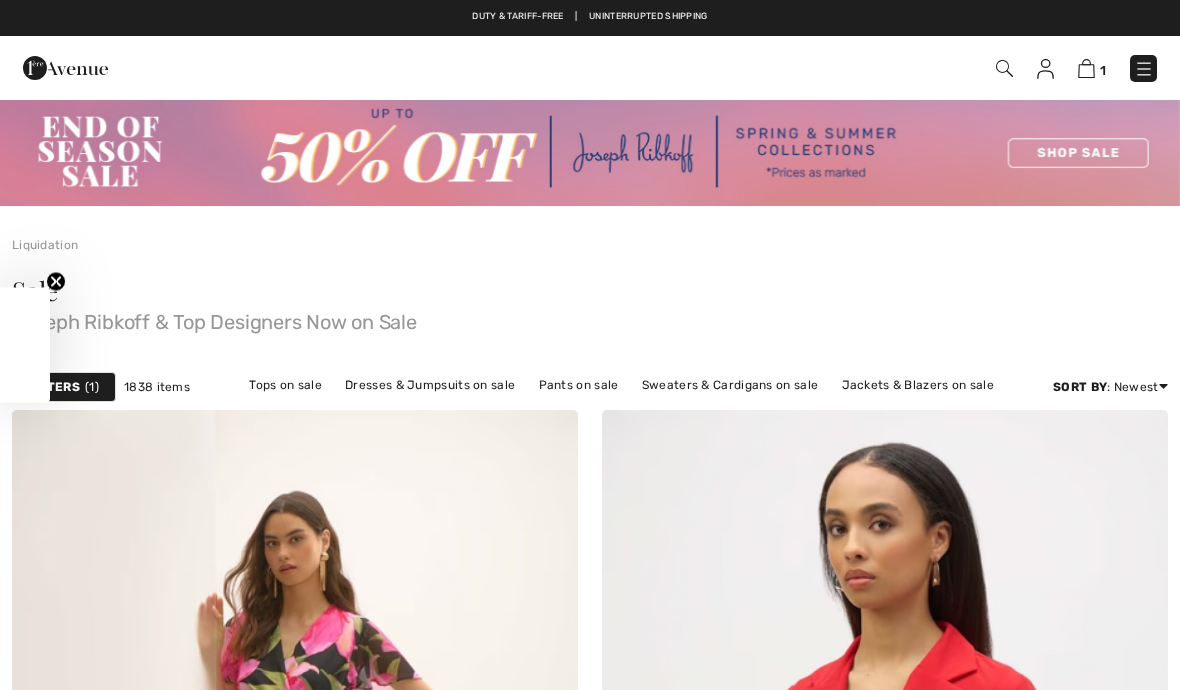 scroll, scrollTop: 7, scrollLeft: 0, axis: vertical 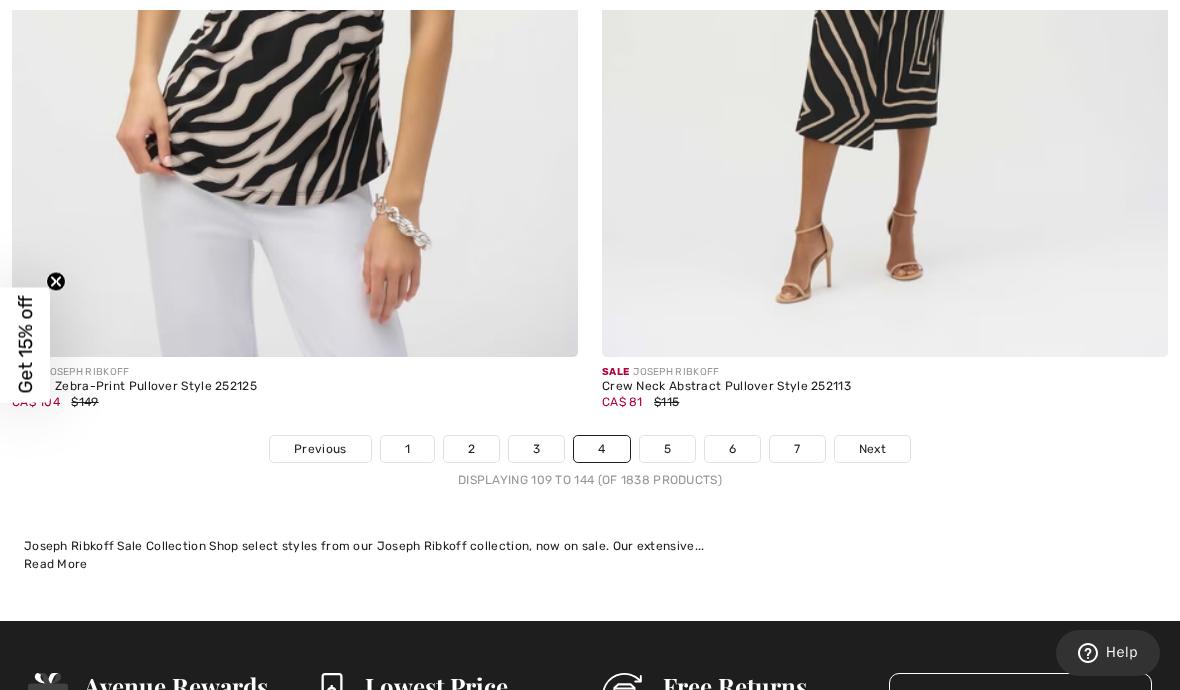 click on "5" at bounding box center [667, 449] 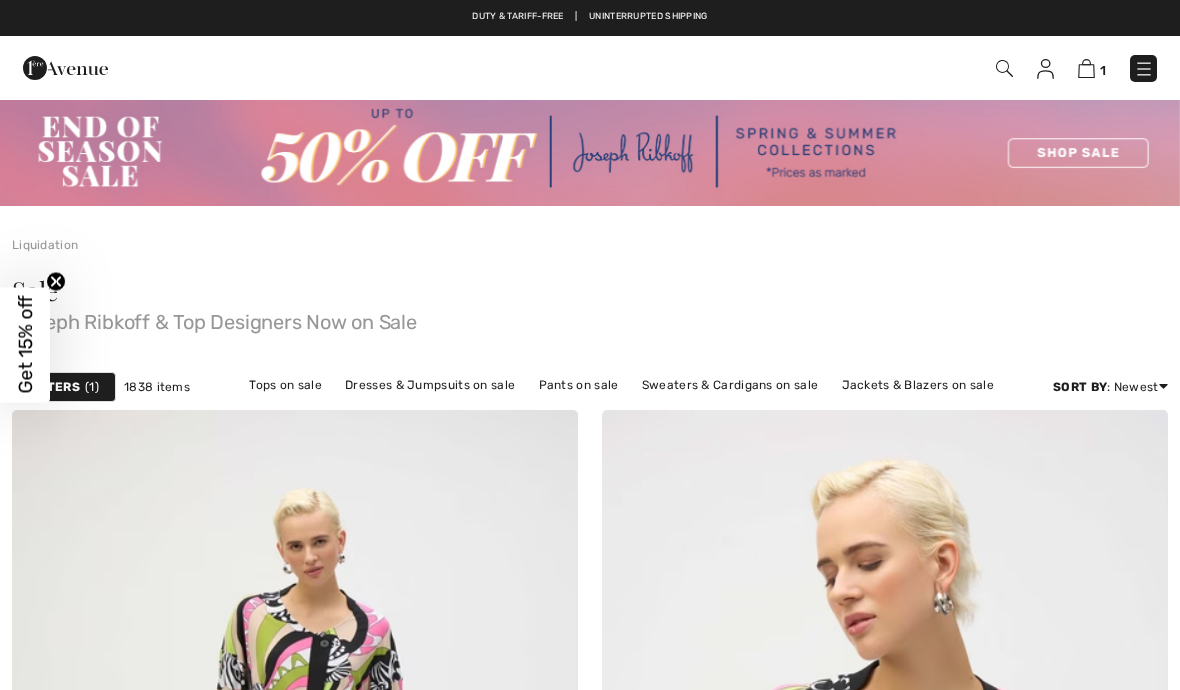 scroll, scrollTop: 0, scrollLeft: 0, axis: both 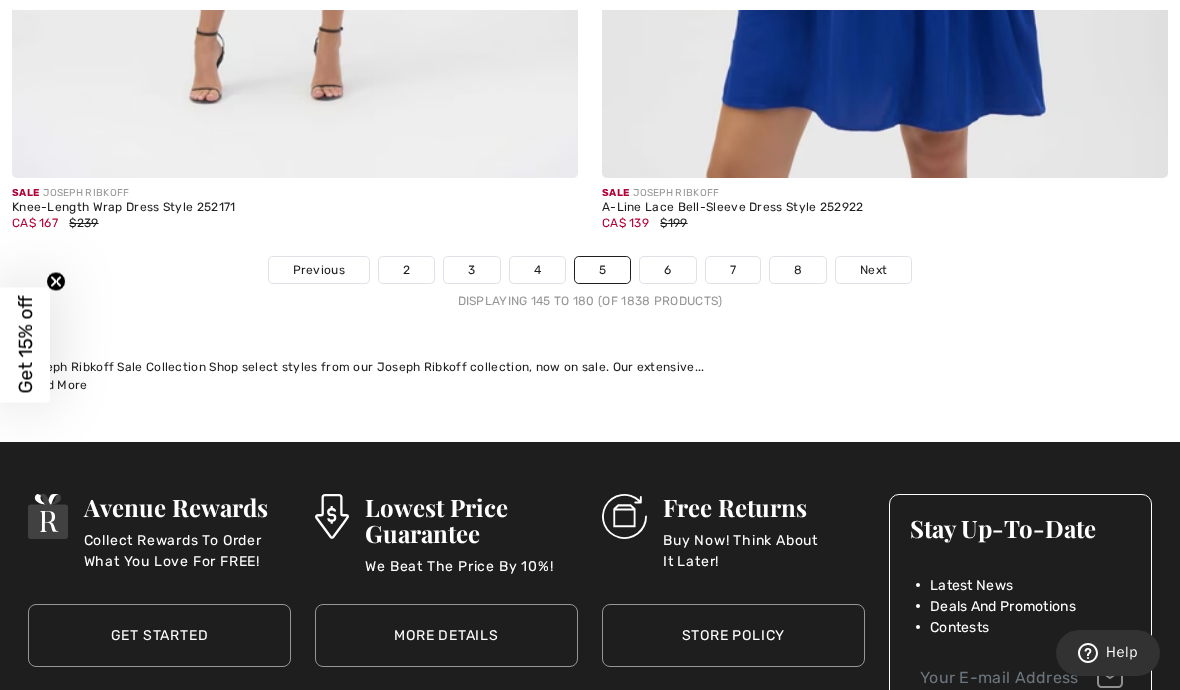 click on "6" at bounding box center [667, 270] 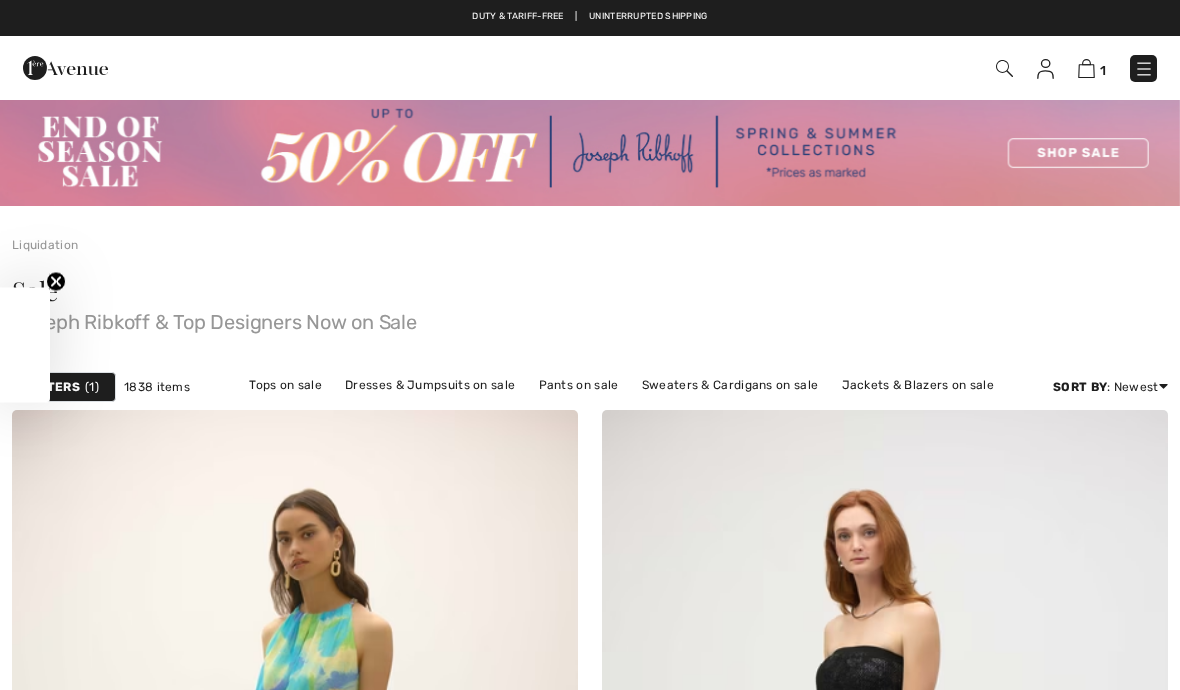 scroll, scrollTop: 0, scrollLeft: 0, axis: both 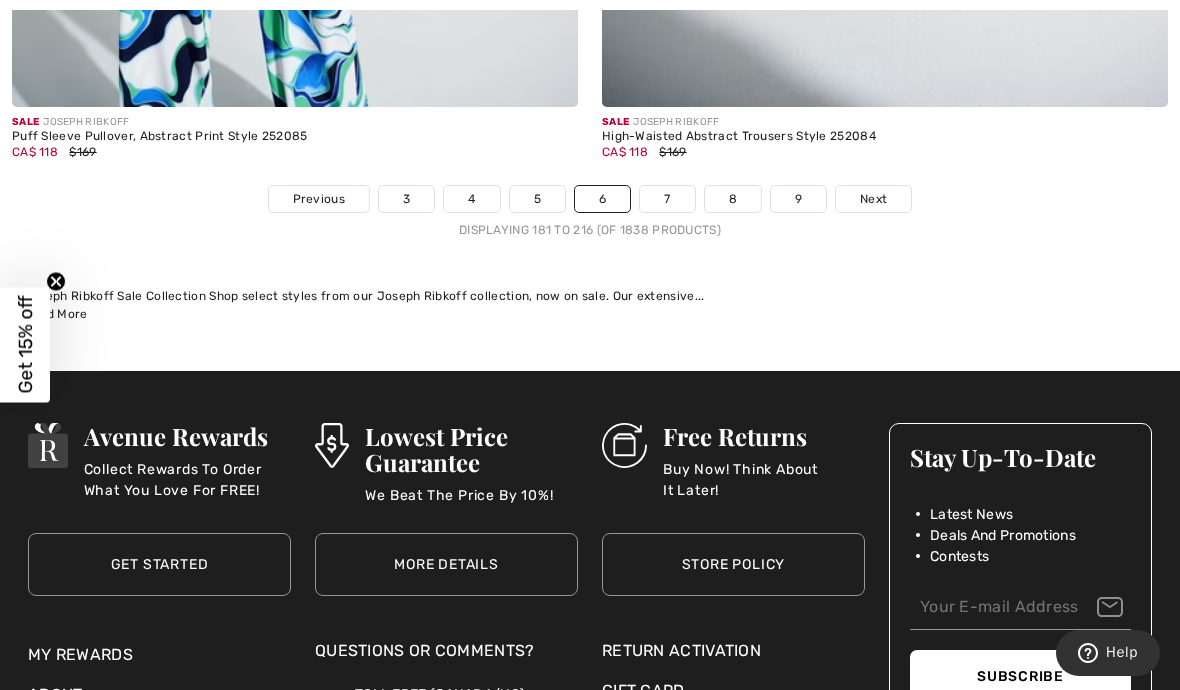 click on "7" at bounding box center [667, 199] 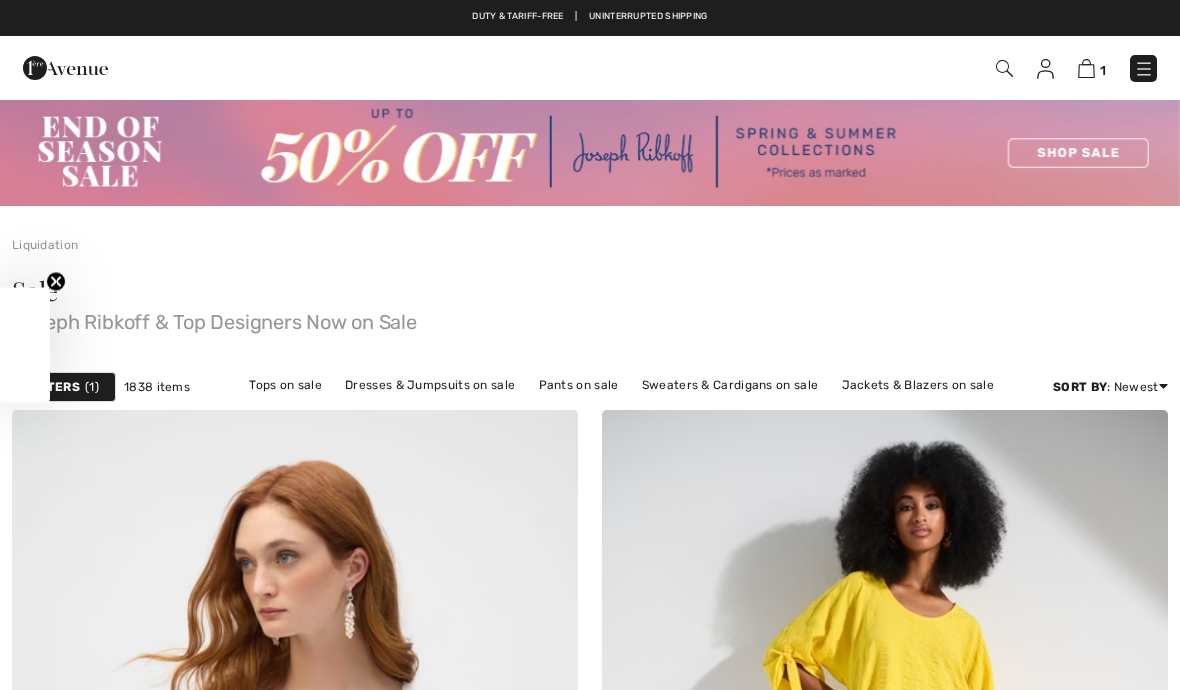 scroll, scrollTop: 0, scrollLeft: 0, axis: both 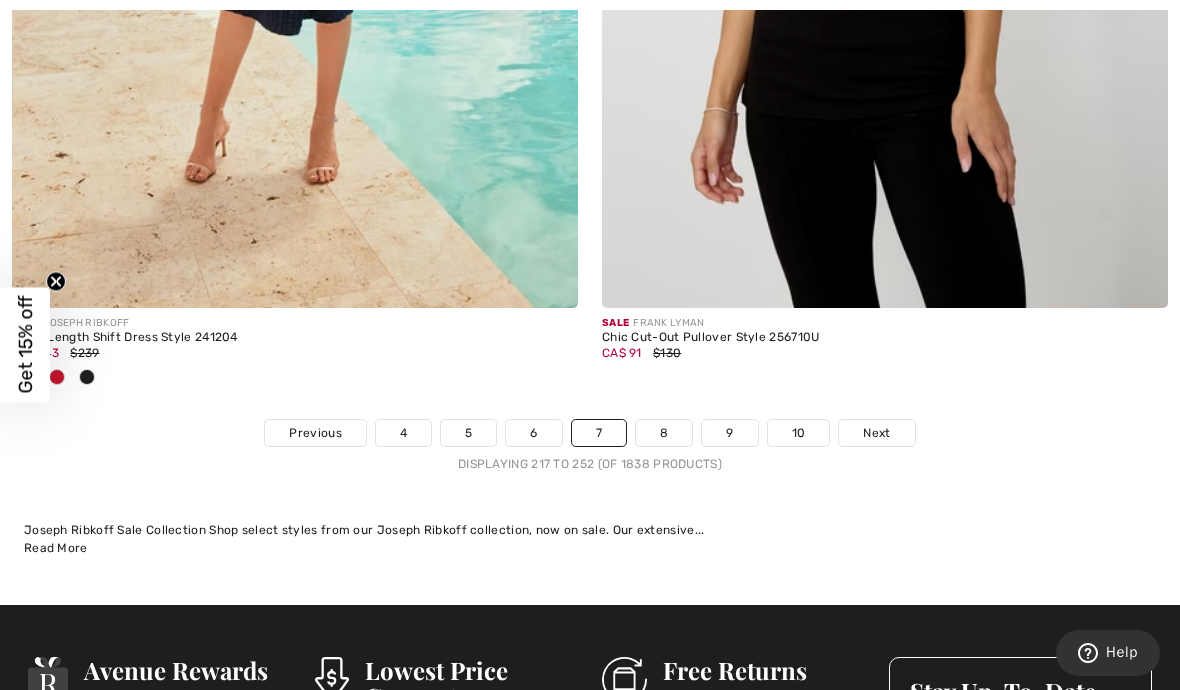 click on "8" at bounding box center [664, 433] 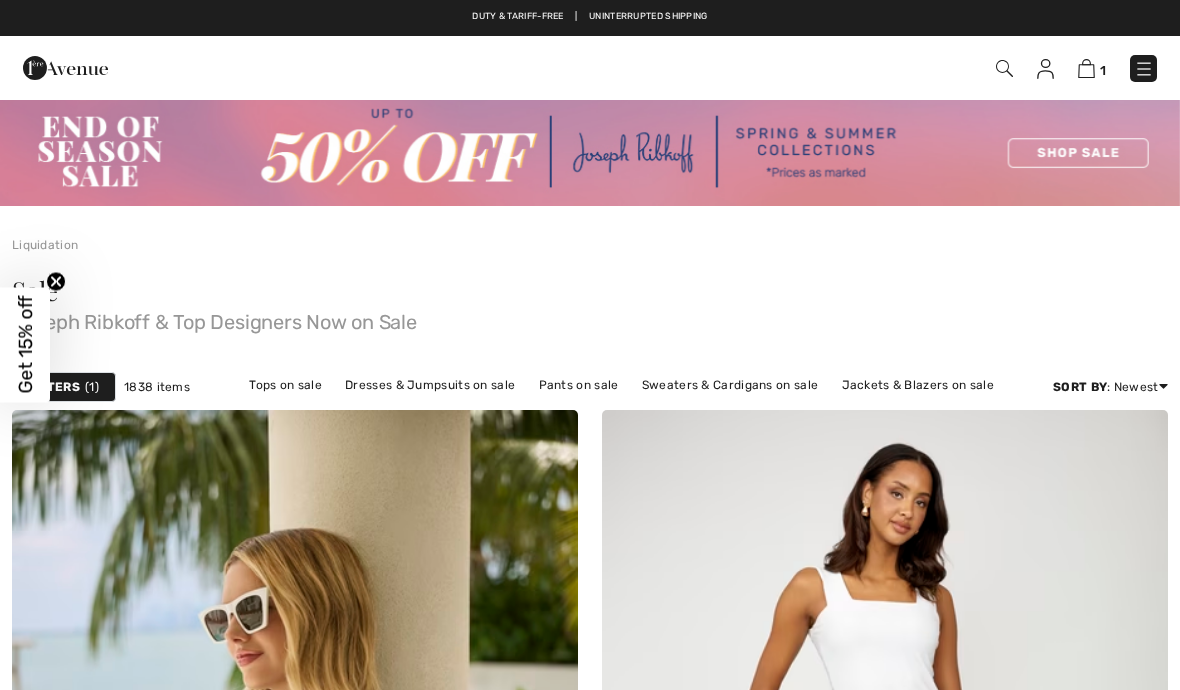 scroll, scrollTop: 0, scrollLeft: 0, axis: both 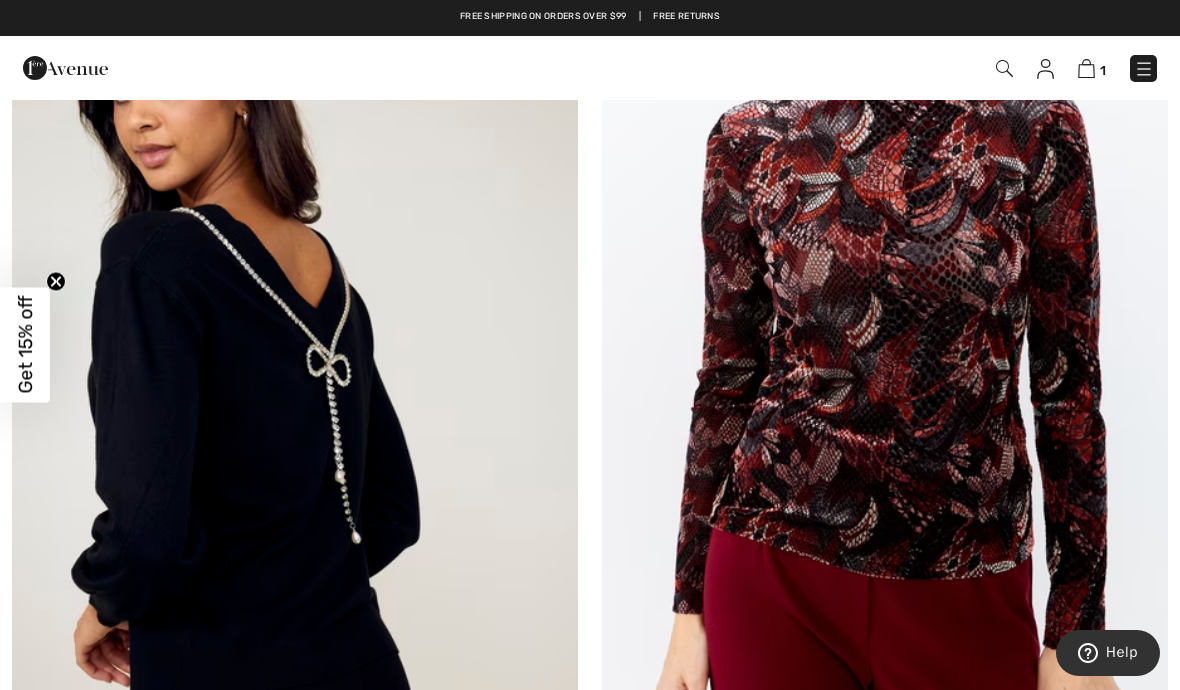 click at bounding box center (295, 390) 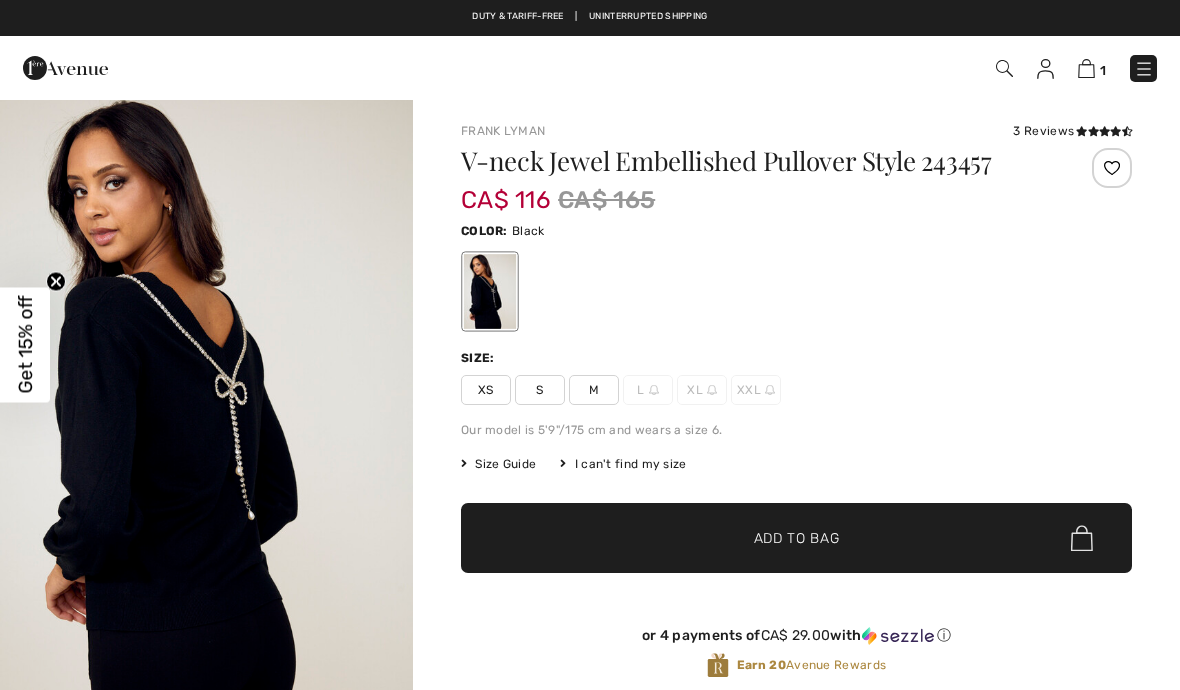 checkbox on "true" 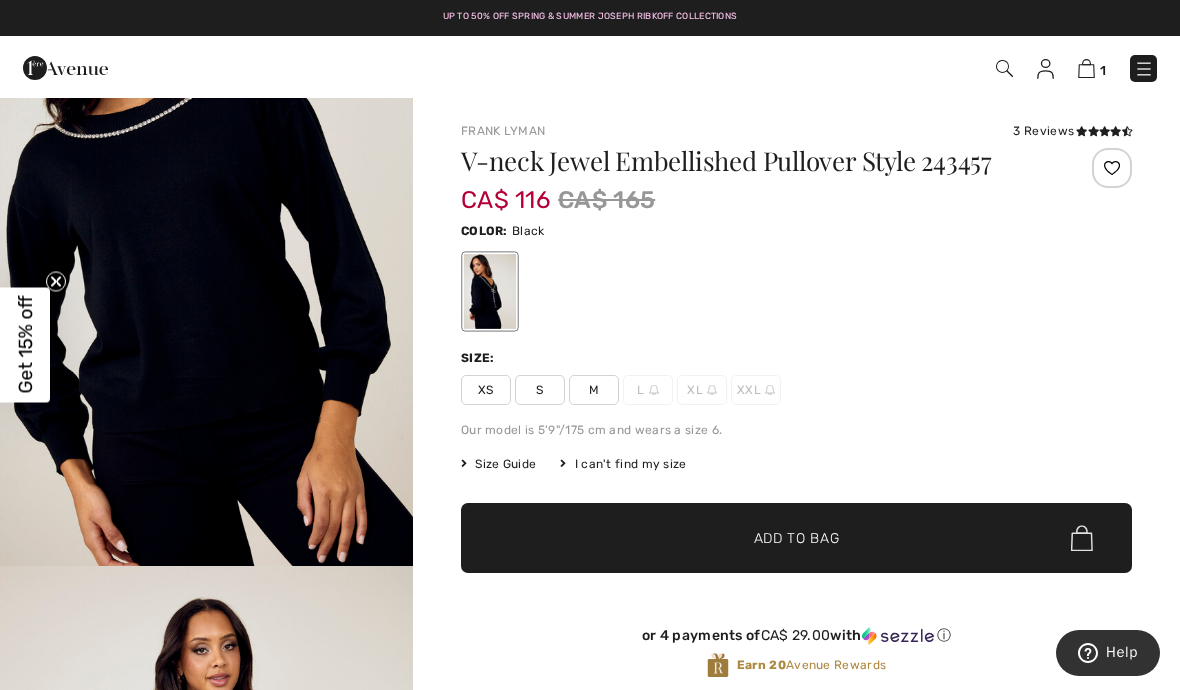 scroll, scrollTop: 2051, scrollLeft: 0, axis: vertical 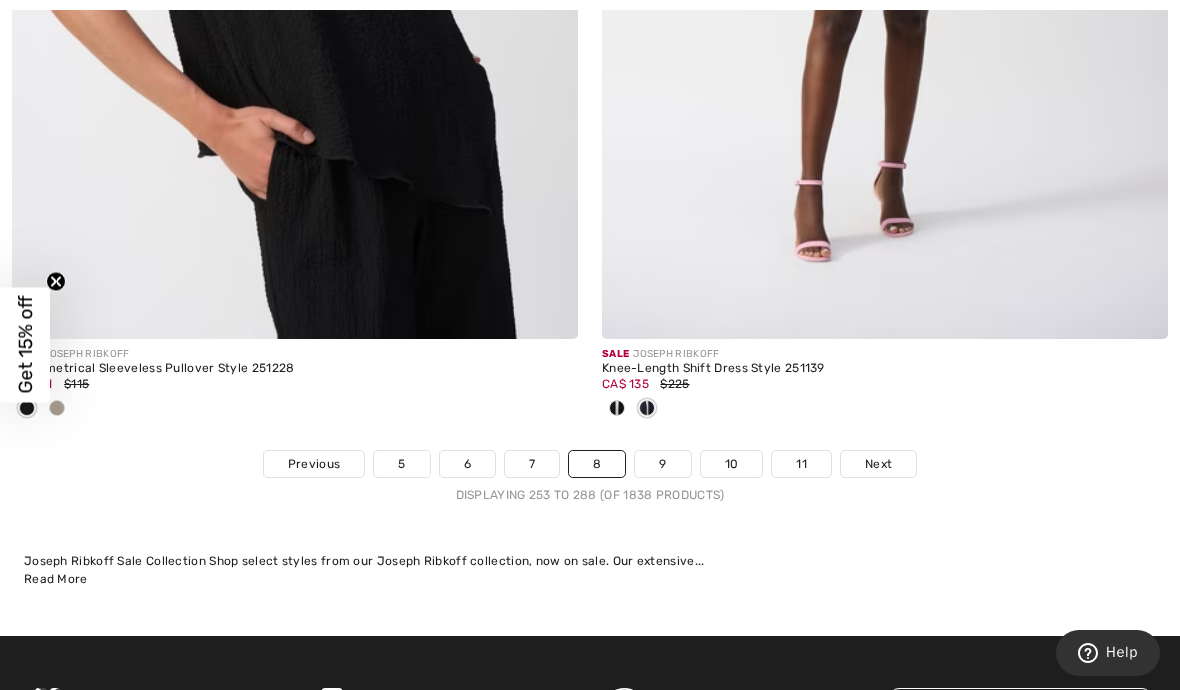 click on "9" at bounding box center [662, 464] 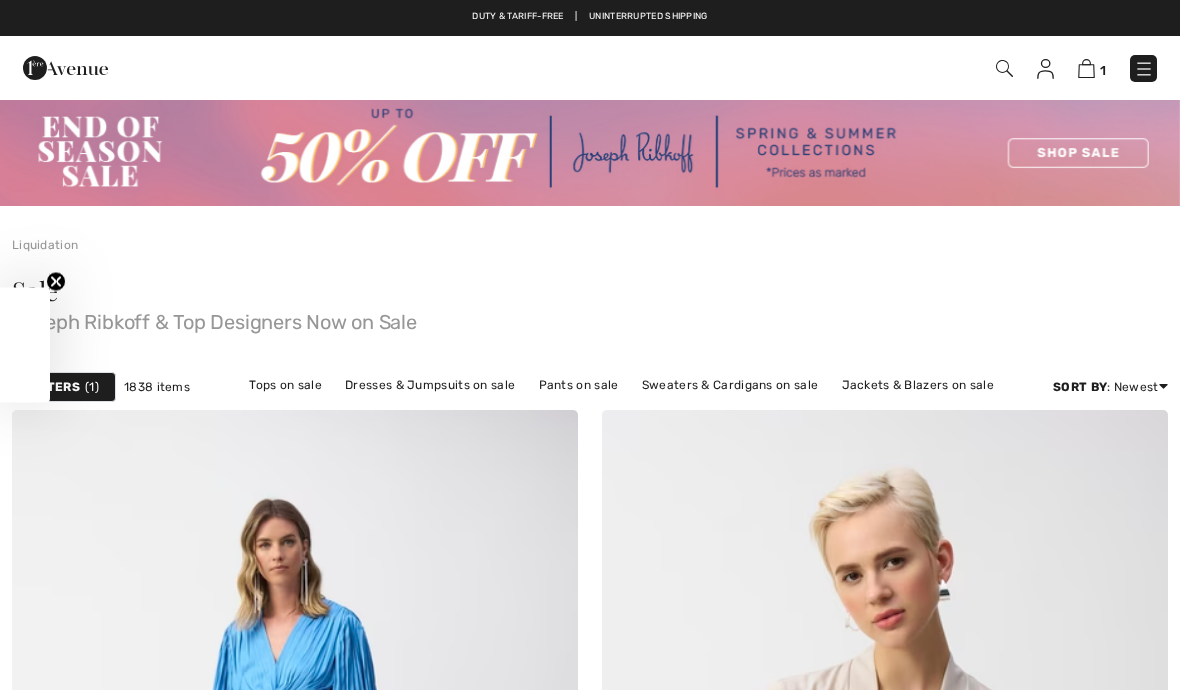 checkbox on "true" 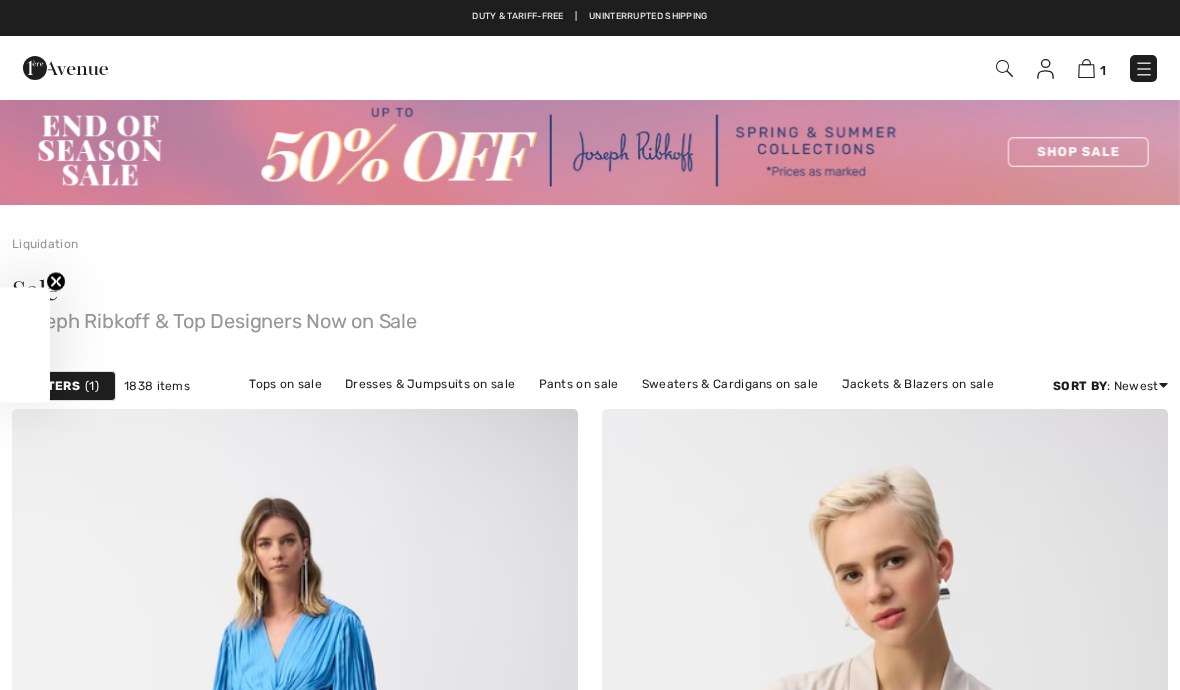 scroll, scrollTop: 0, scrollLeft: 0, axis: both 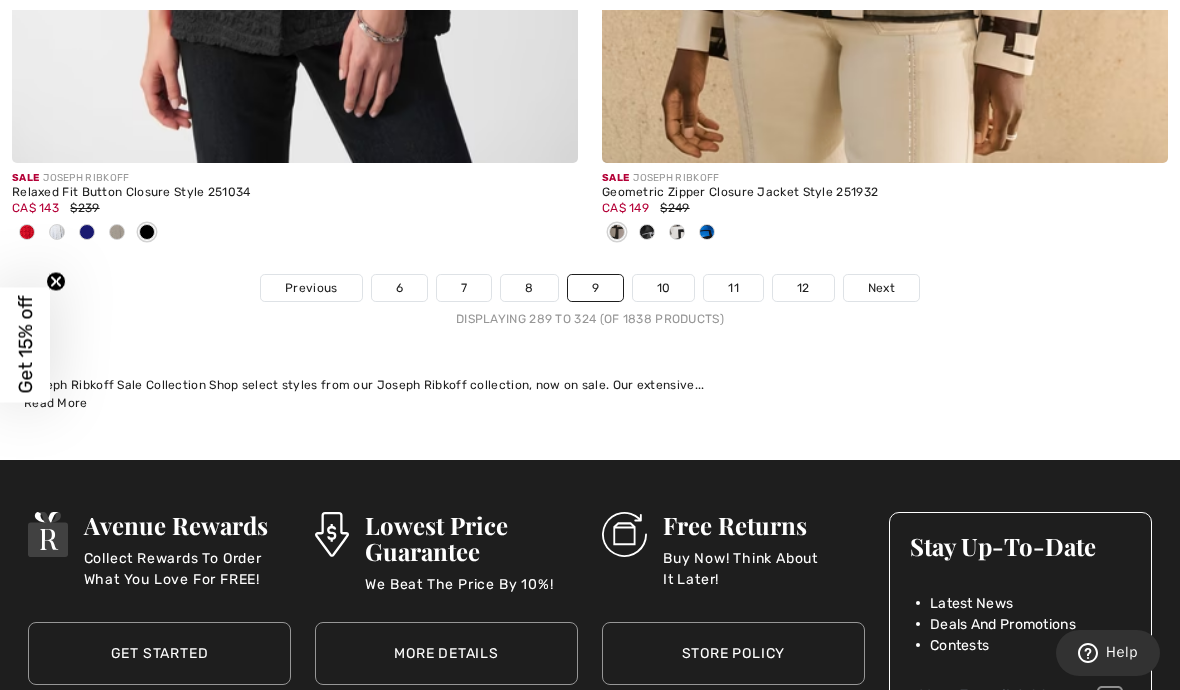 click on "10" at bounding box center [664, 288] 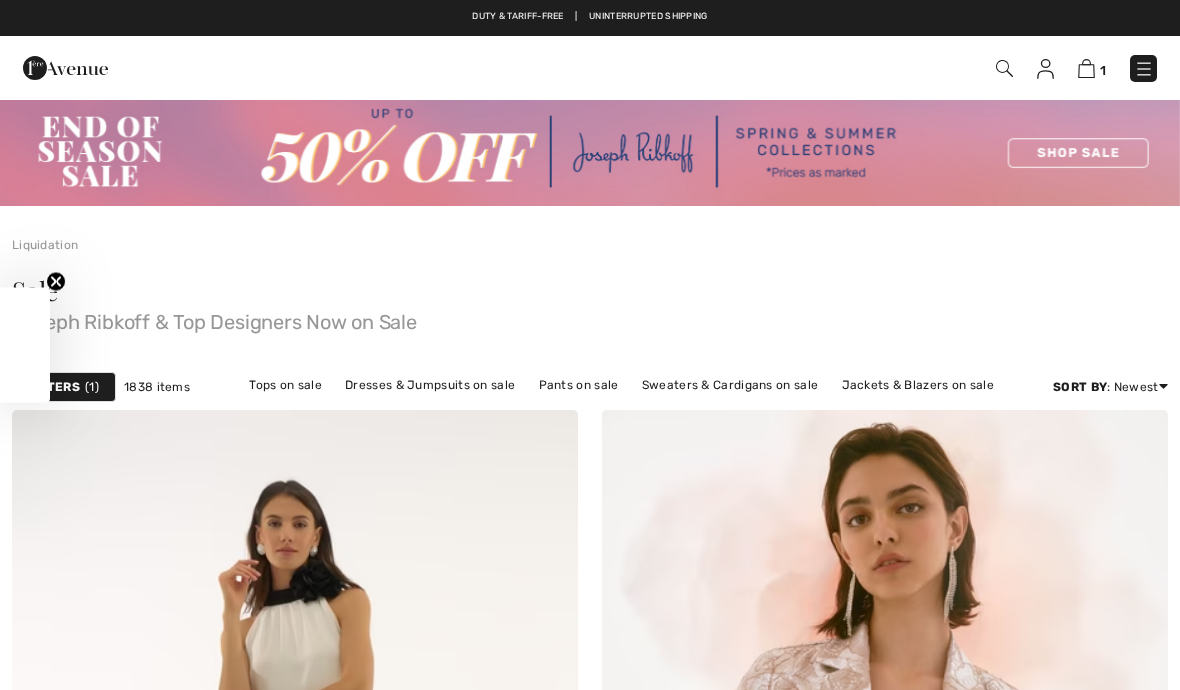 checkbox on "true" 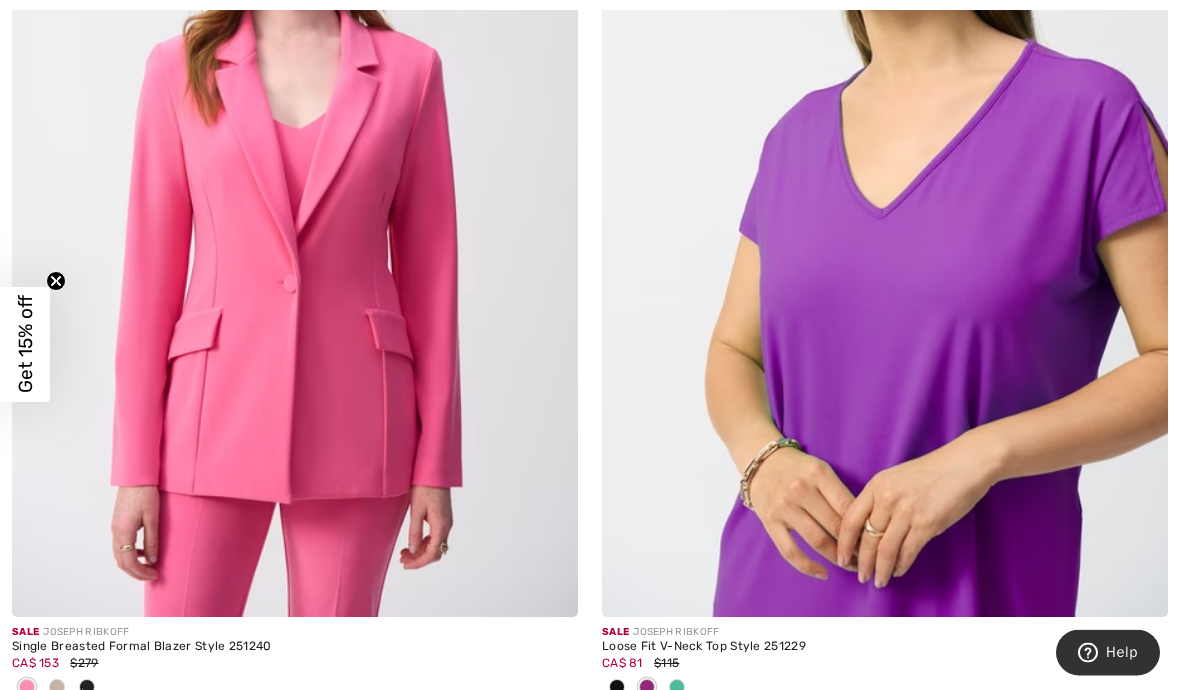 scroll, scrollTop: 6594, scrollLeft: 0, axis: vertical 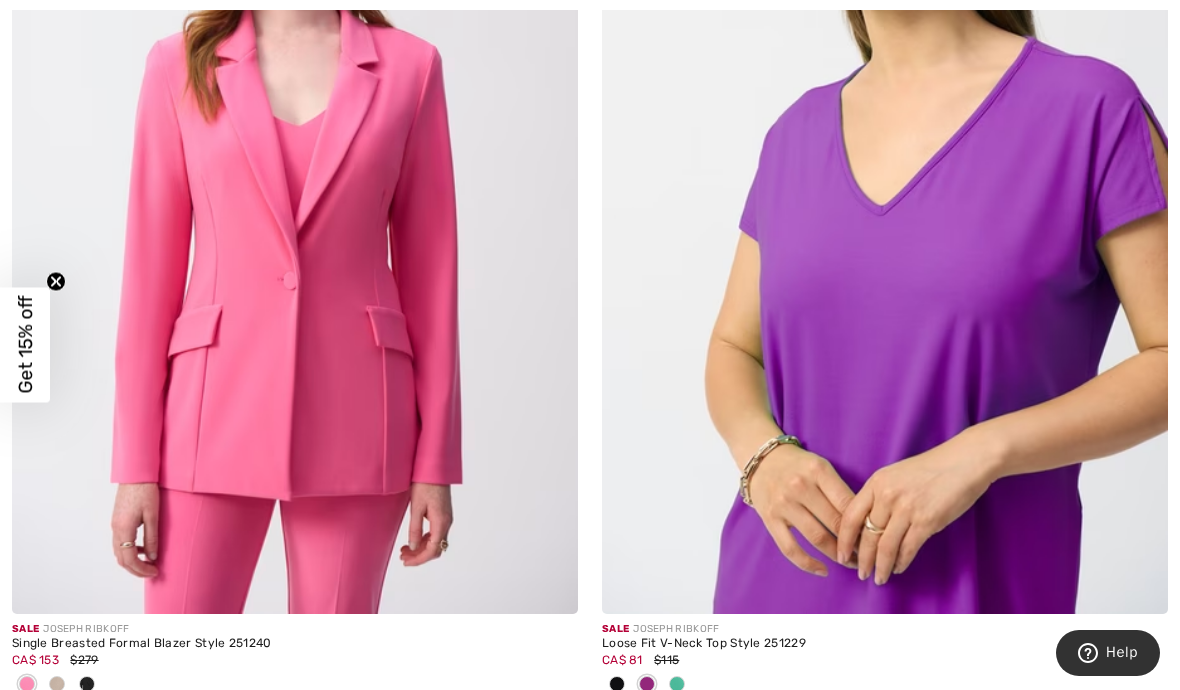 click at bounding box center [295, 189] 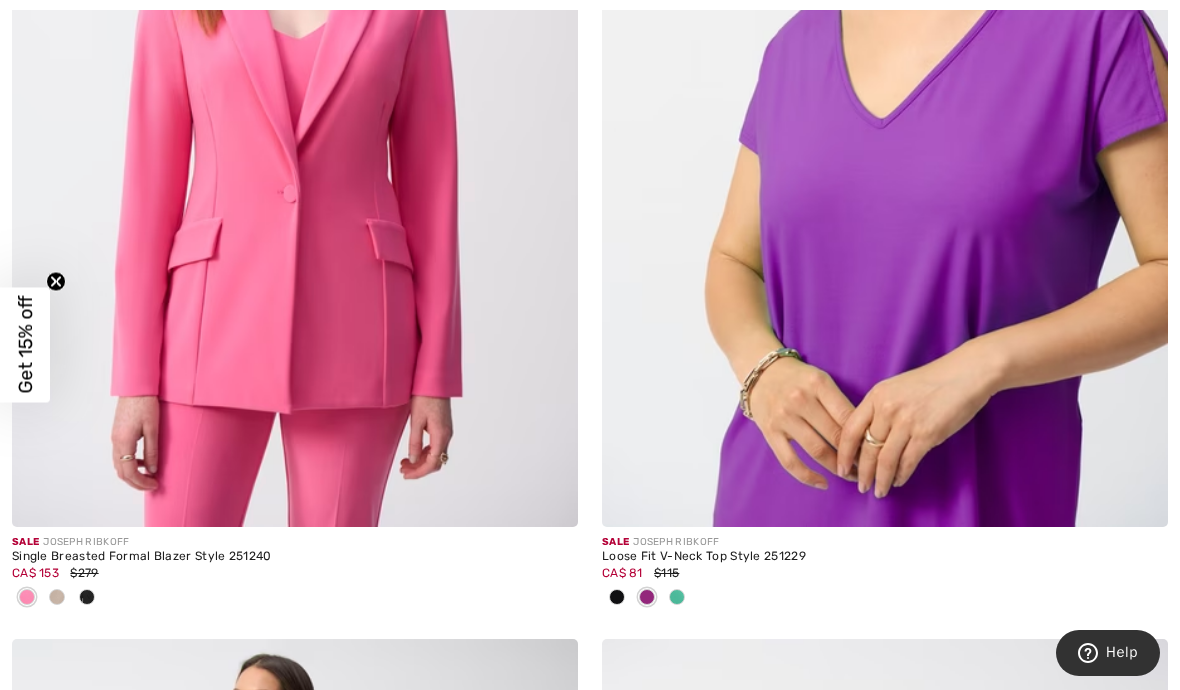 click at bounding box center [295, 102] 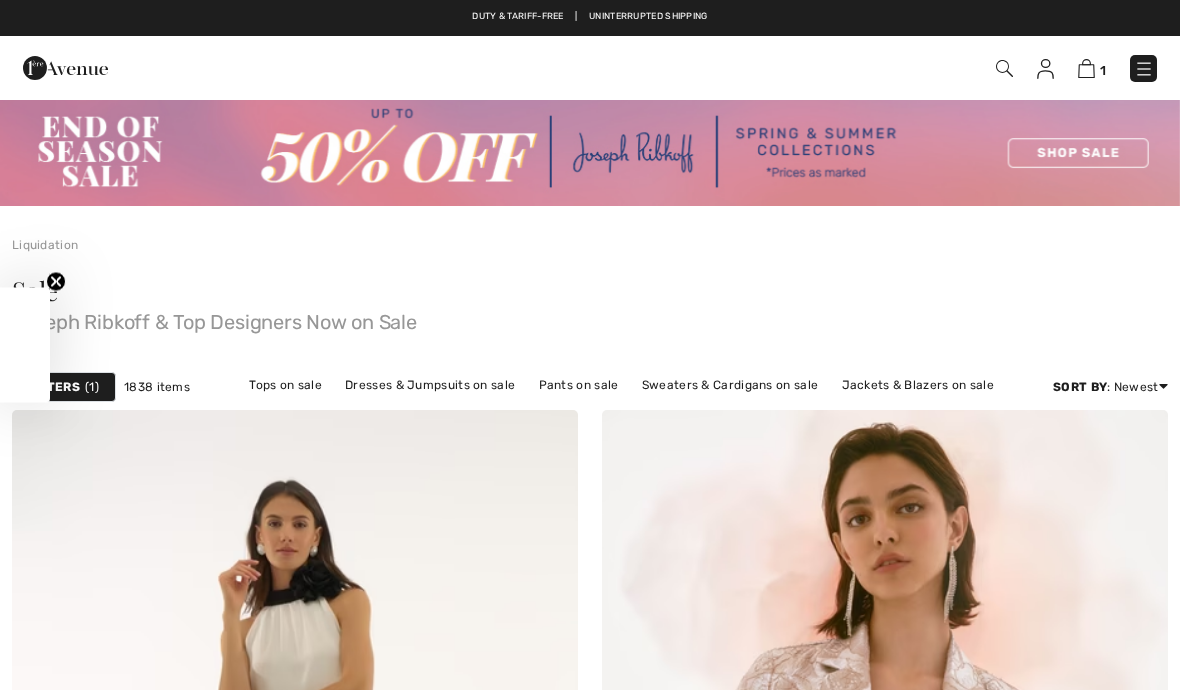 checkbox on "true" 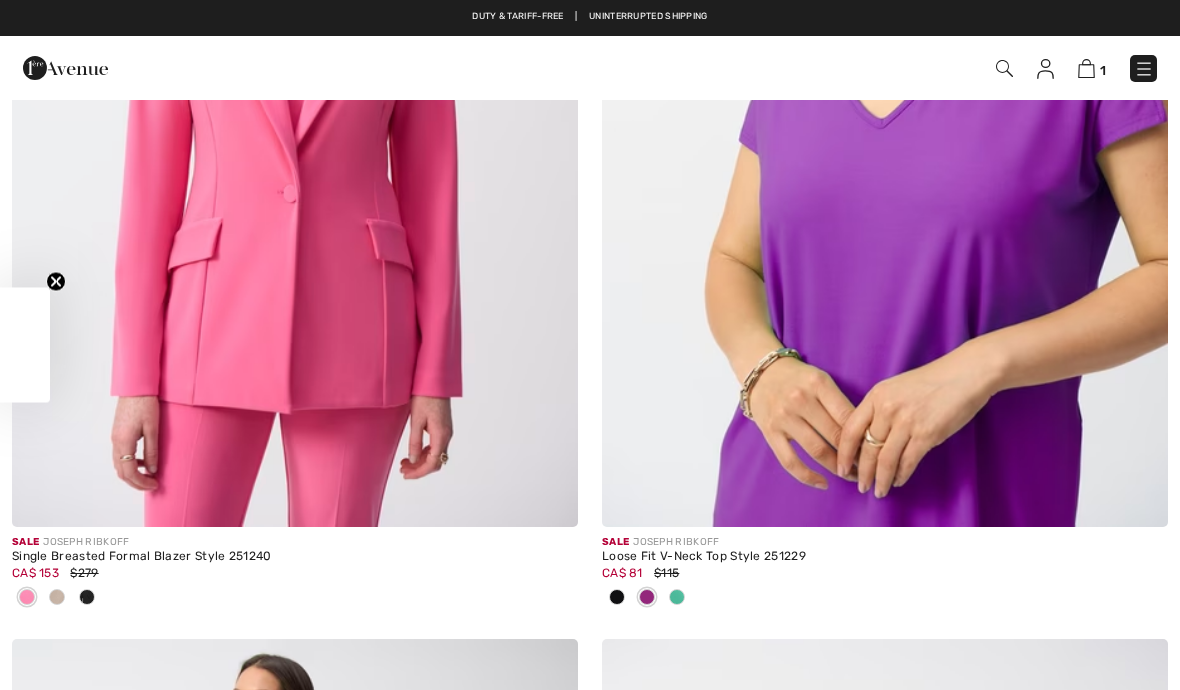 scroll, scrollTop: 0, scrollLeft: 0, axis: both 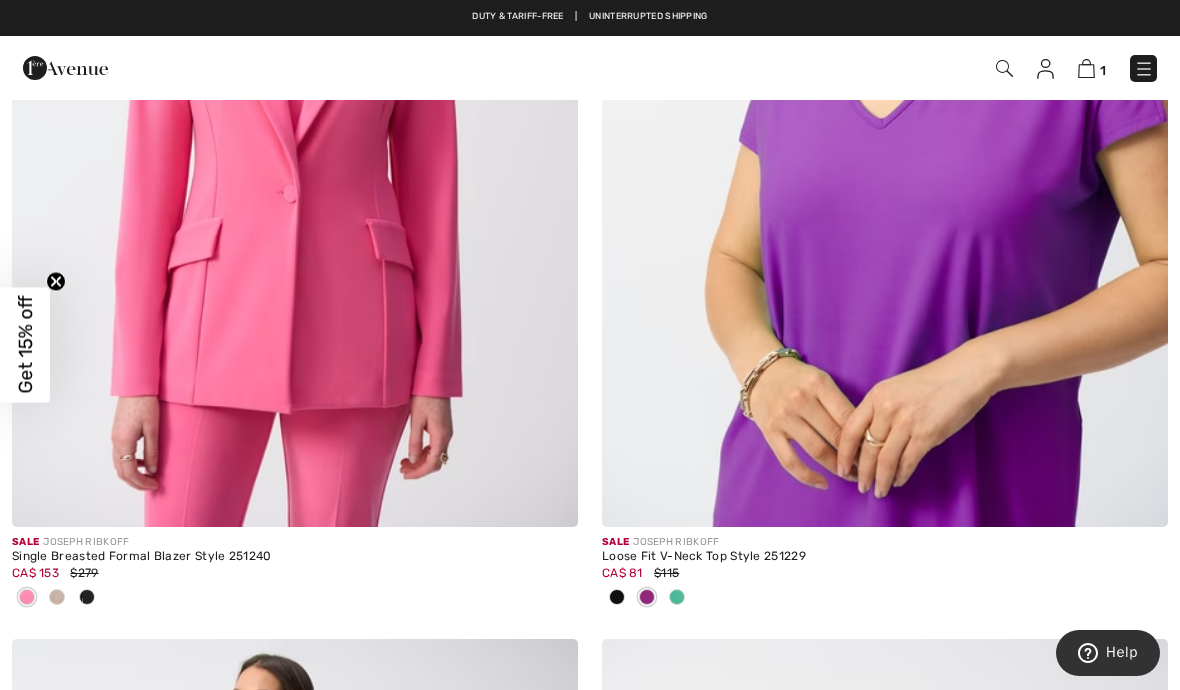 click at bounding box center (295, 102) 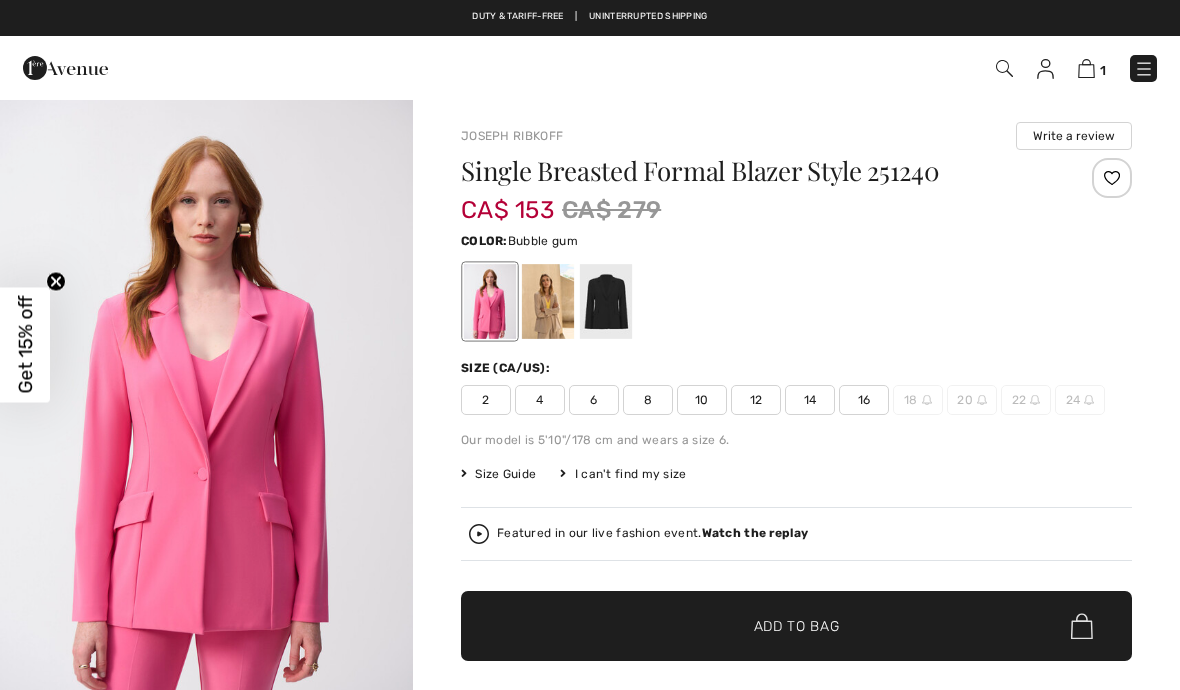 scroll, scrollTop: 0, scrollLeft: 0, axis: both 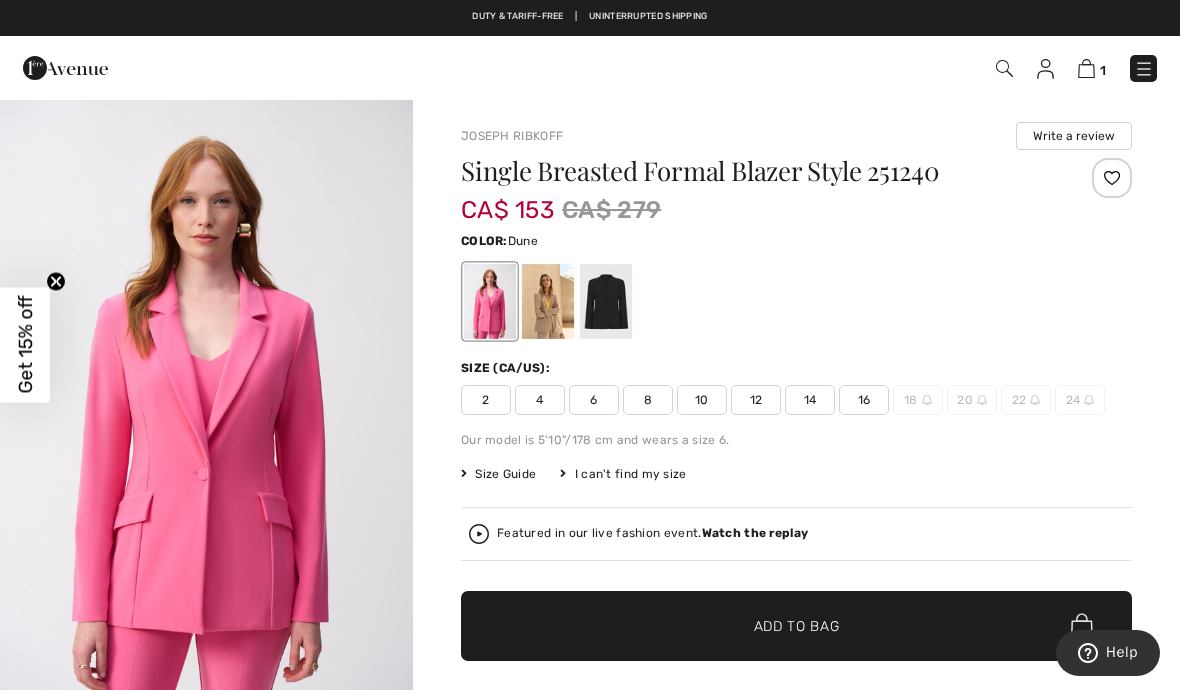 click at bounding box center [548, 301] 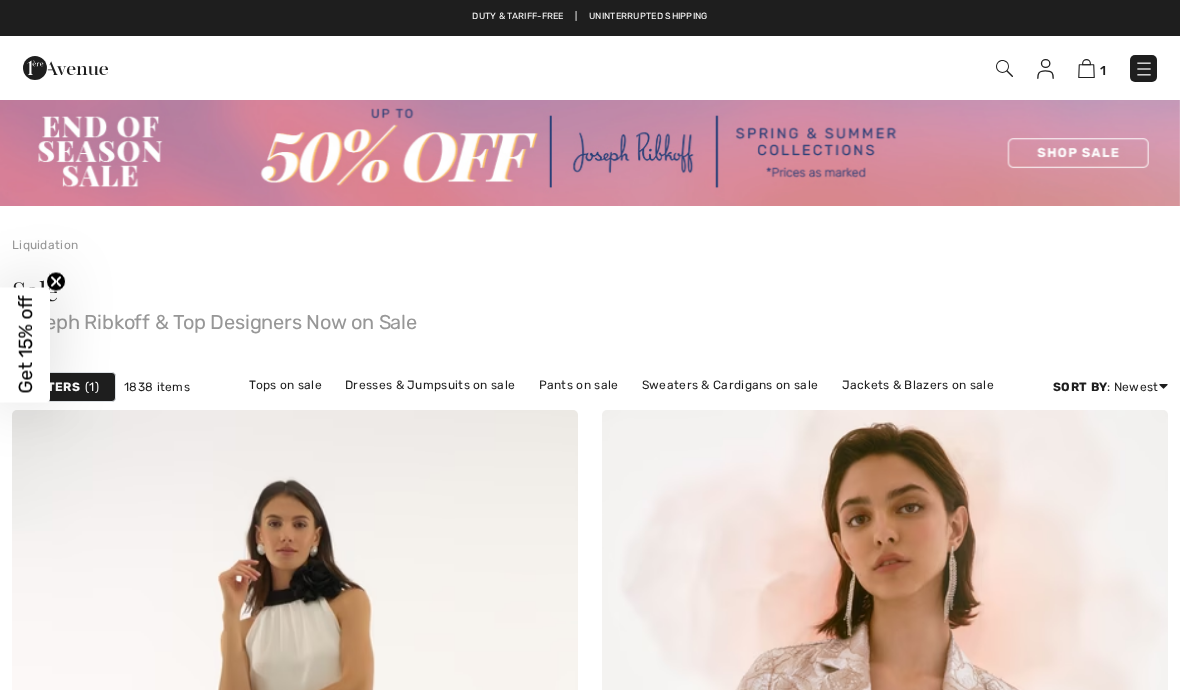 scroll, scrollTop: 6681, scrollLeft: 0, axis: vertical 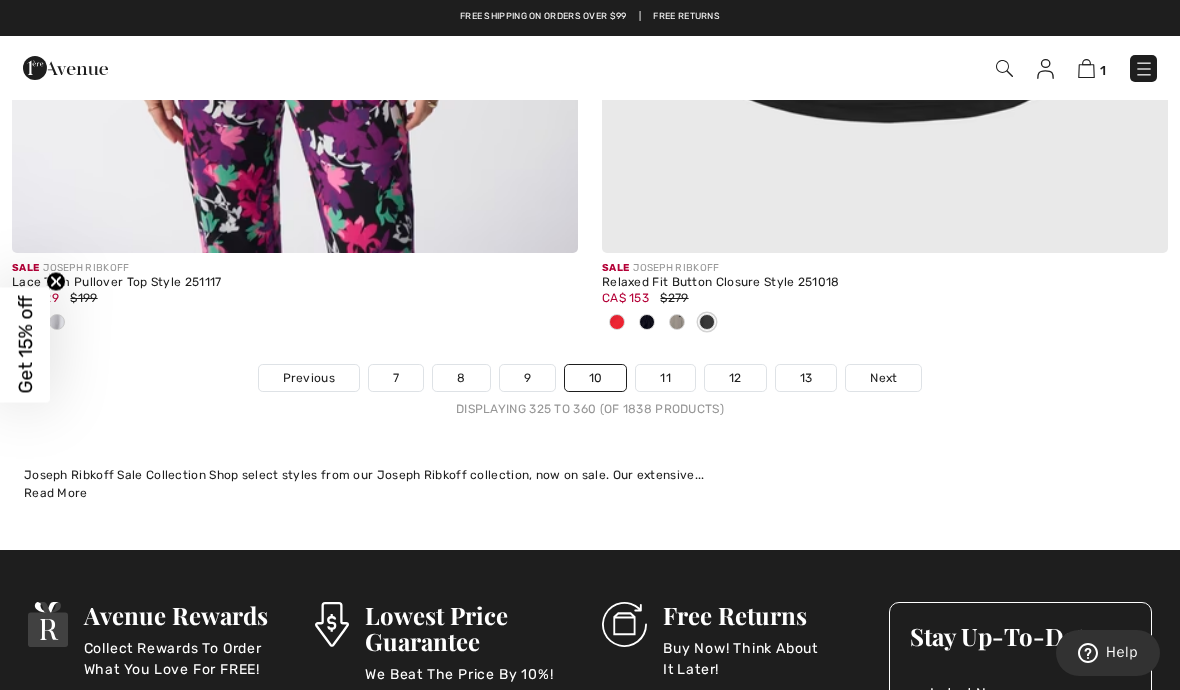click on "11" at bounding box center (665, 378) 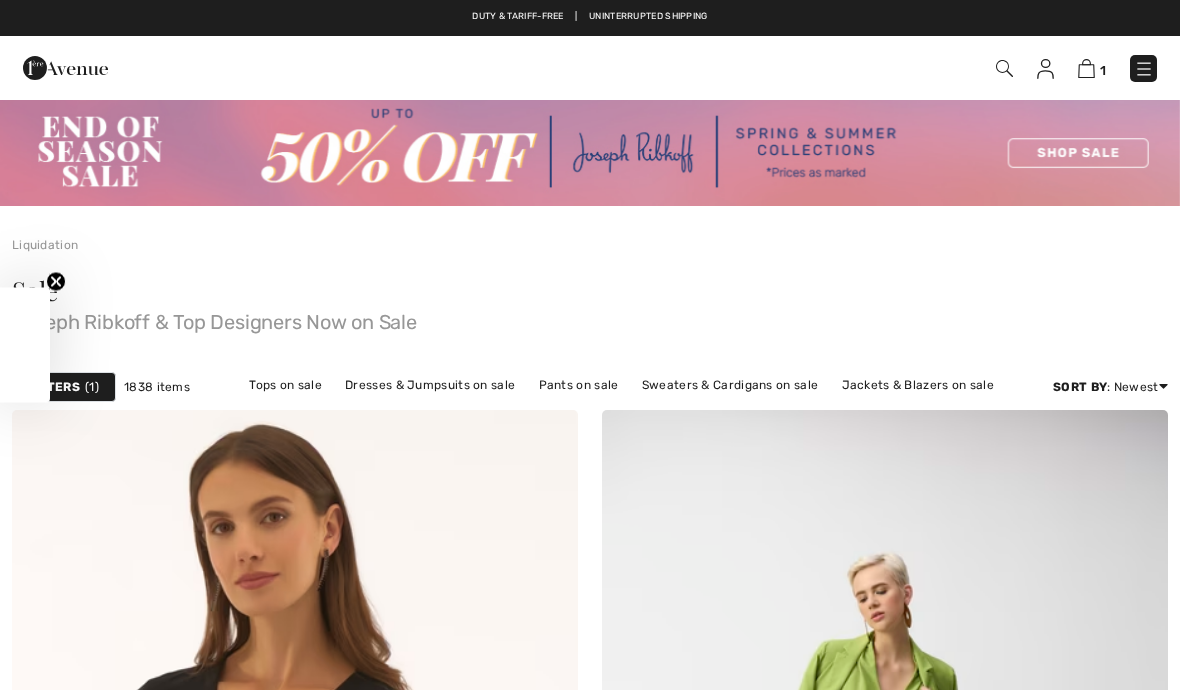 scroll, scrollTop: 2, scrollLeft: 0, axis: vertical 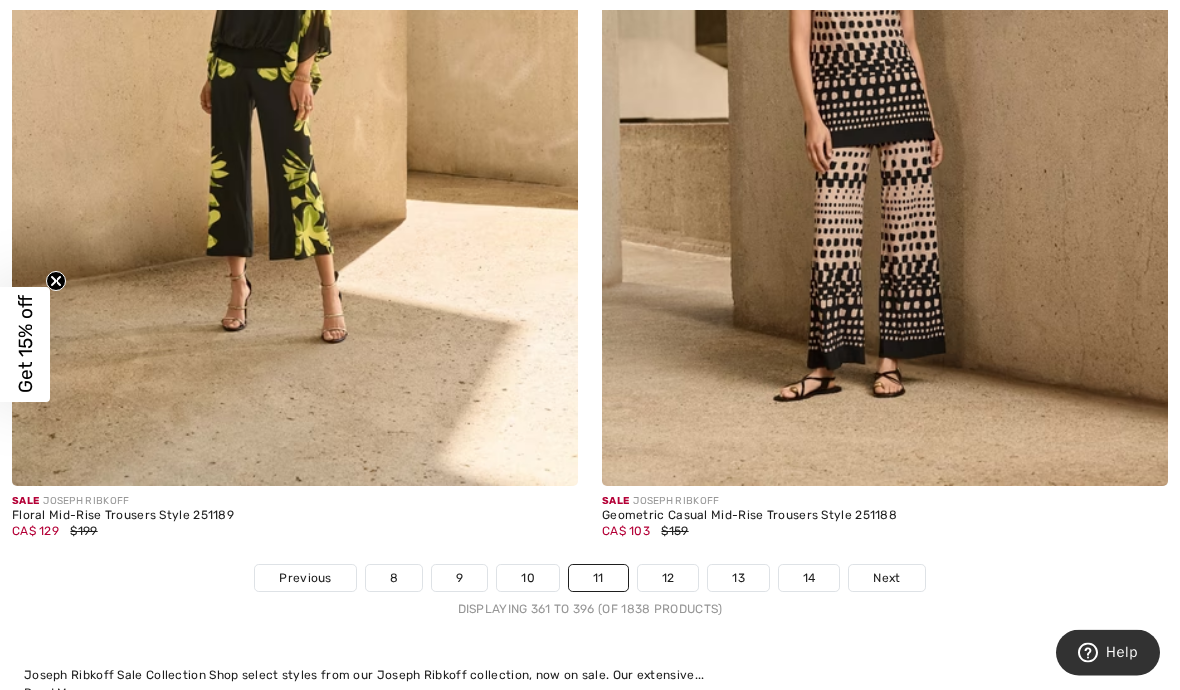 click on "12" at bounding box center (668, 579) 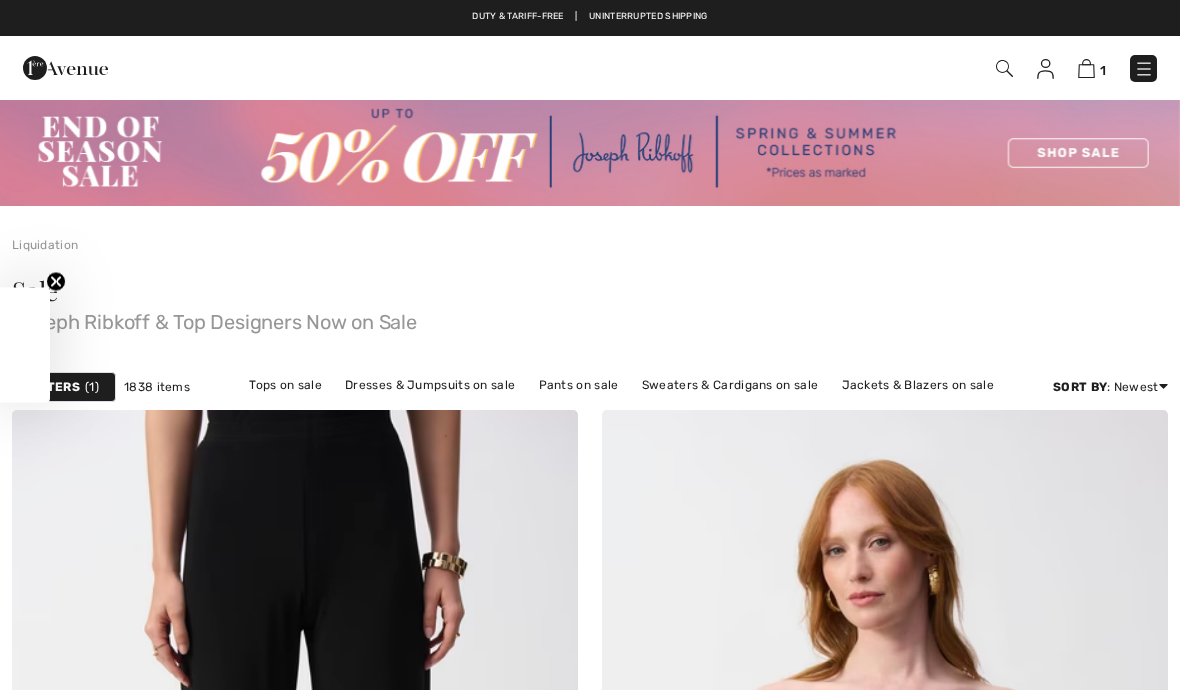 scroll, scrollTop: 0, scrollLeft: 0, axis: both 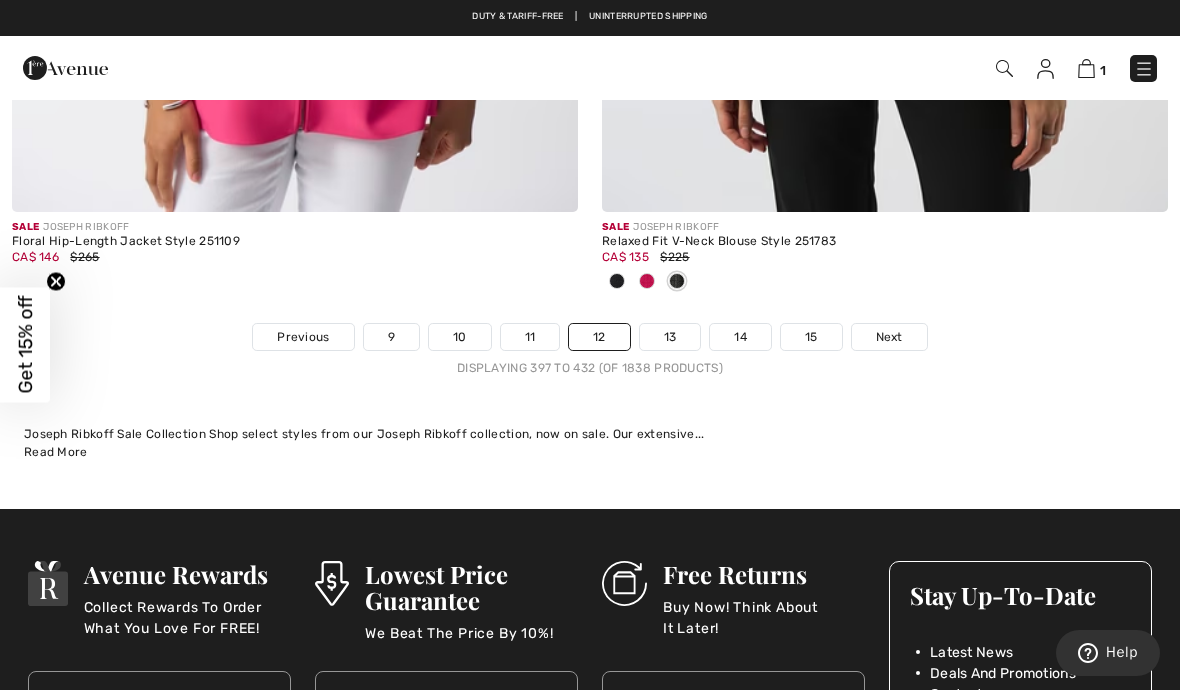 click on "13" at bounding box center (670, 337) 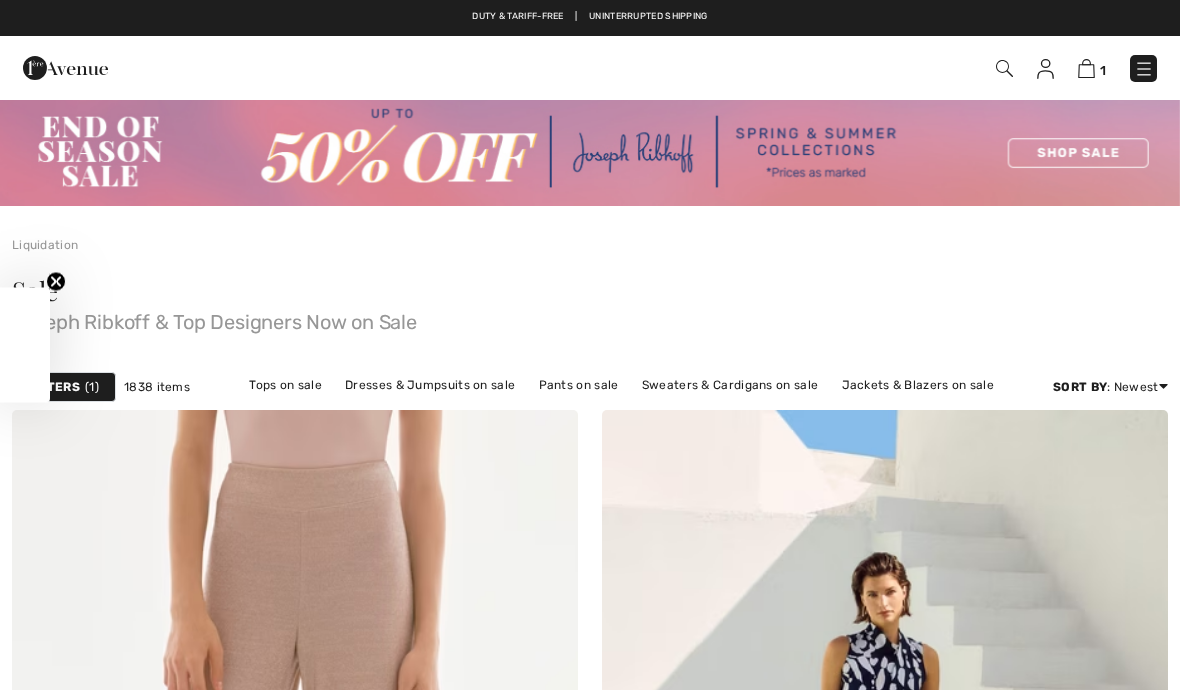 scroll, scrollTop: 0, scrollLeft: 0, axis: both 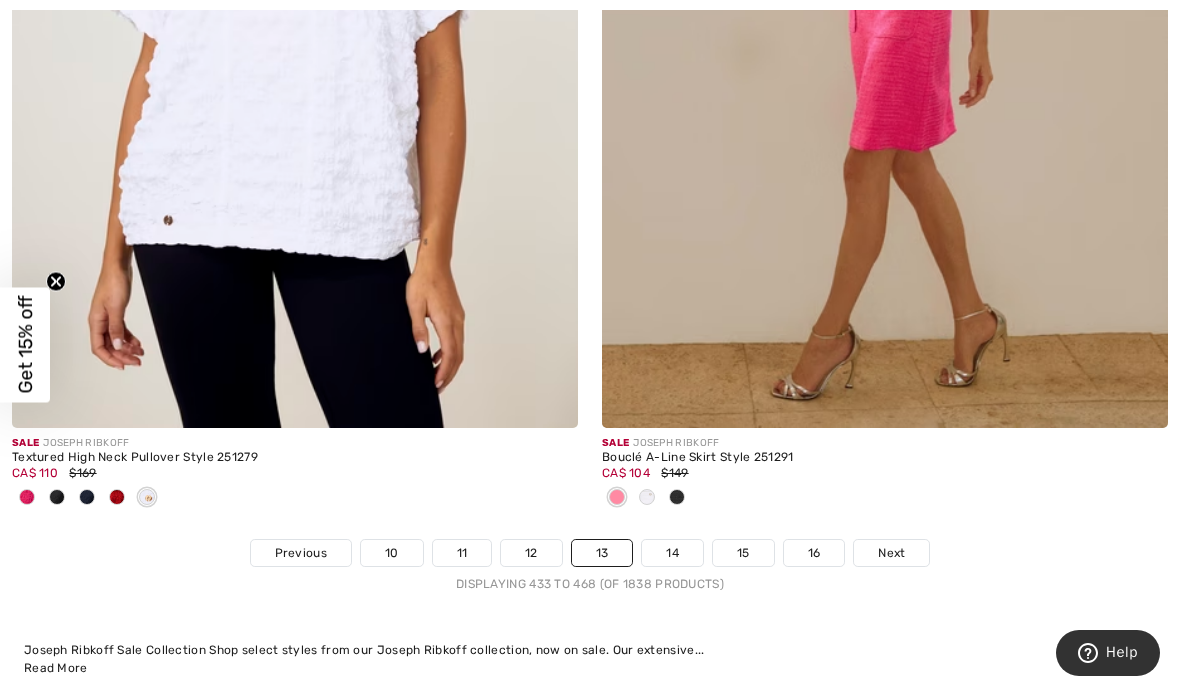 click on "14" at bounding box center [672, 553] 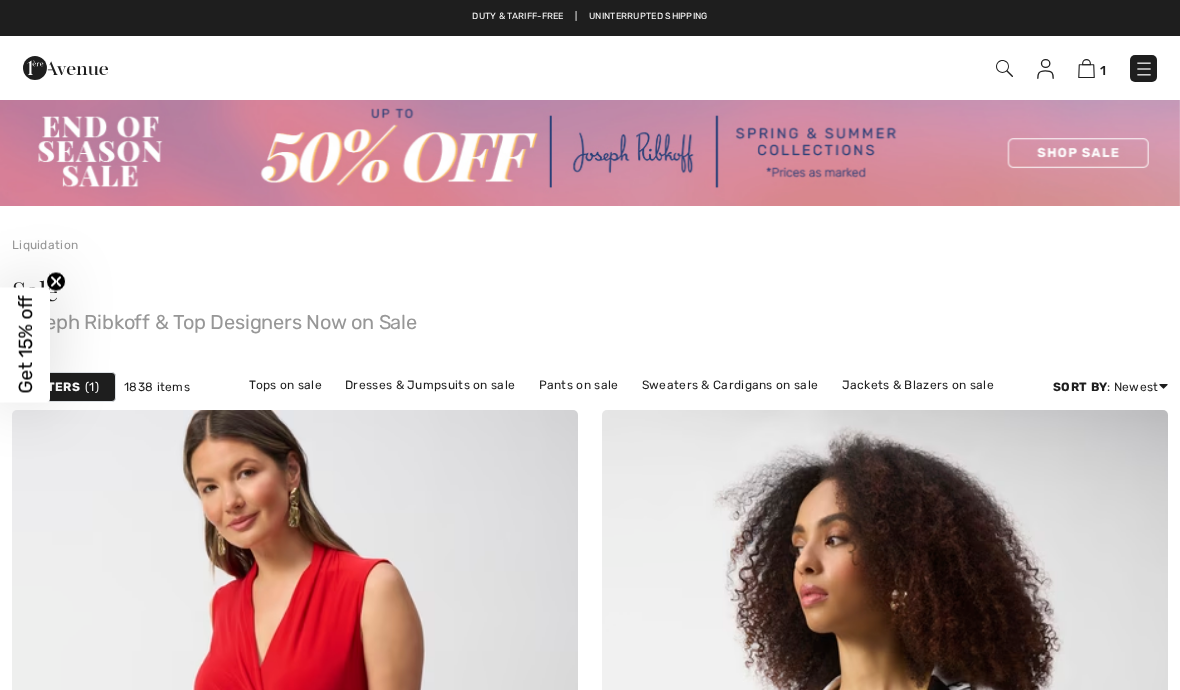scroll, scrollTop: 0, scrollLeft: 0, axis: both 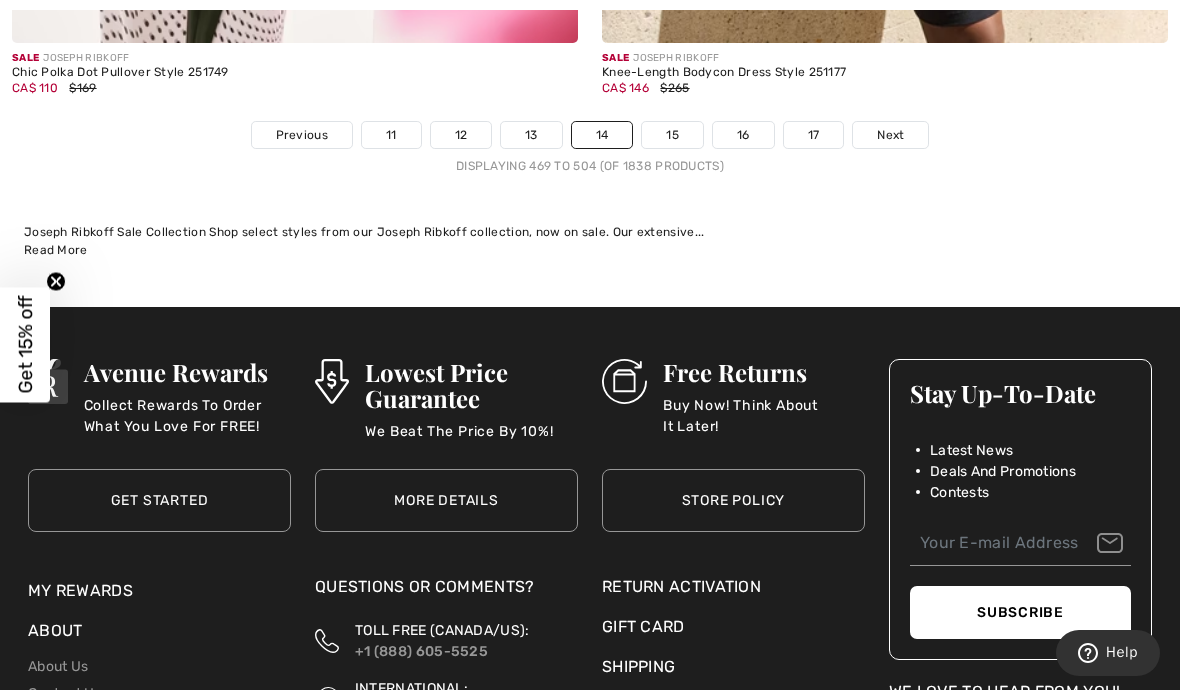 click on "15" at bounding box center [672, 135] 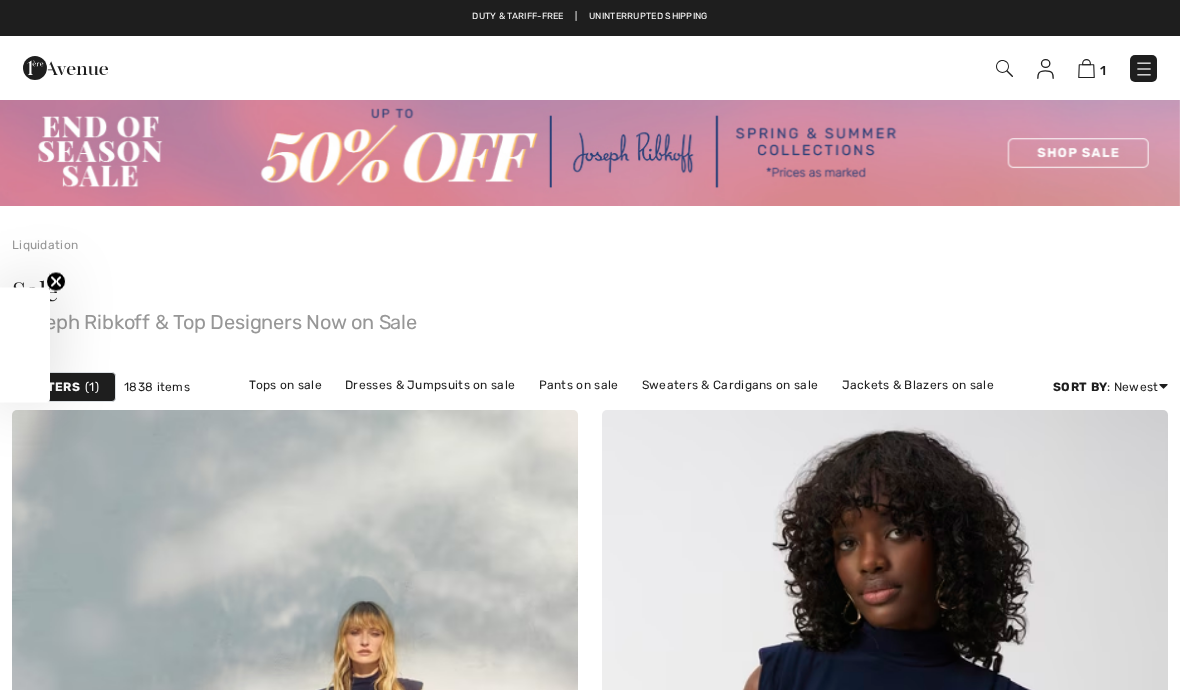 checkbox on "true" 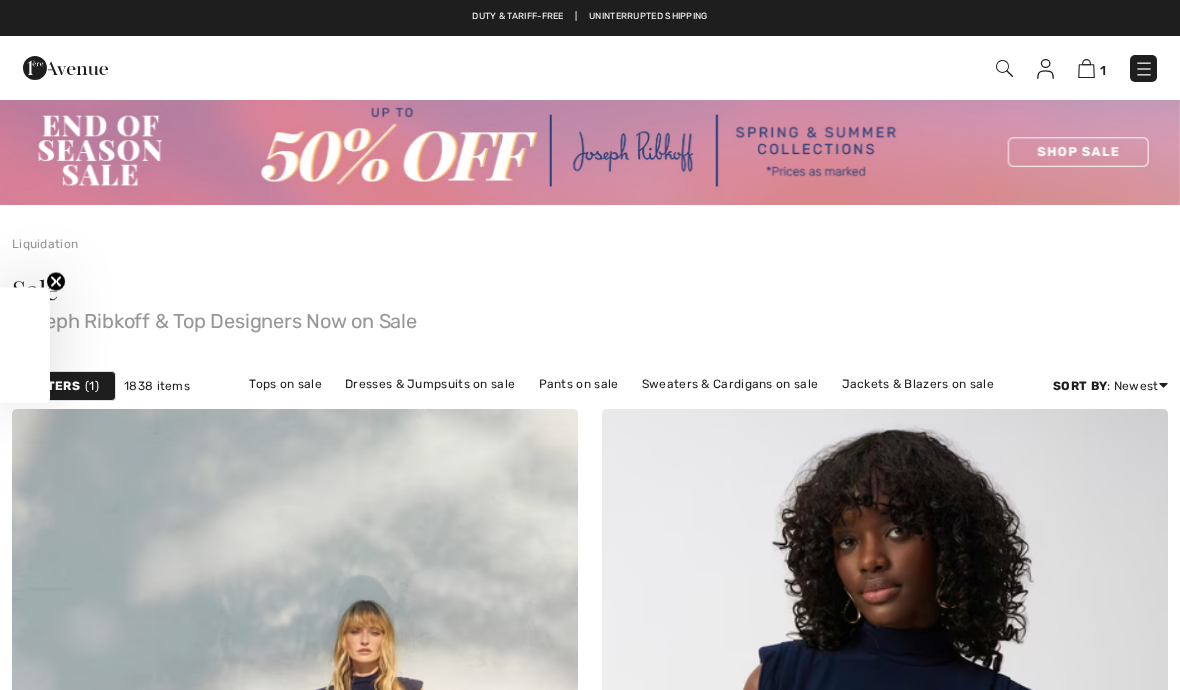 scroll, scrollTop: 0, scrollLeft: 0, axis: both 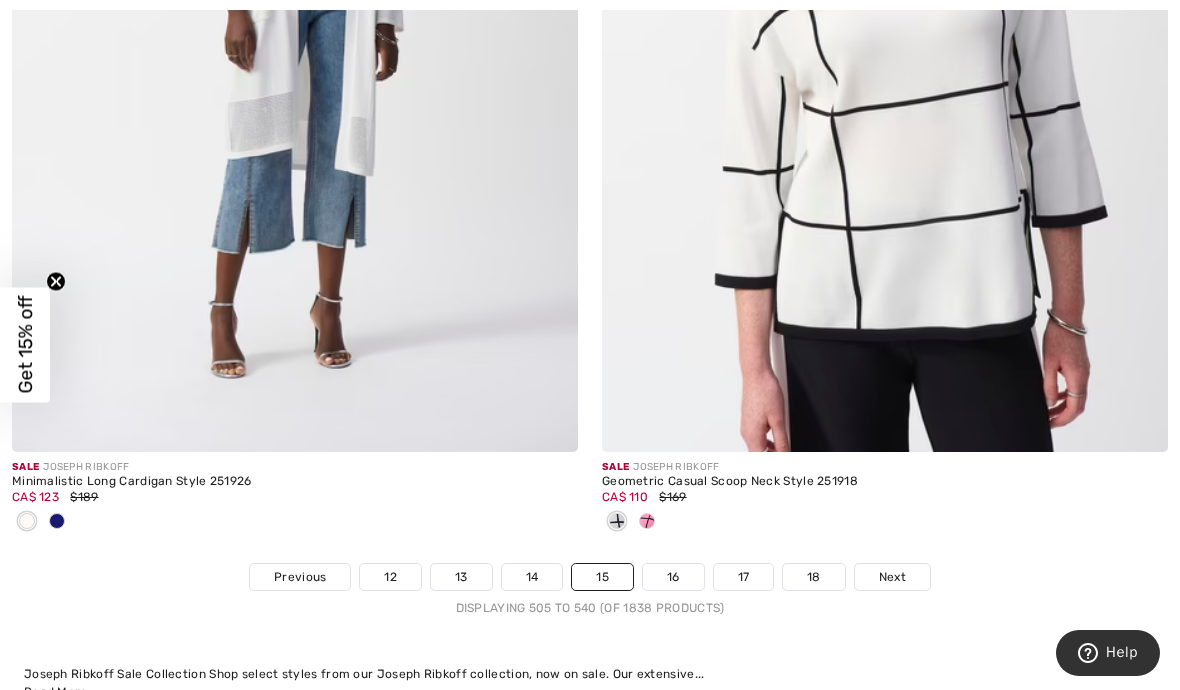 click on "16" at bounding box center (673, 577) 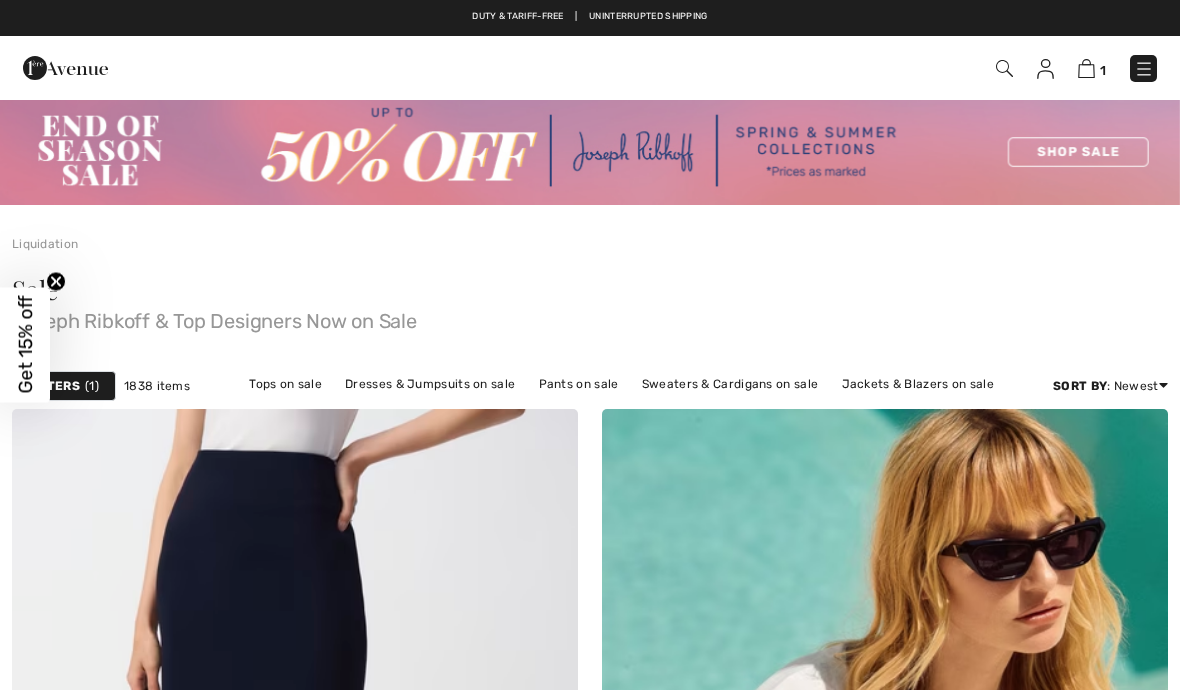 scroll, scrollTop: 0, scrollLeft: 0, axis: both 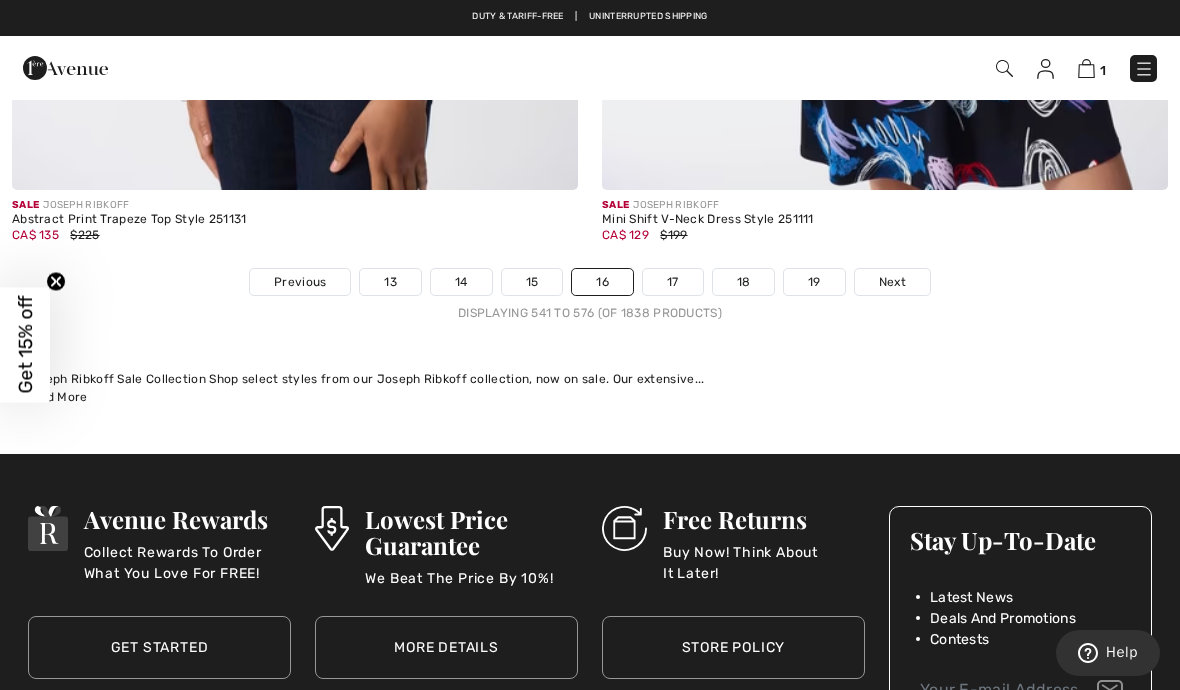 click on "17" at bounding box center [673, 282] 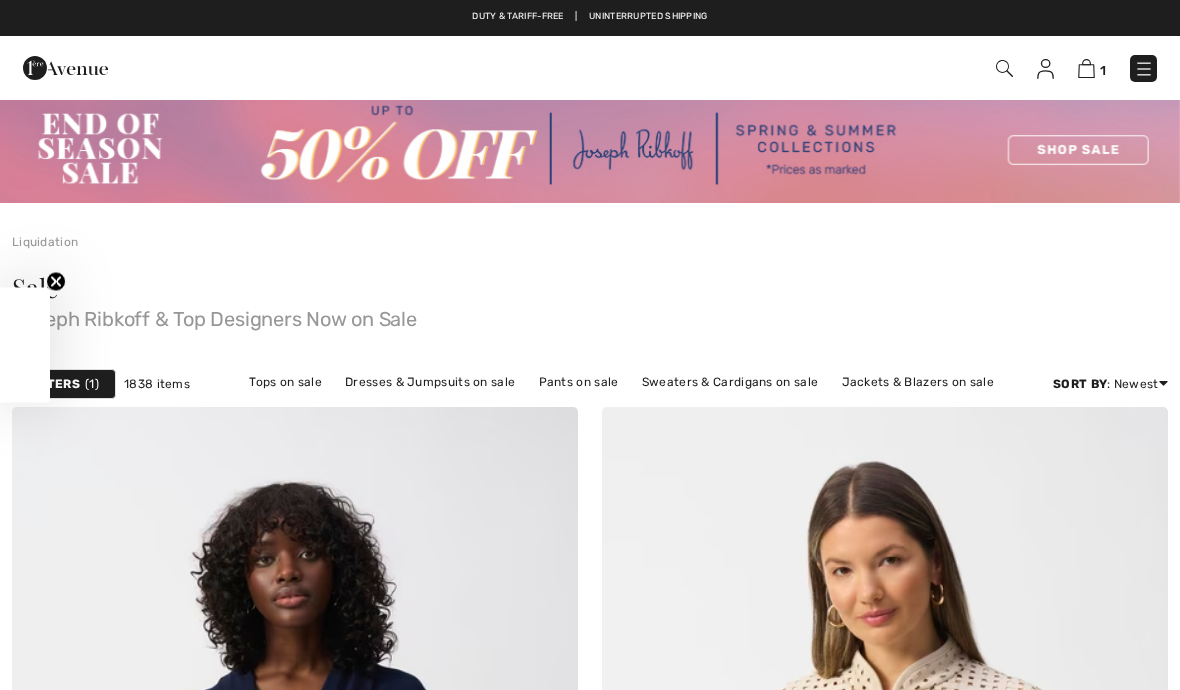 scroll, scrollTop: 0, scrollLeft: 0, axis: both 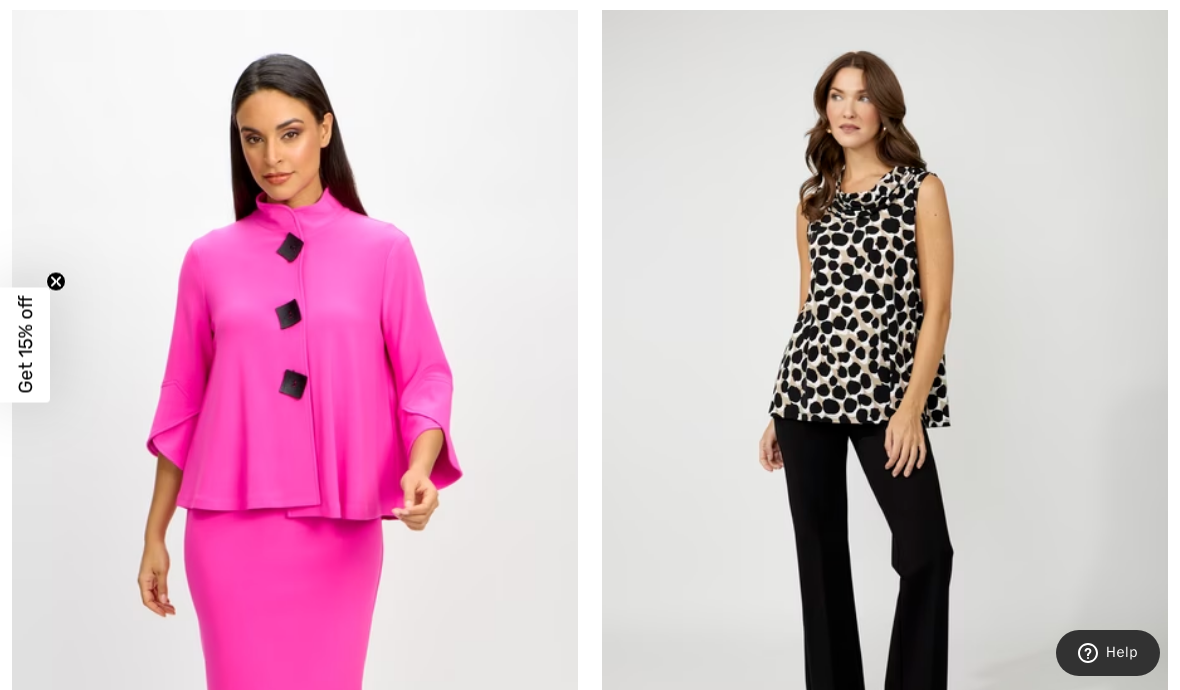 click at bounding box center (885, 421) 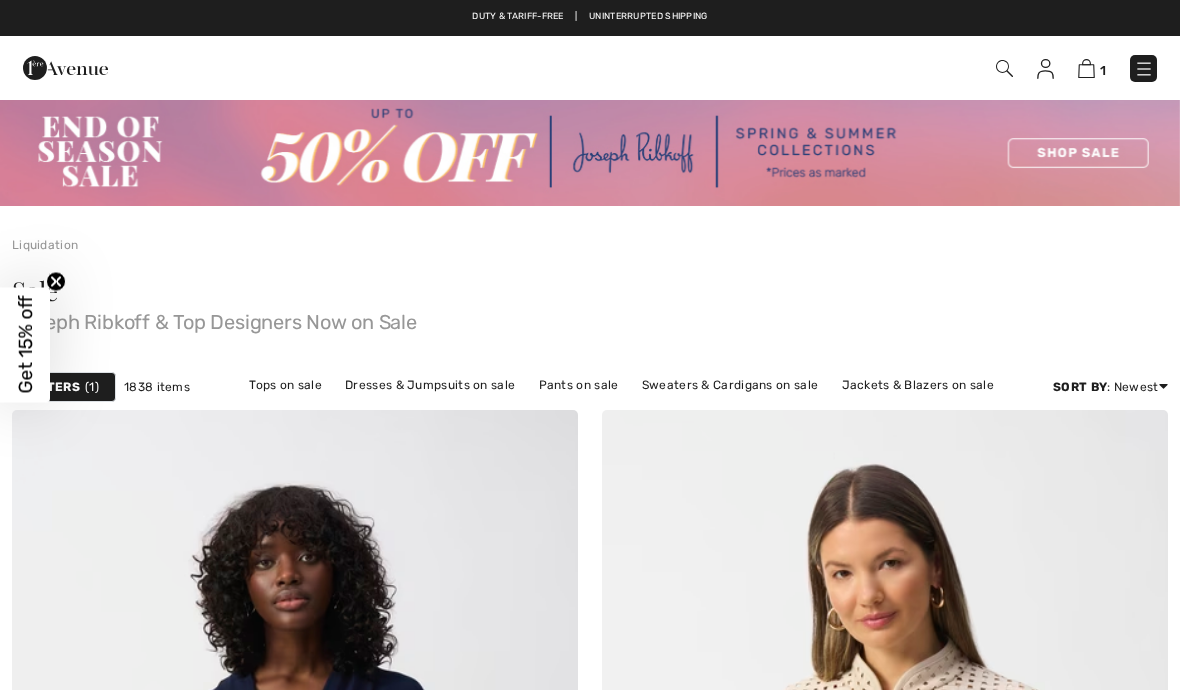 checkbox on "true" 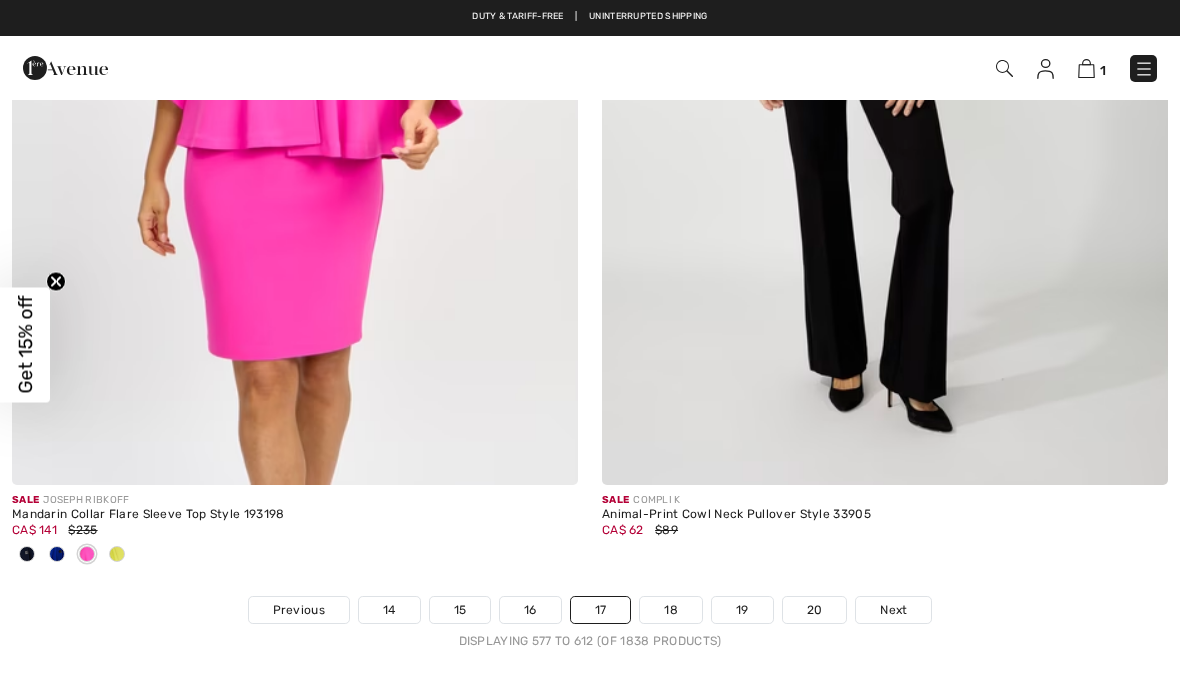 scroll, scrollTop: 0, scrollLeft: 0, axis: both 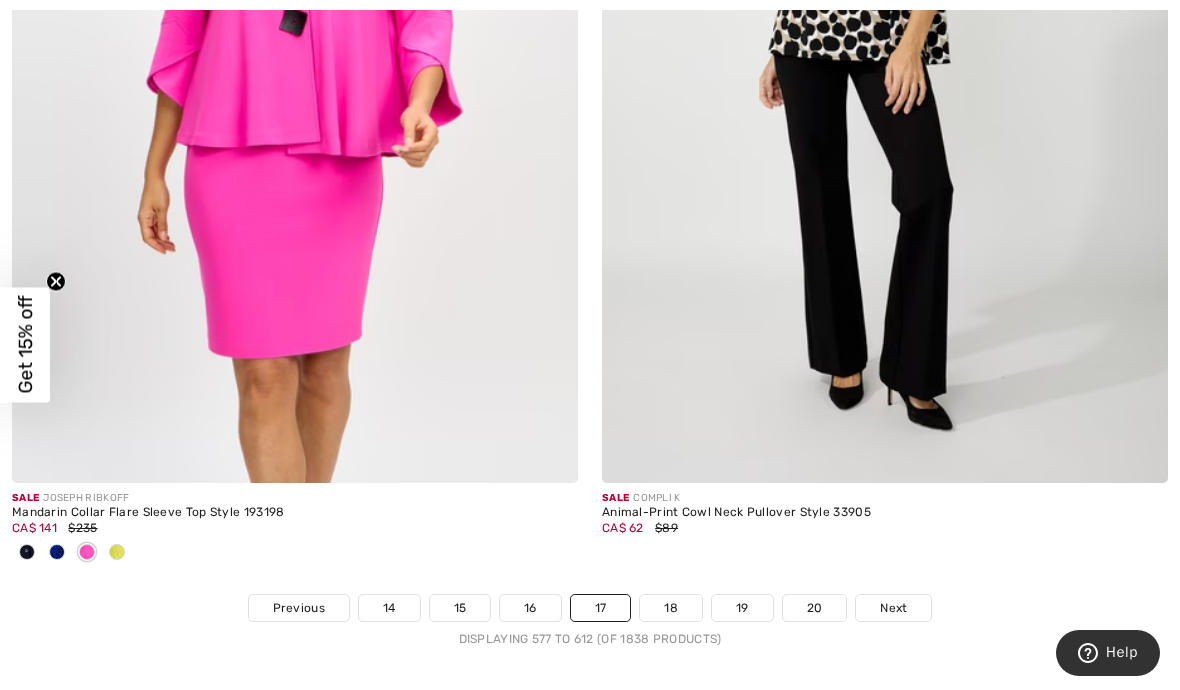 click on "18" at bounding box center (671, 608) 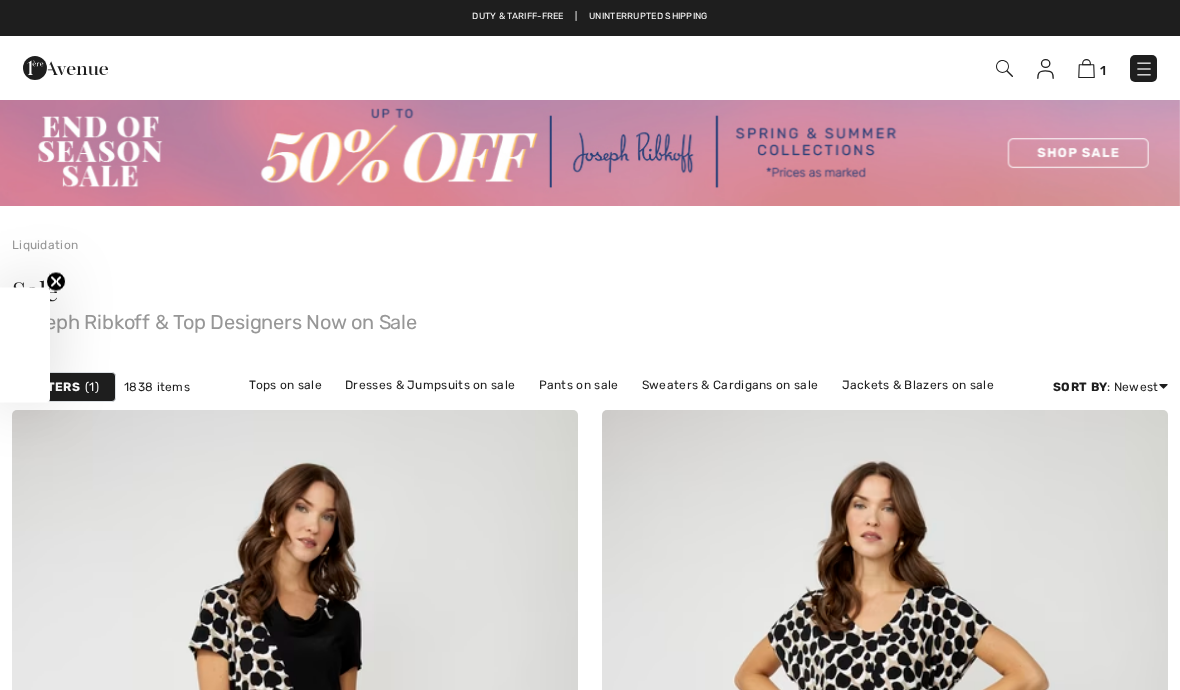 scroll, scrollTop: 0, scrollLeft: 0, axis: both 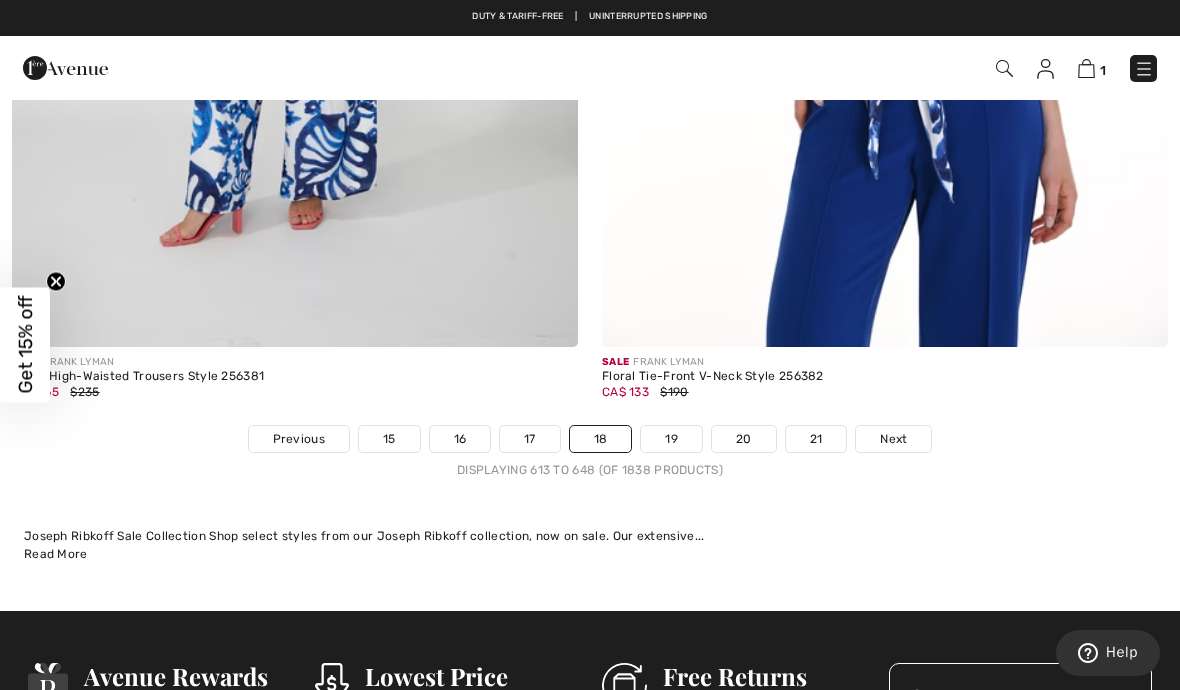 click on "19" at bounding box center [671, 439] 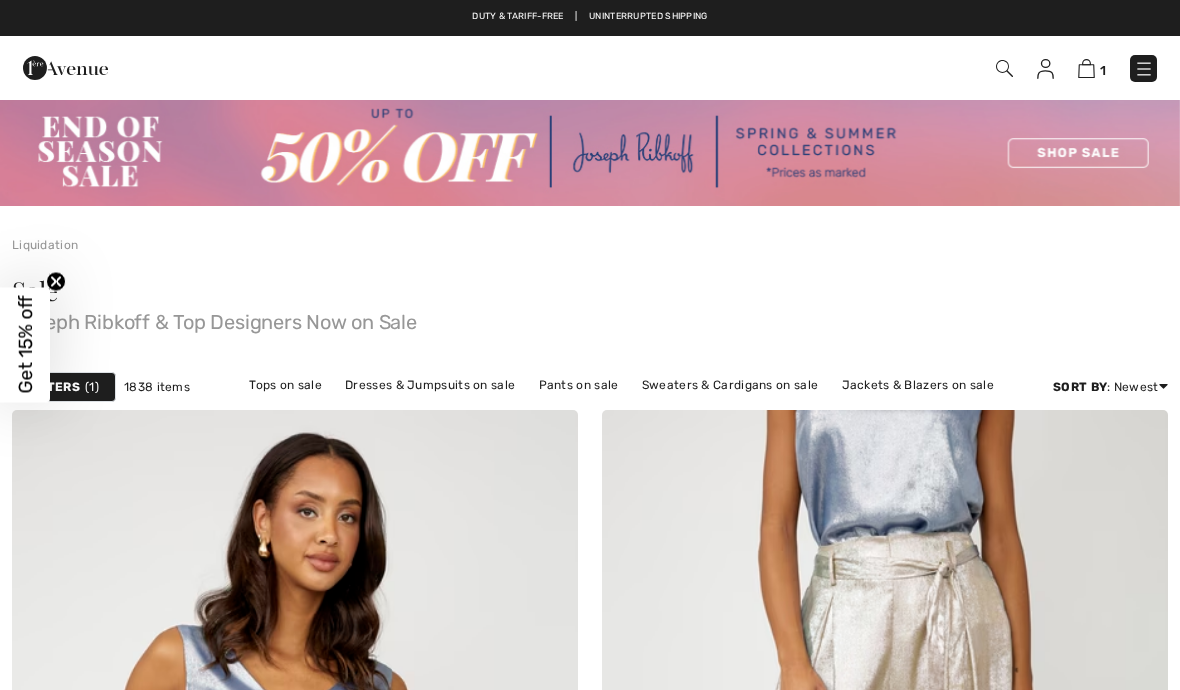 checkbox on "true" 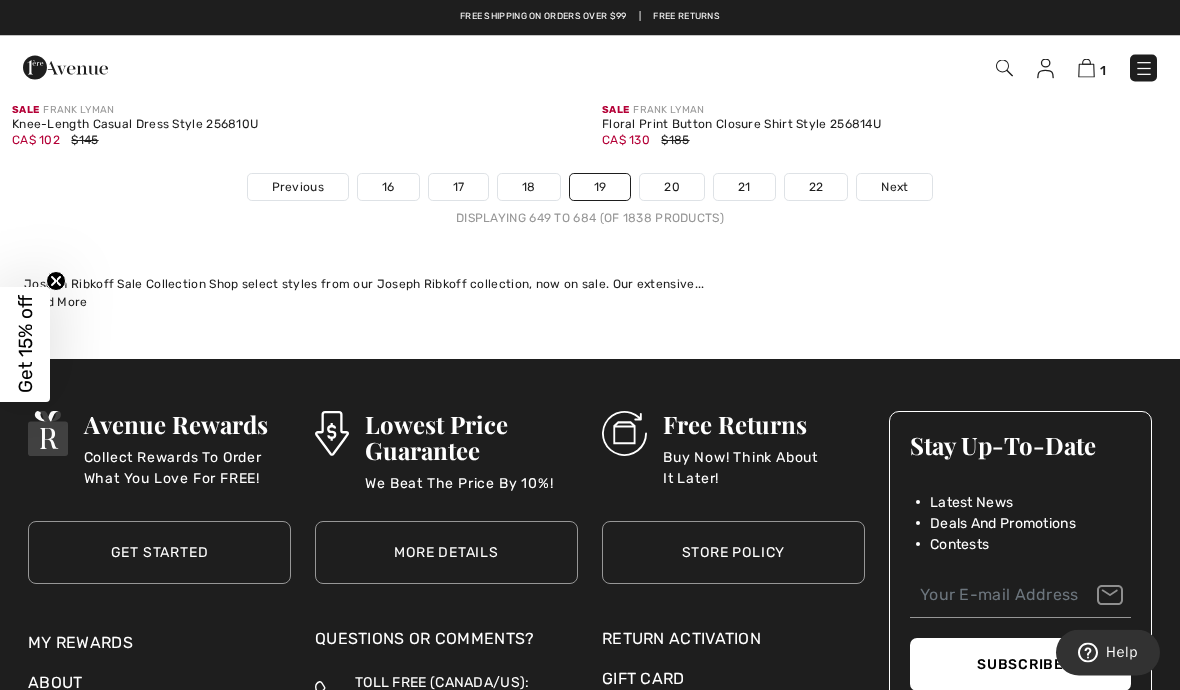 scroll, scrollTop: 17445, scrollLeft: 0, axis: vertical 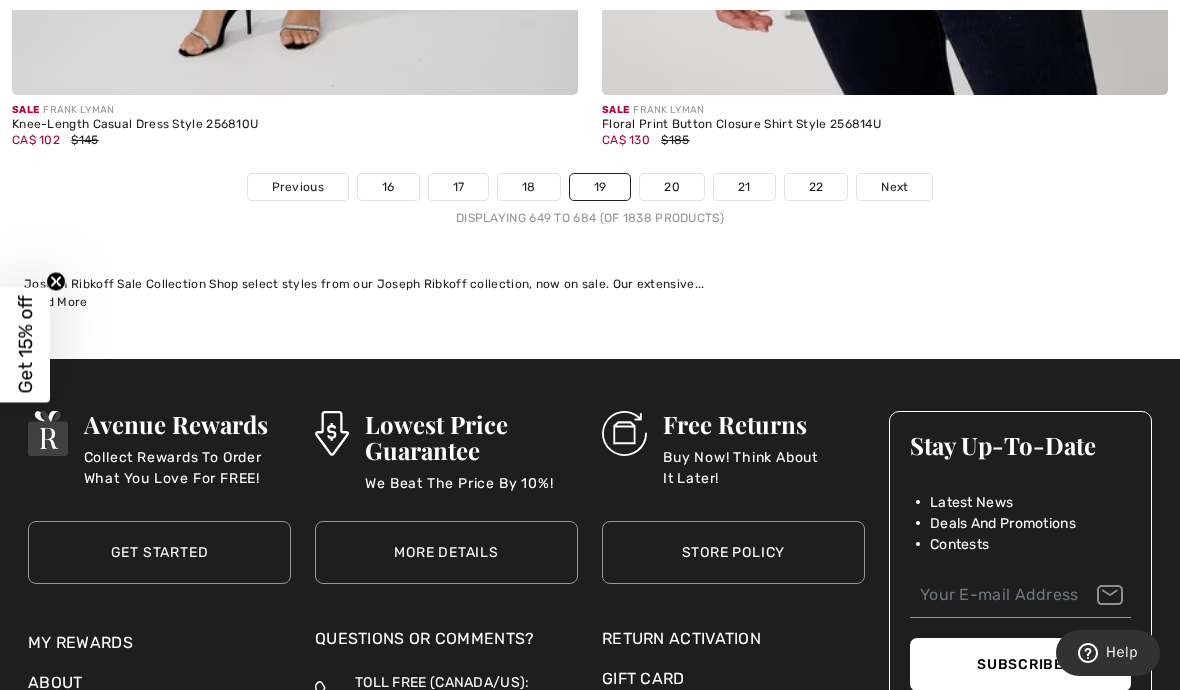 click on "20" at bounding box center (672, 187) 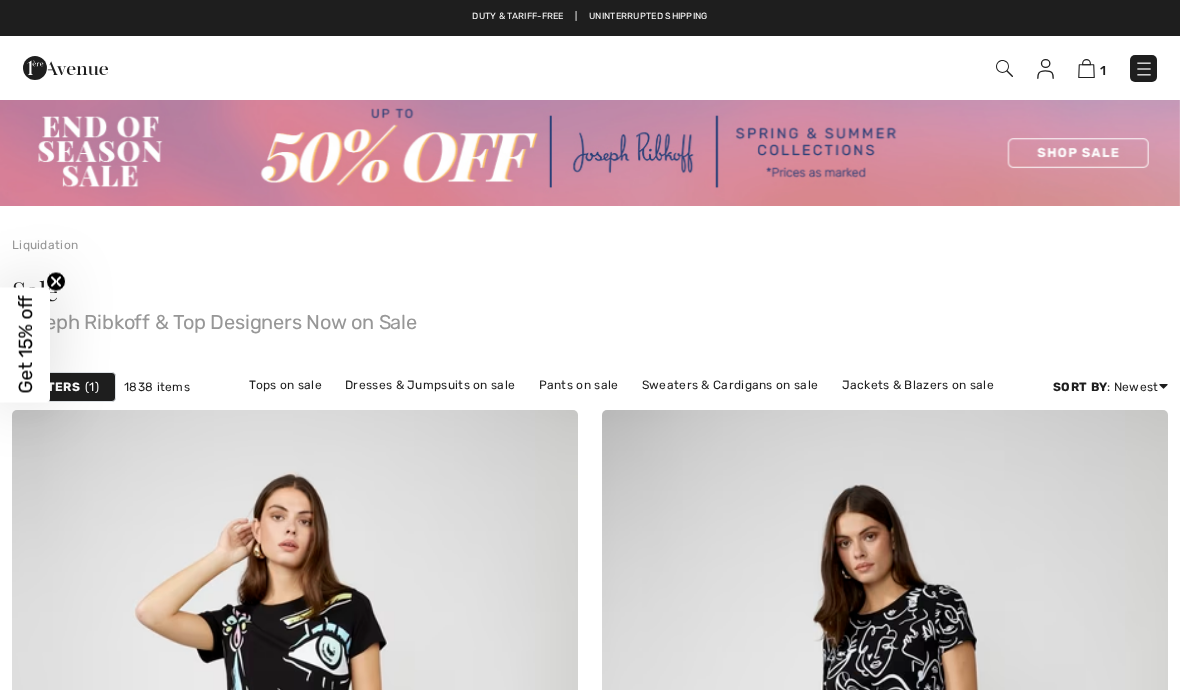 checkbox on "true" 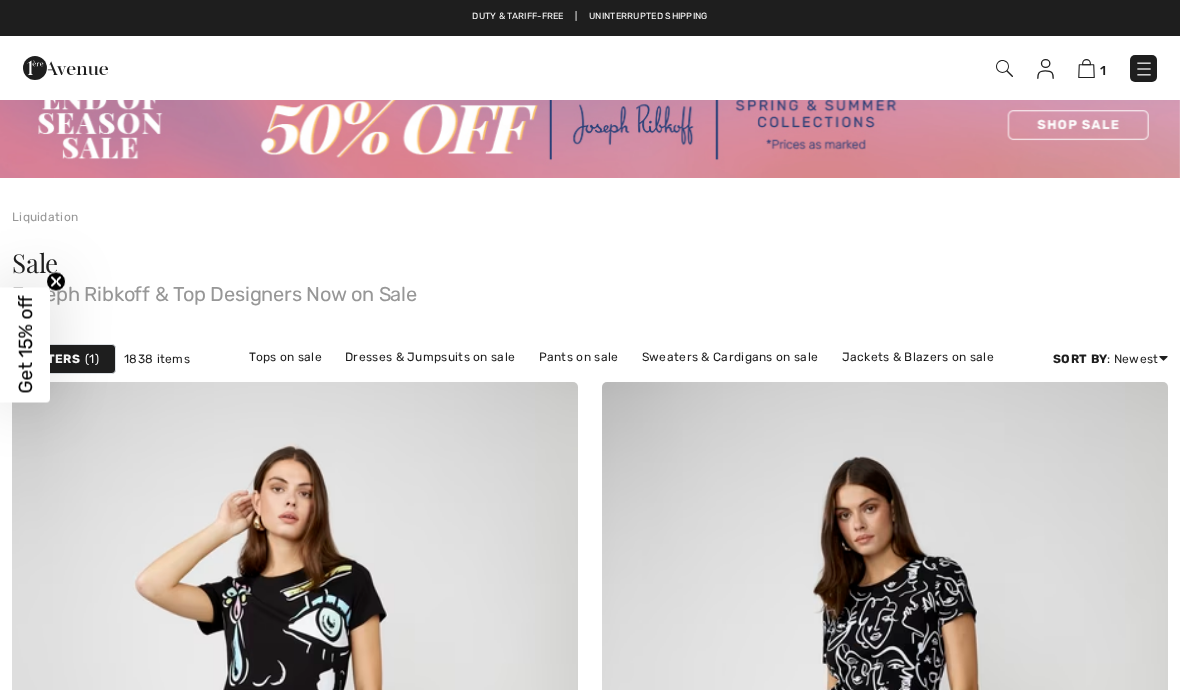 scroll, scrollTop: 0, scrollLeft: 0, axis: both 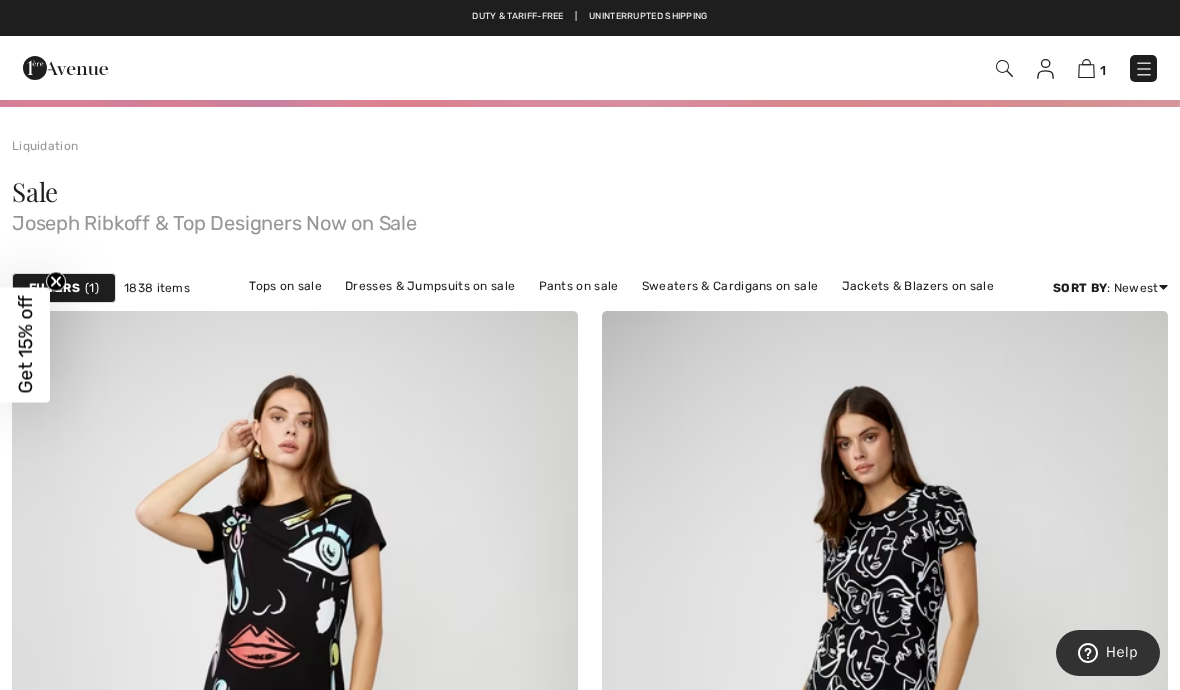 click on "Filters 1
1838 items
Tops on sale
Dresses & Jumpsuits on sale
Pants on sale
Sweaters & Cardigans on sale
Jackets & Blazers on sale
Skirts on sale
Outerwear on sale
Sort By : Newest
Price: High to Low
Price: Low to High
Discount: High to Low
Discount: Low to High
Newest
Best Sellers" at bounding box center [590, 288] 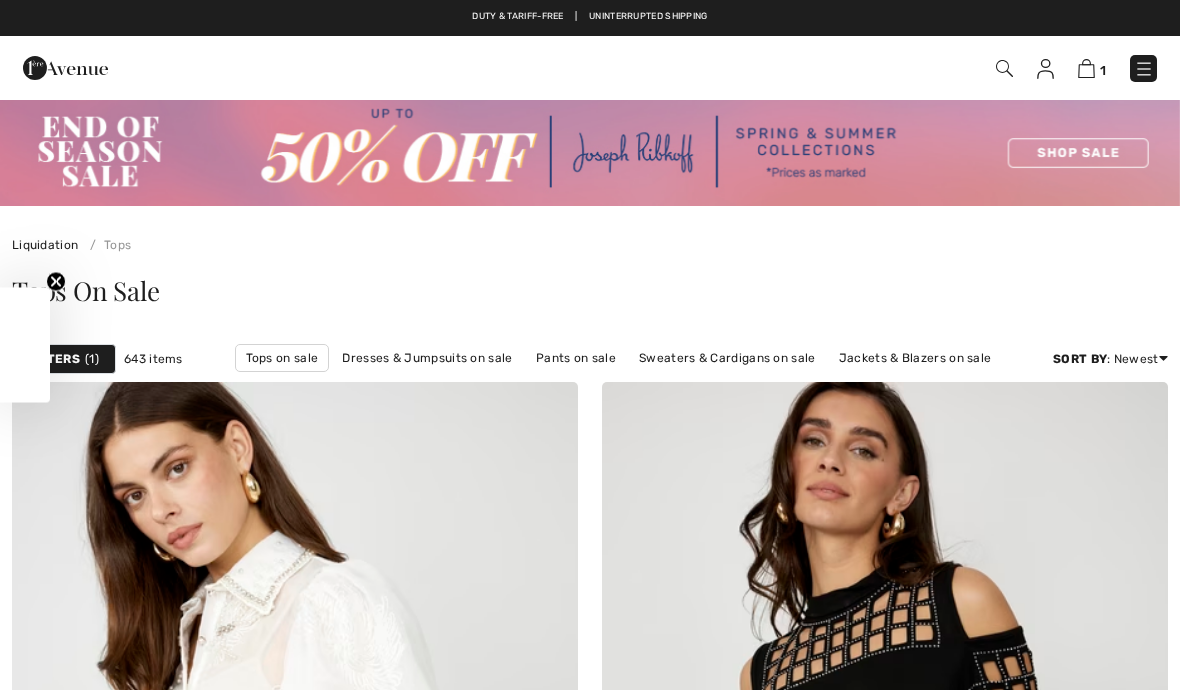 scroll, scrollTop: 0, scrollLeft: 0, axis: both 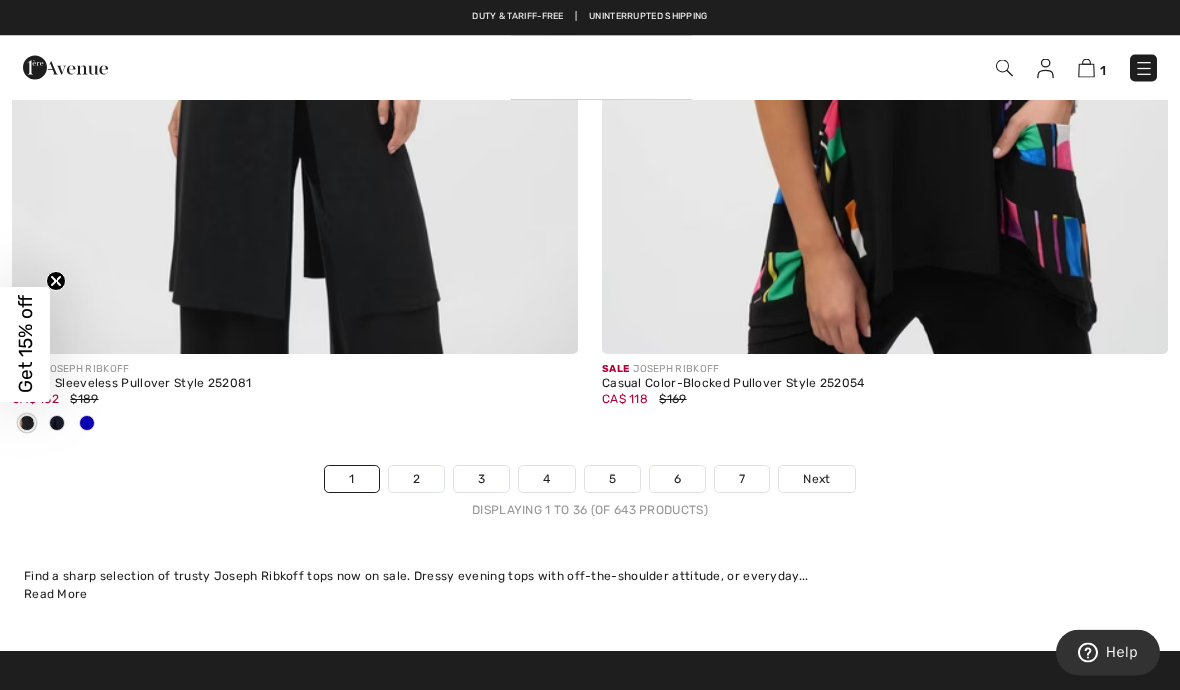 click on "2" at bounding box center [416, 480] 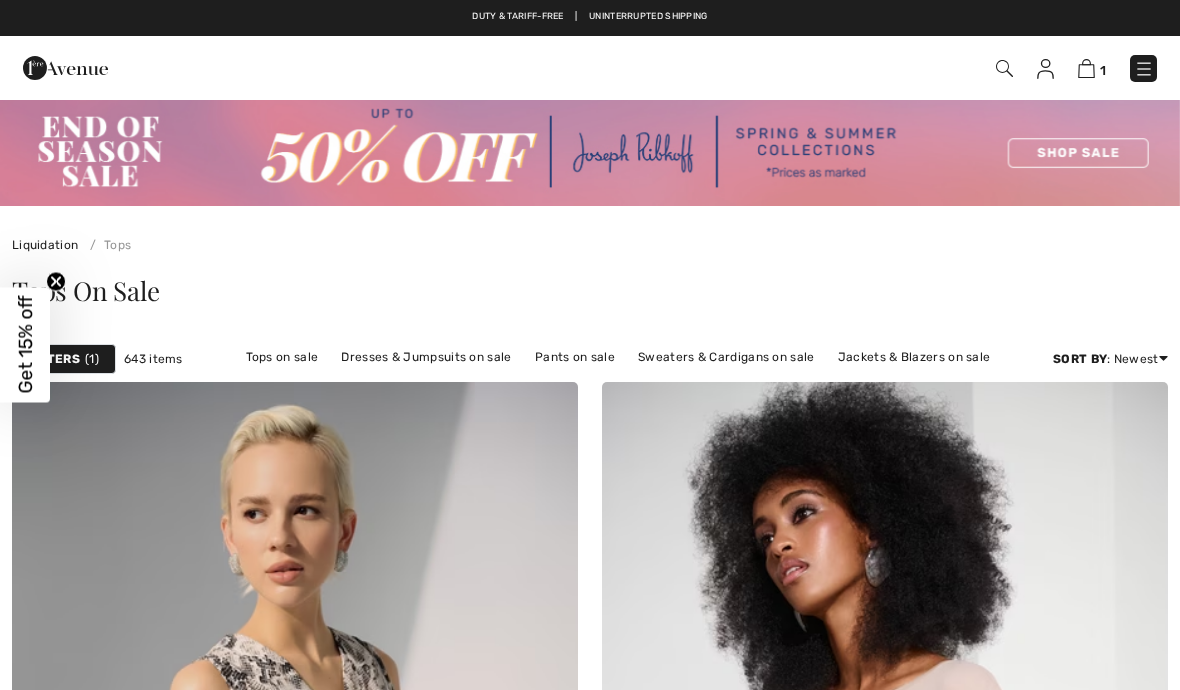 checkbox on "true" 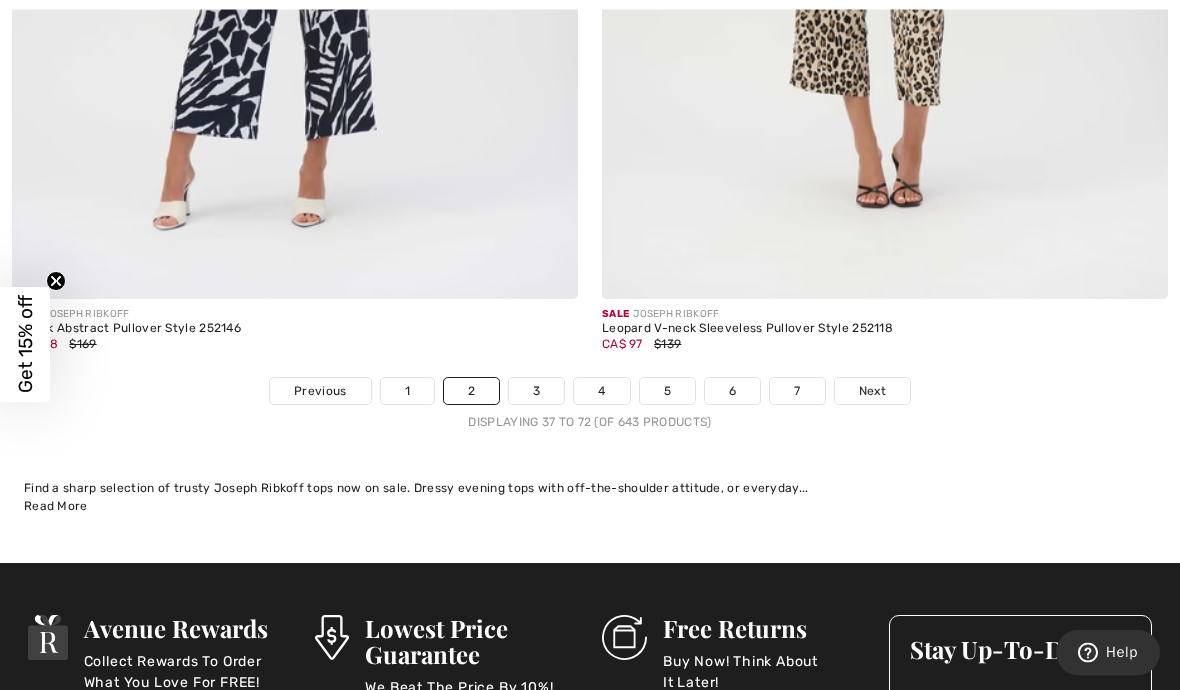 scroll, scrollTop: 17411, scrollLeft: 0, axis: vertical 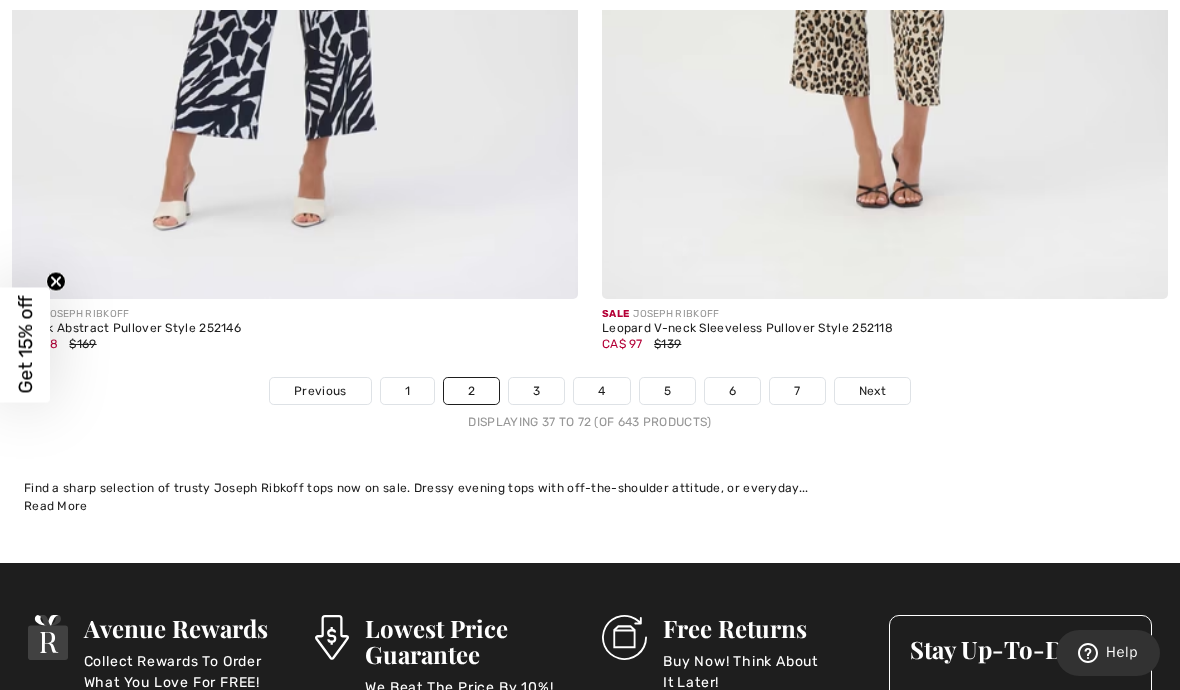 click on "3" at bounding box center [536, 391] 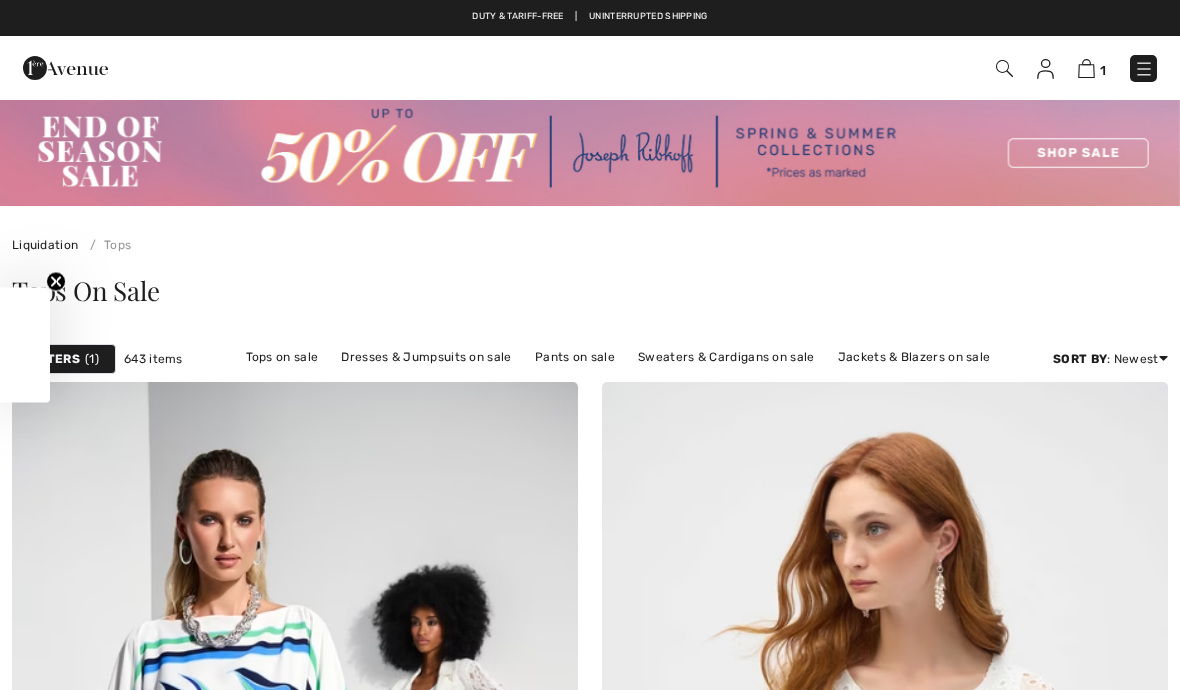checkbox on "true" 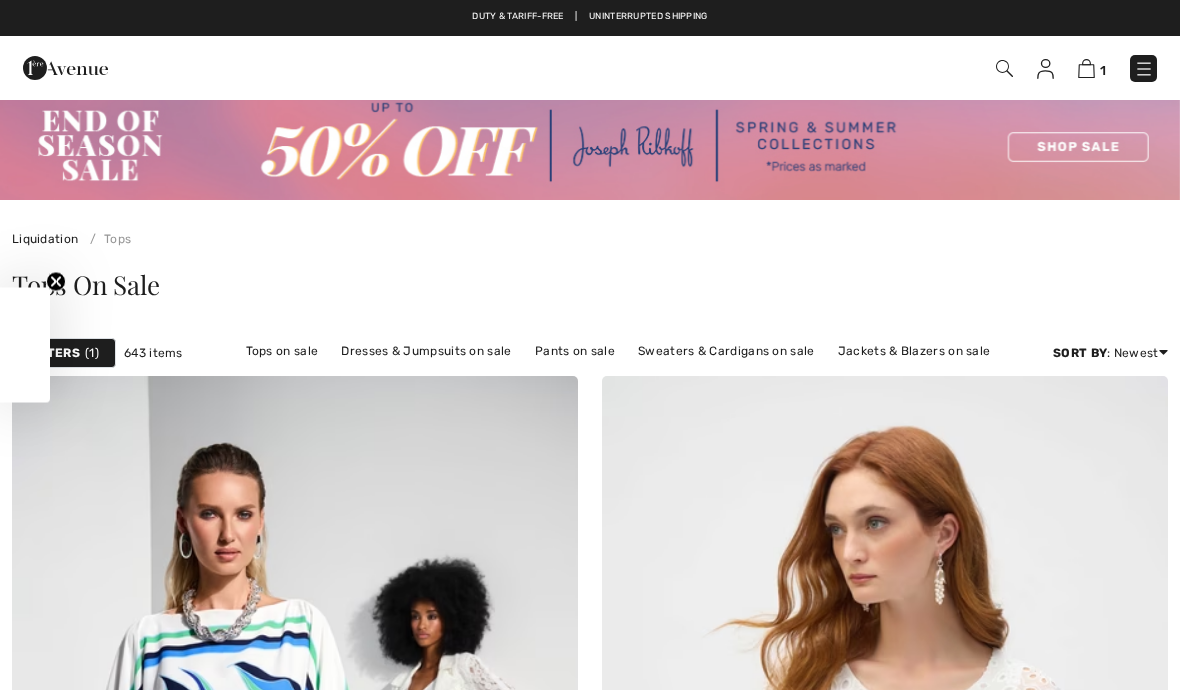 scroll, scrollTop: 0, scrollLeft: 0, axis: both 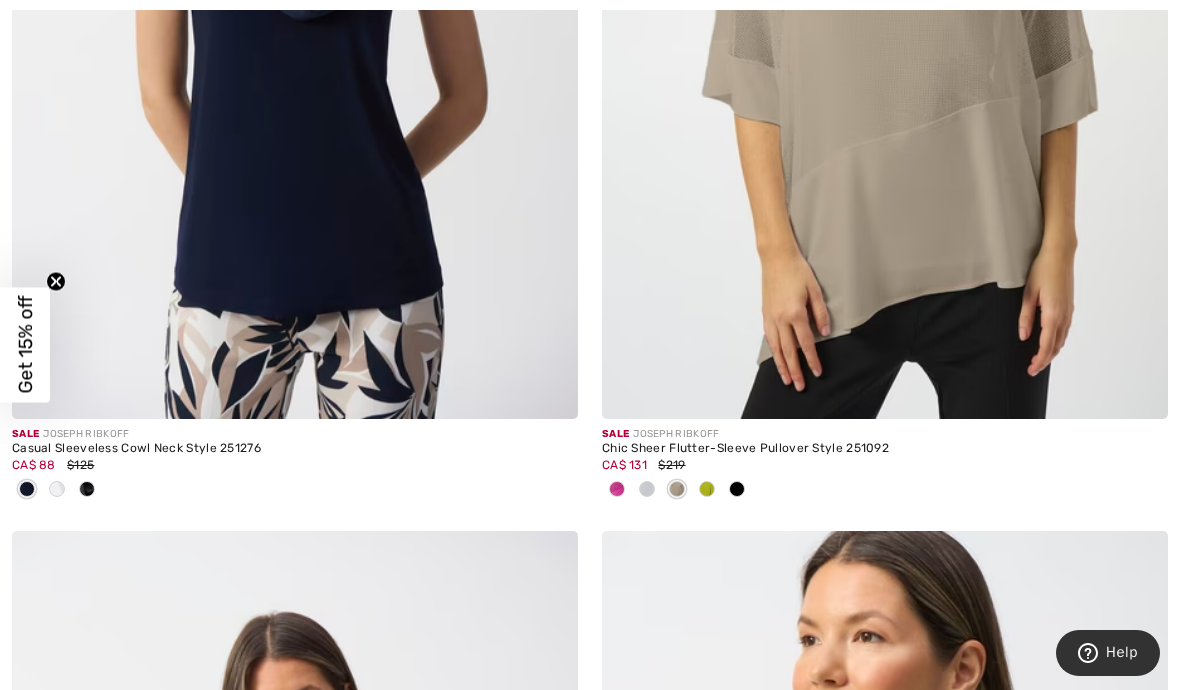 click at bounding box center [295, -6] 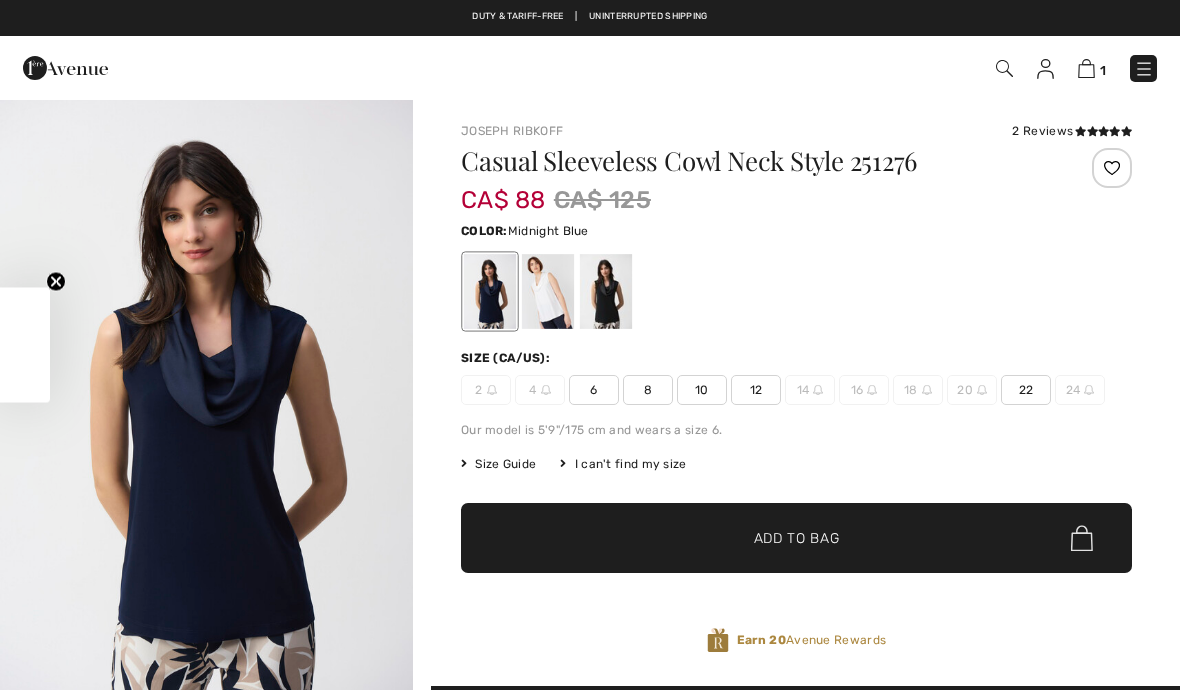 scroll, scrollTop: 0, scrollLeft: 0, axis: both 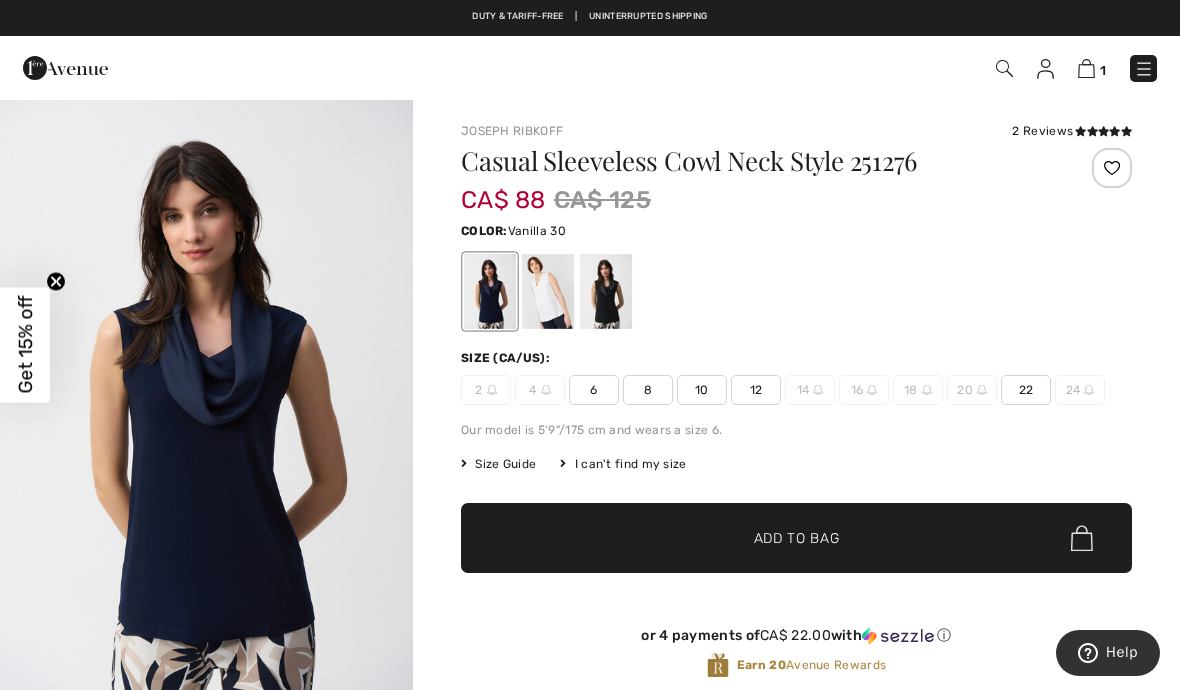 click at bounding box center (548, 291) 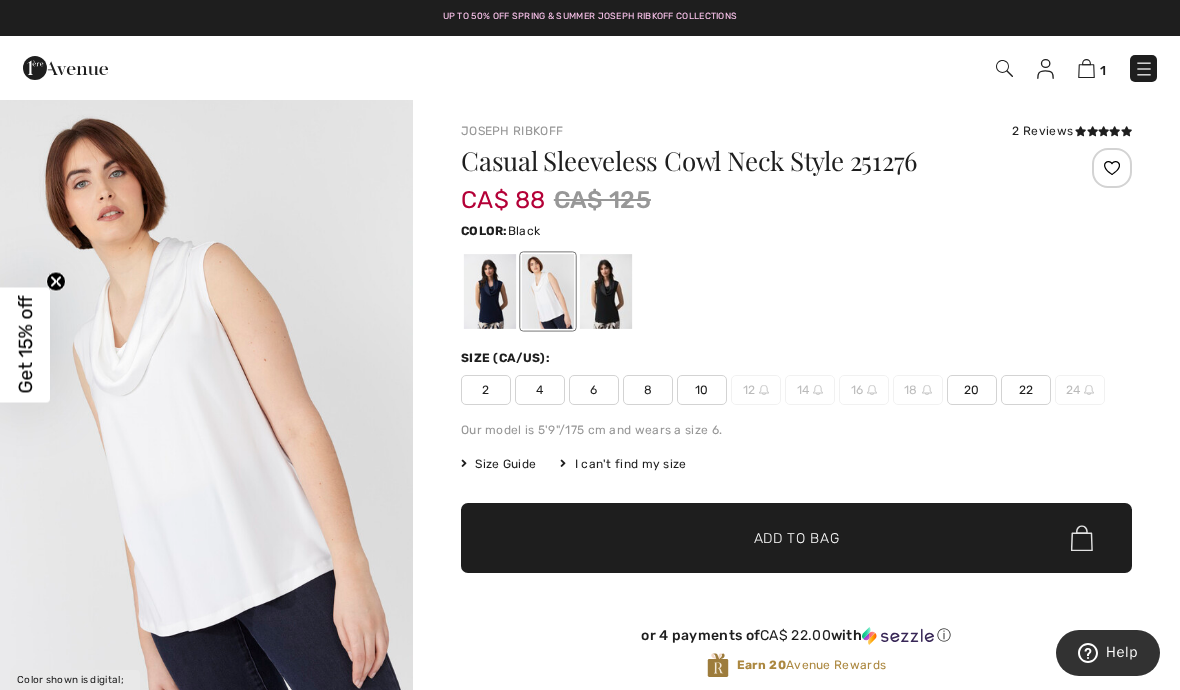 click at bounding box center [606, 291] 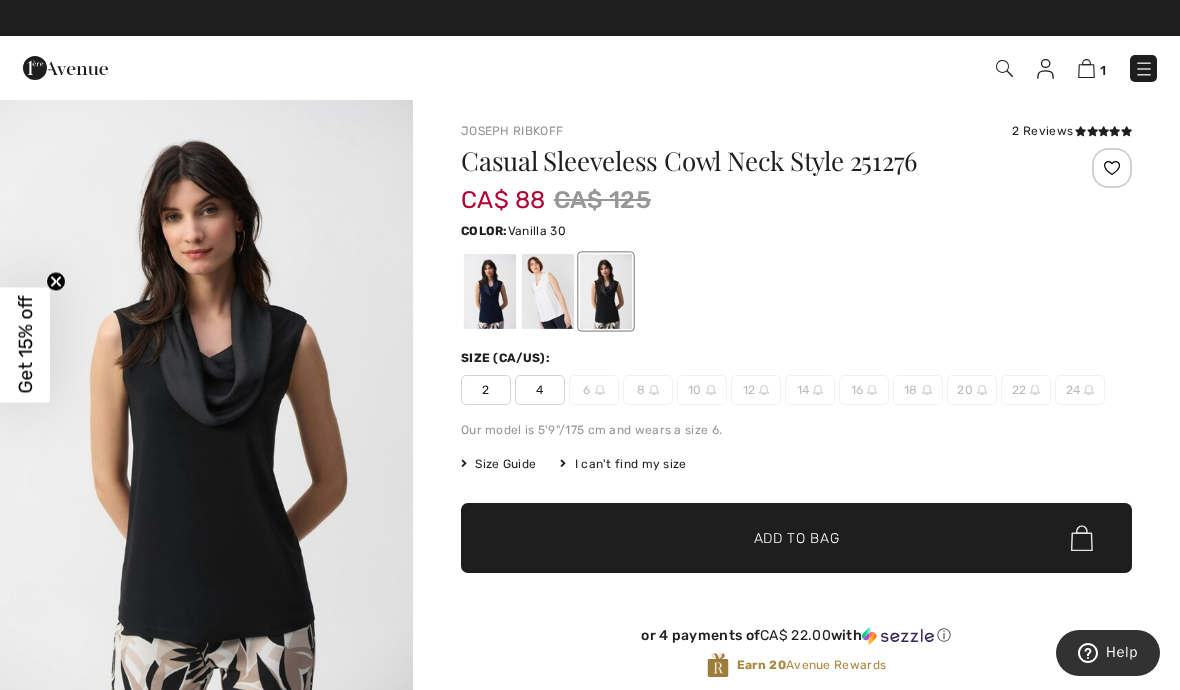 click at bounding box center [548, 291] 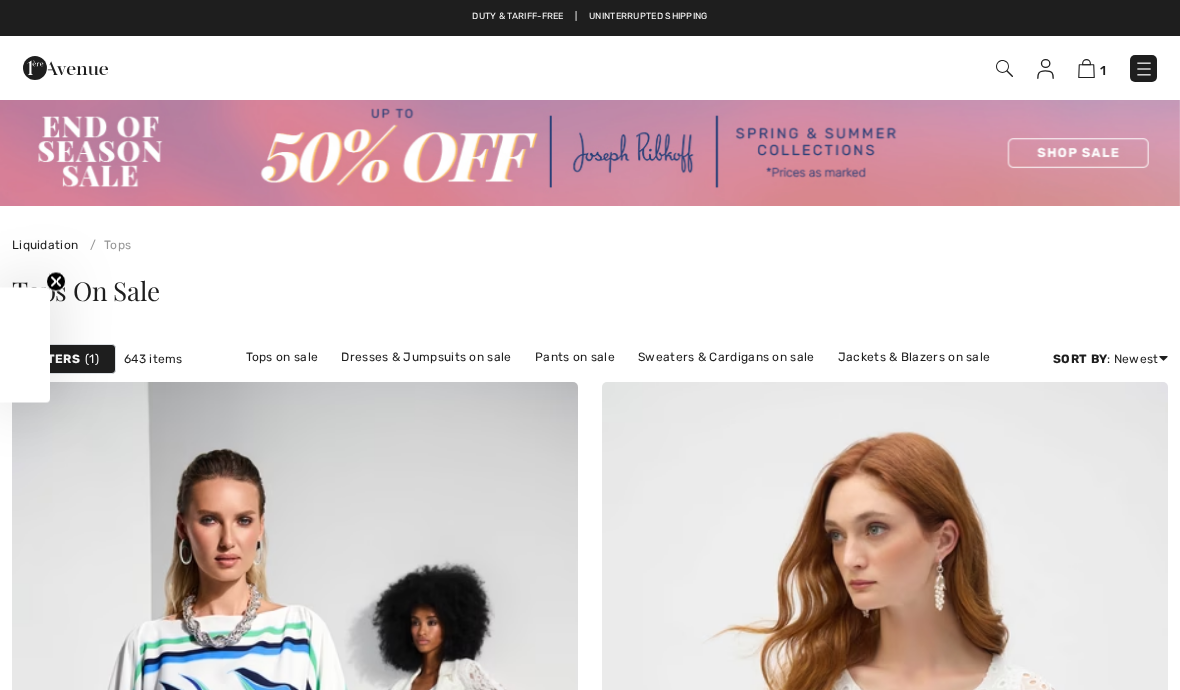 scroll, scrollTop: 13666, scrollLeft: 0, axis: vertical 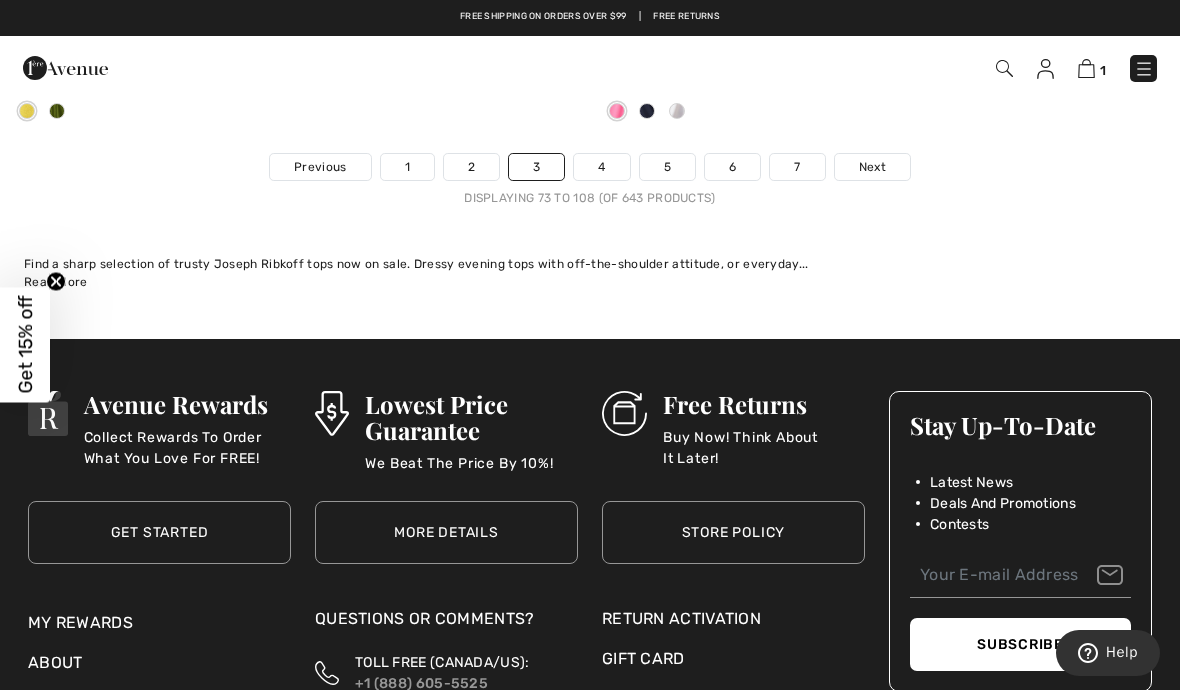 click on "4" at bounding box center [601, 167] 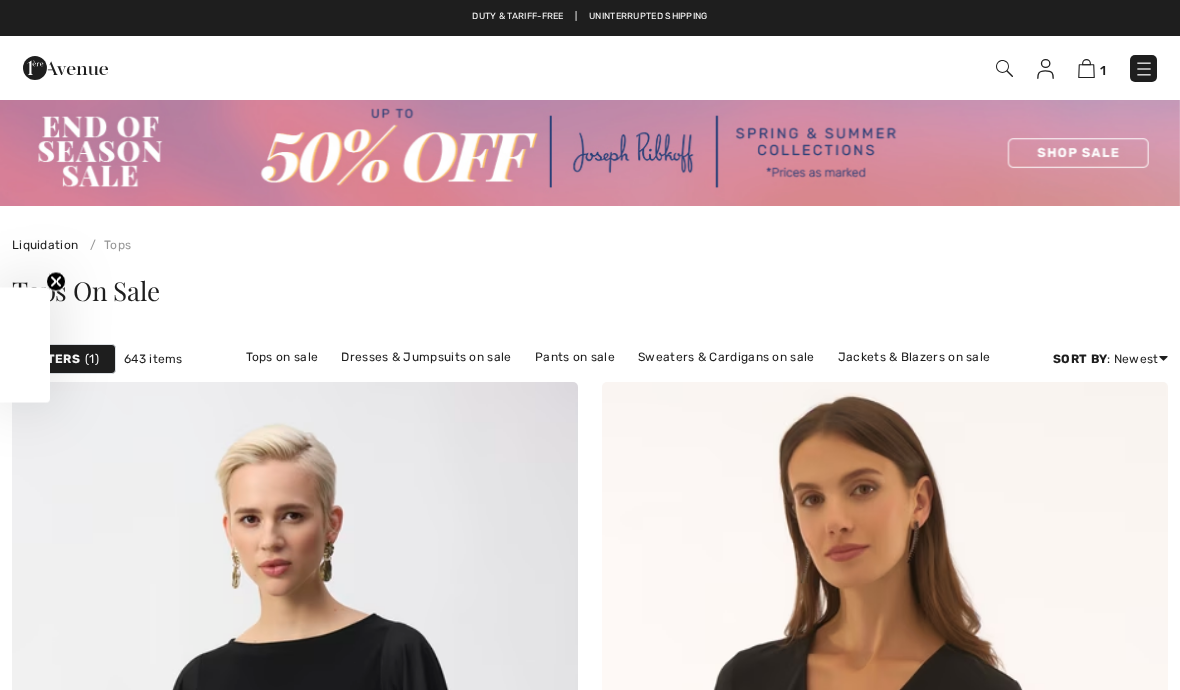 scroll, scrollTop: 0, scrollLeft: 0, axis: both 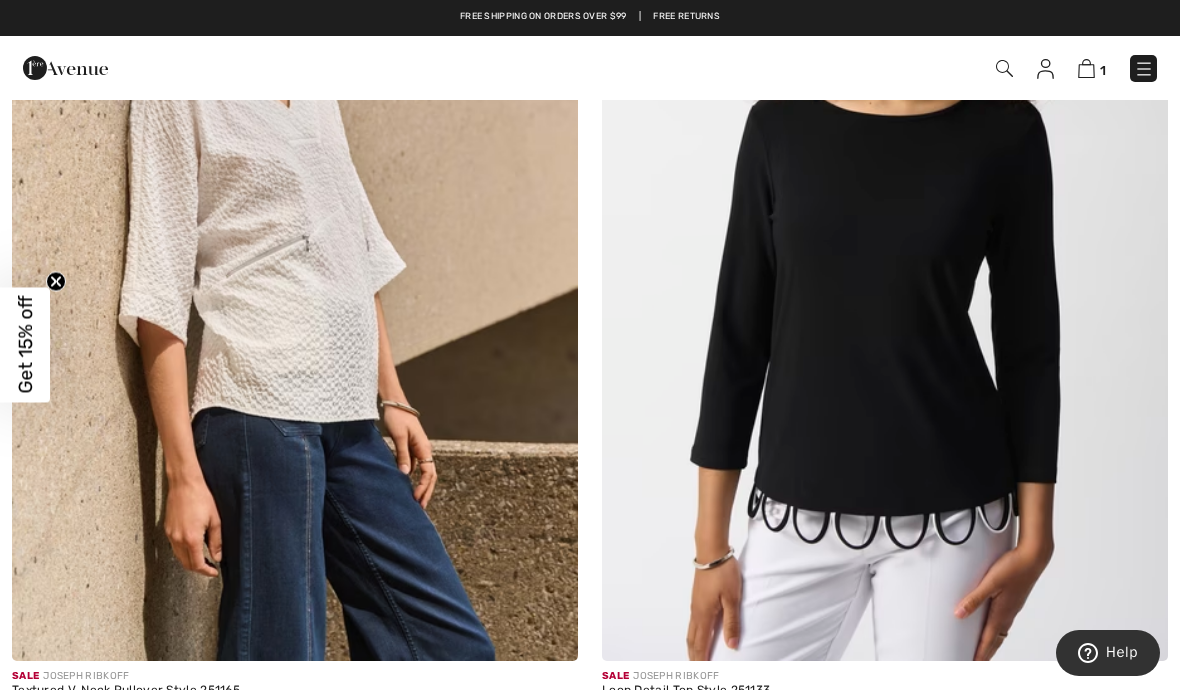 click at bounding box center (1004, 68) 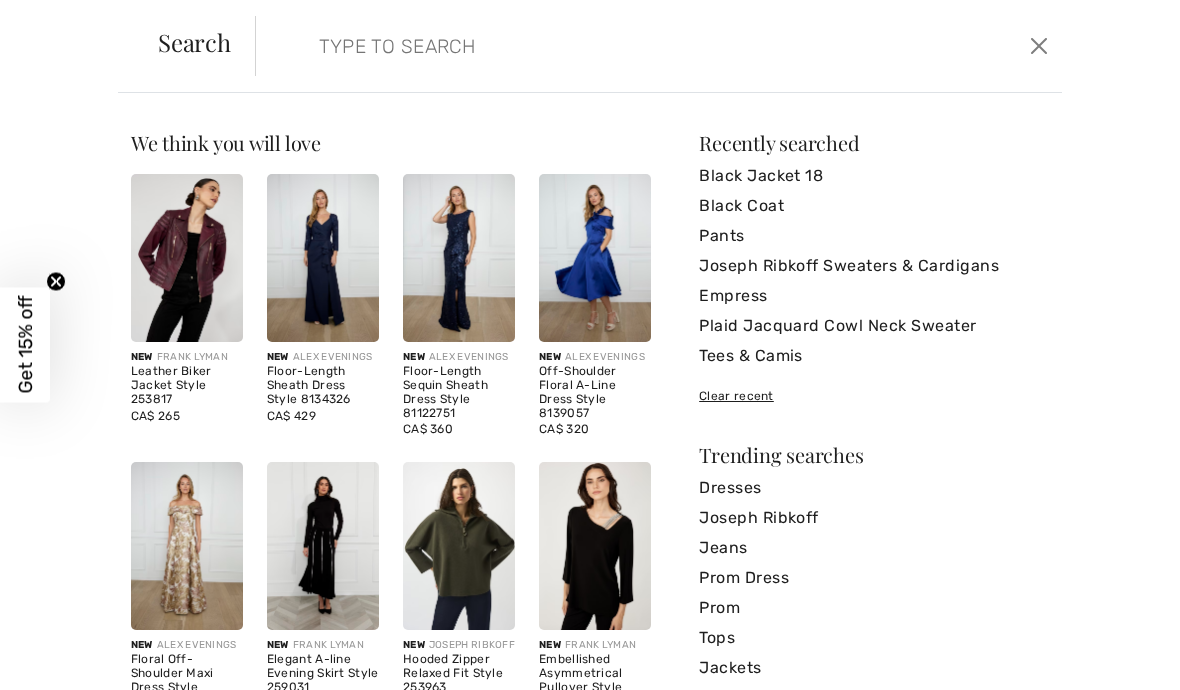 click at bounding box center (574, 46) 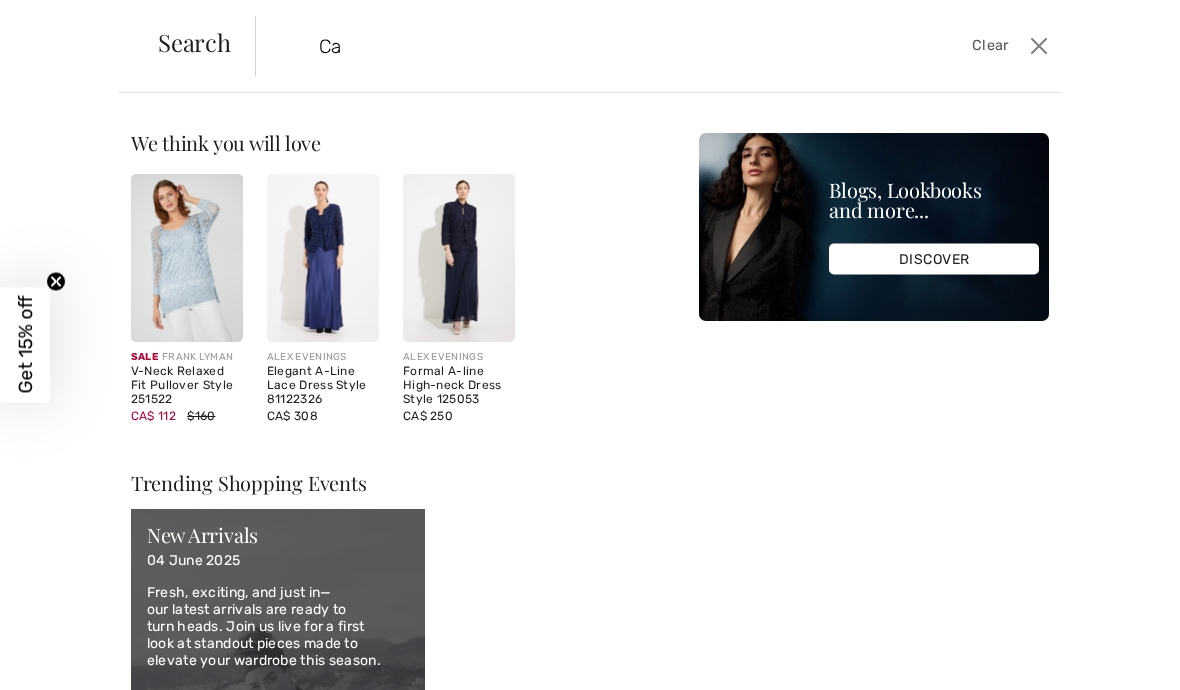 type on "C" 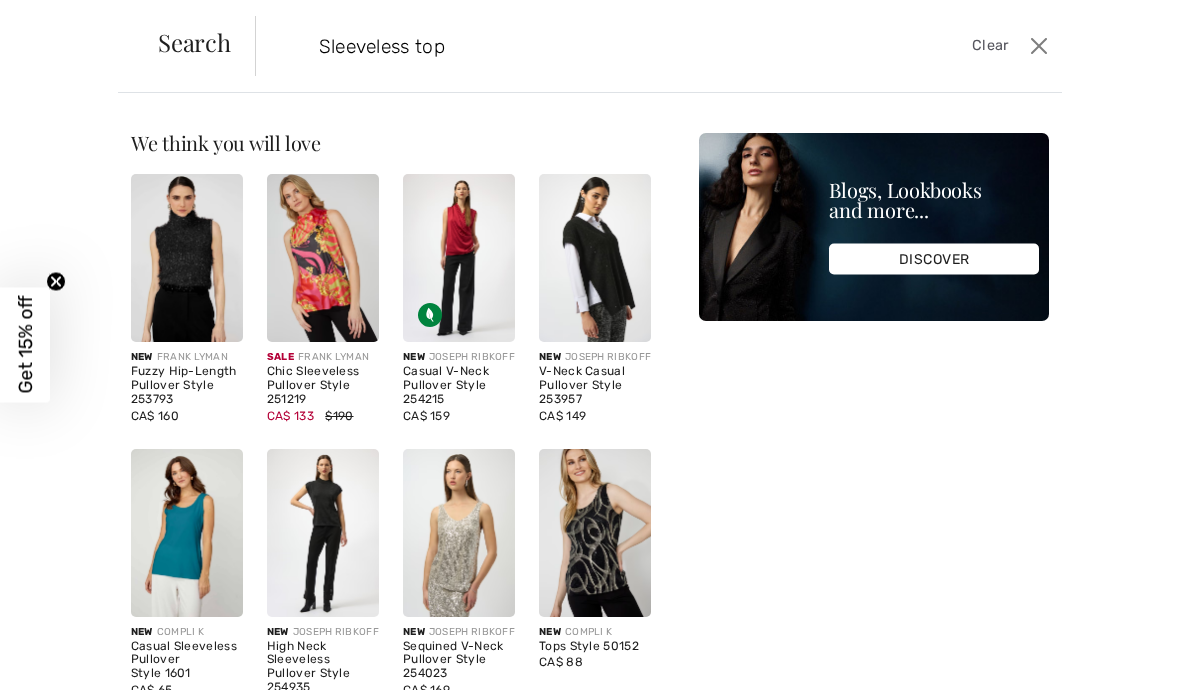 type on "Sleeveless top" 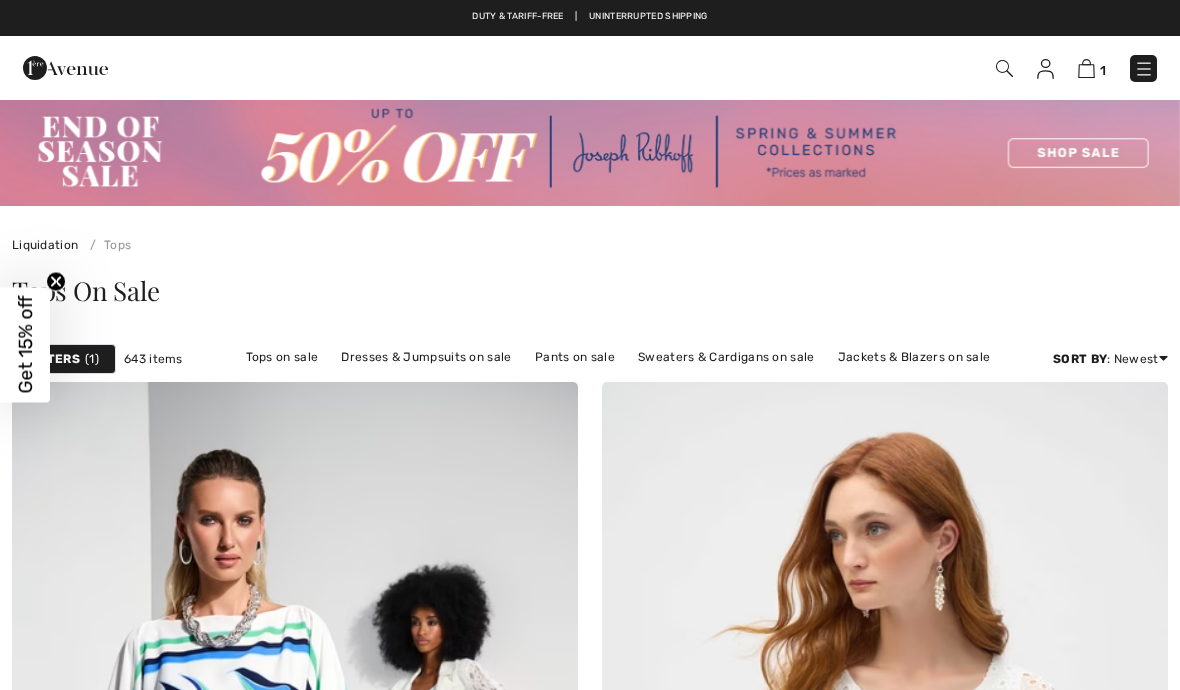 scroll, scrollTop: 17887, scrollLeft: 0, axis: vertical 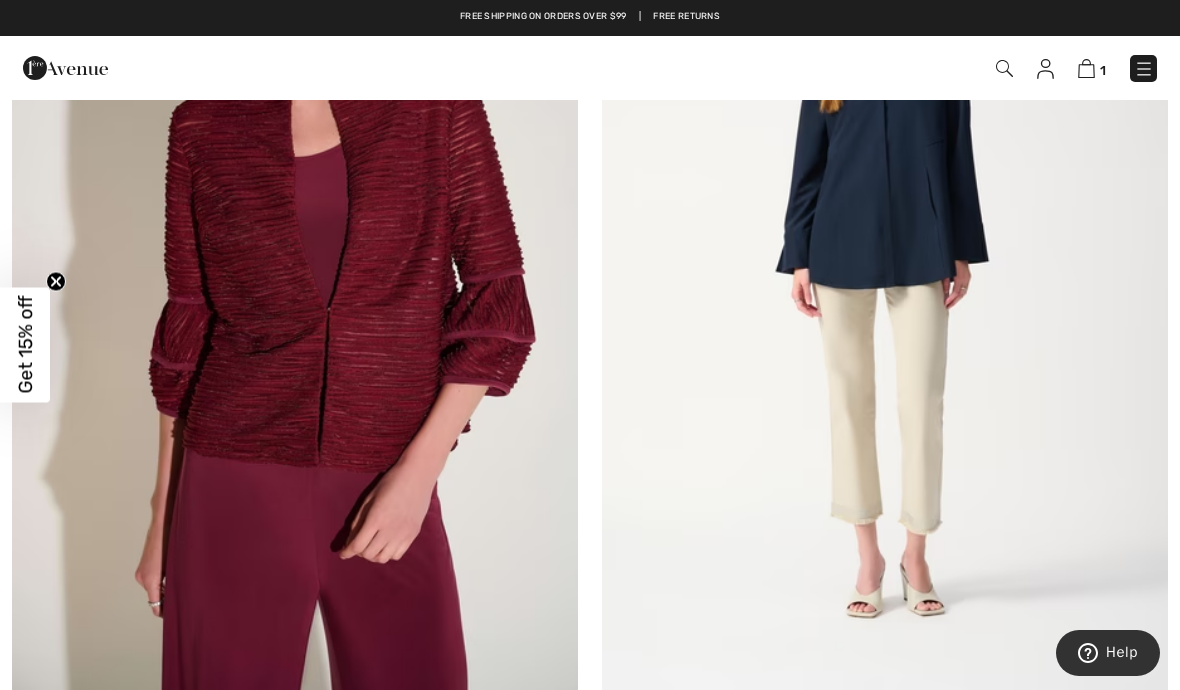 click at bounding box center (1004, 68) 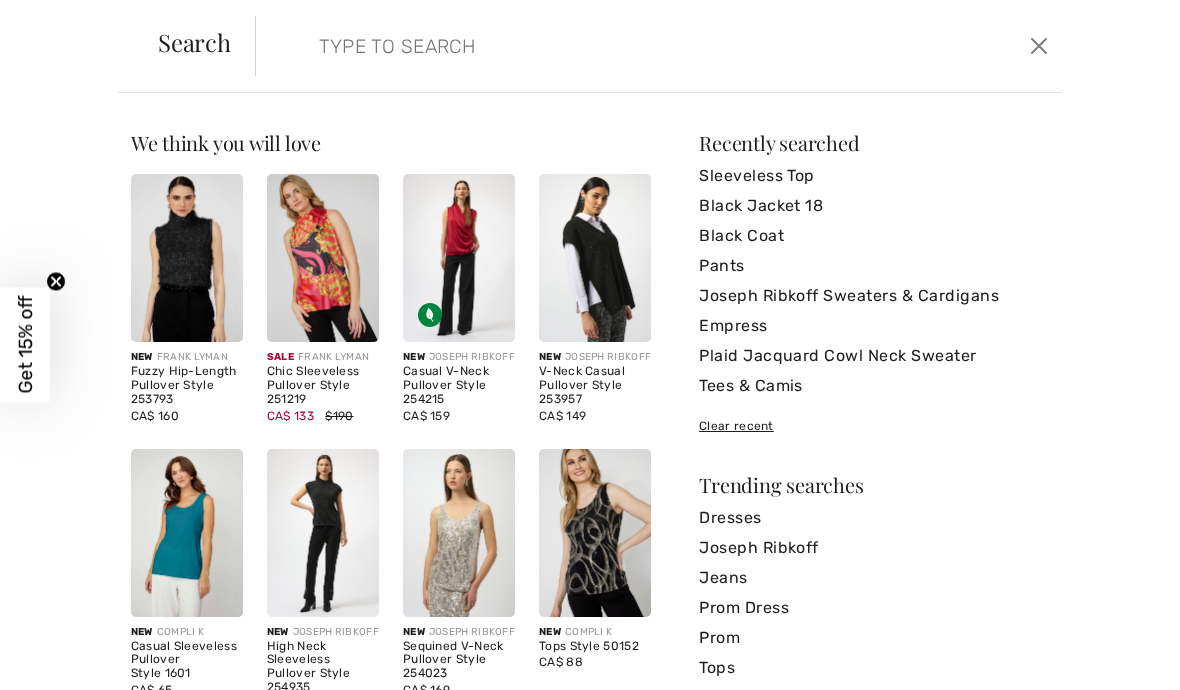 click at bounding box center [574, 46] 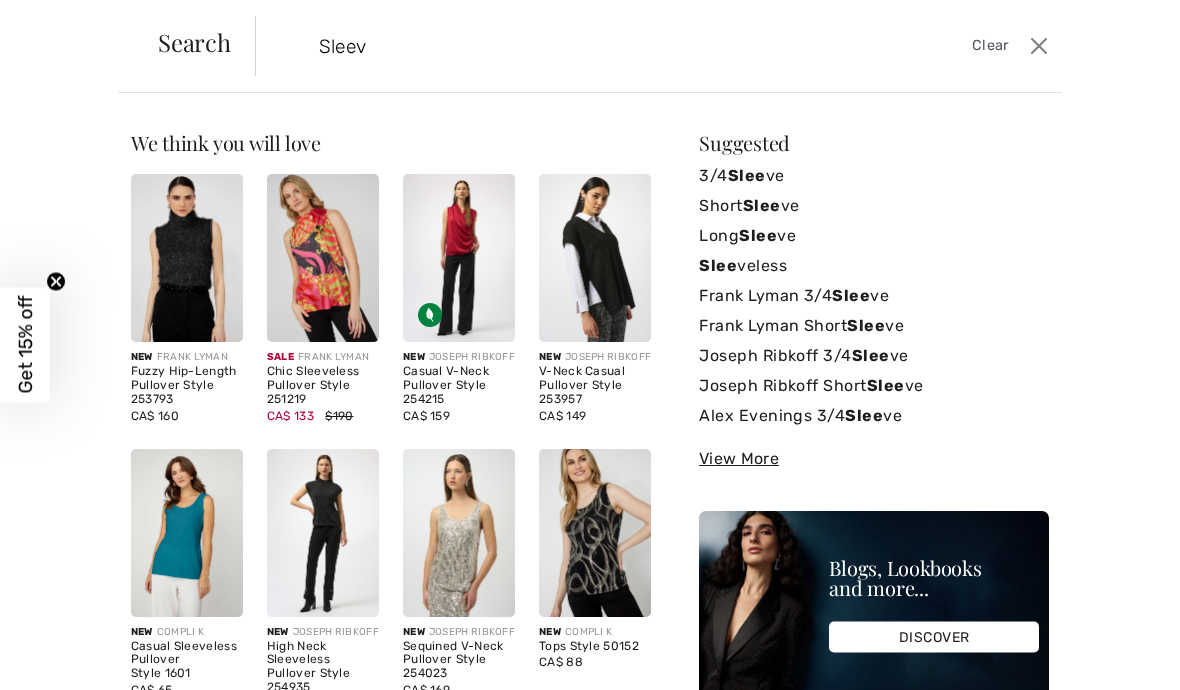type on "Sleeve" 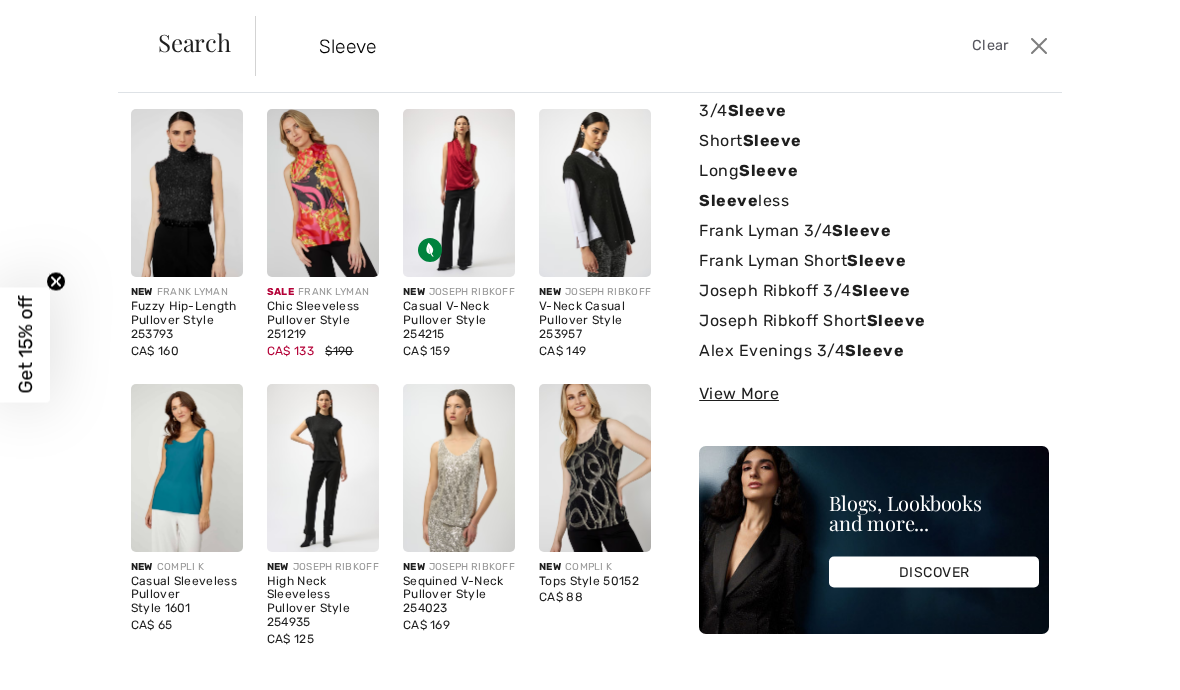scroll, scrollTop: 68, scrollLeft: 0, axis: vertical 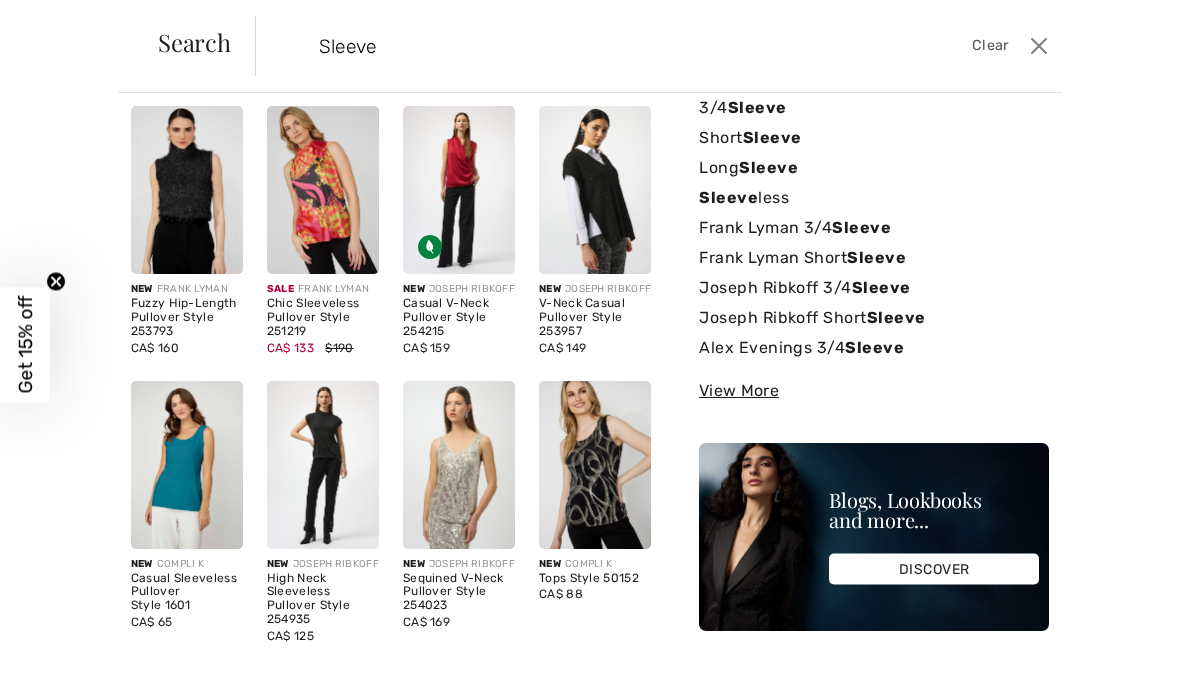 click on "Sleeve less" at bounding box center (874, 198) 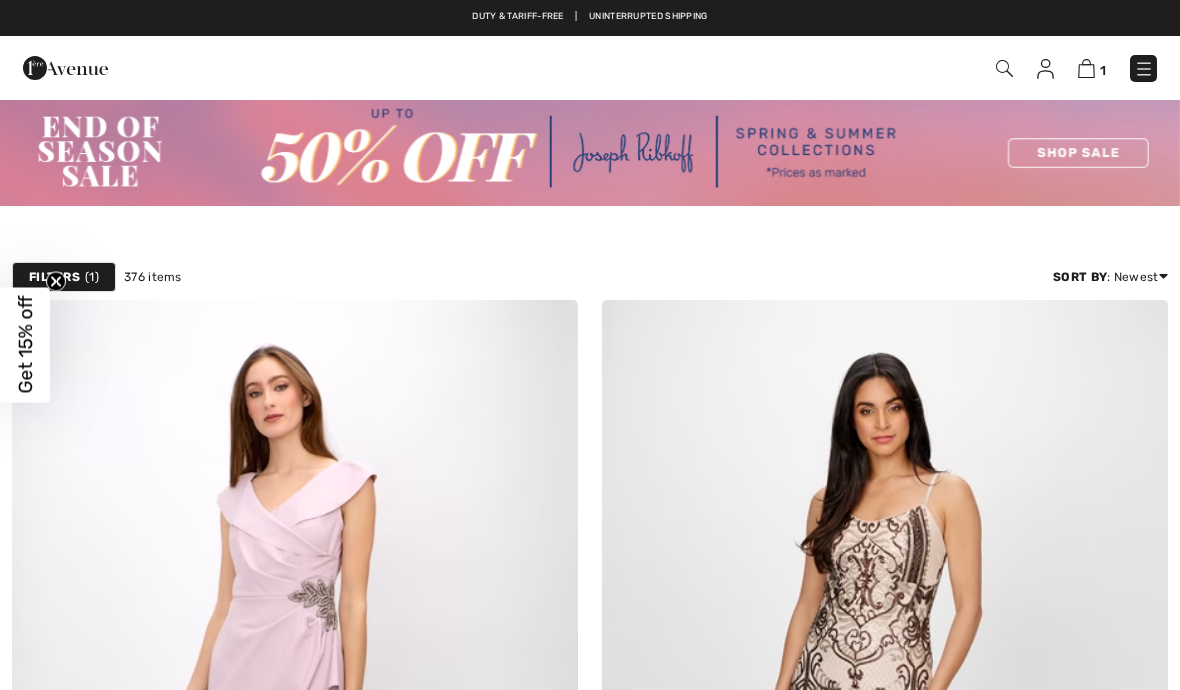 scroll, scrollTop: 0, scrollLeft: 0, axis: both 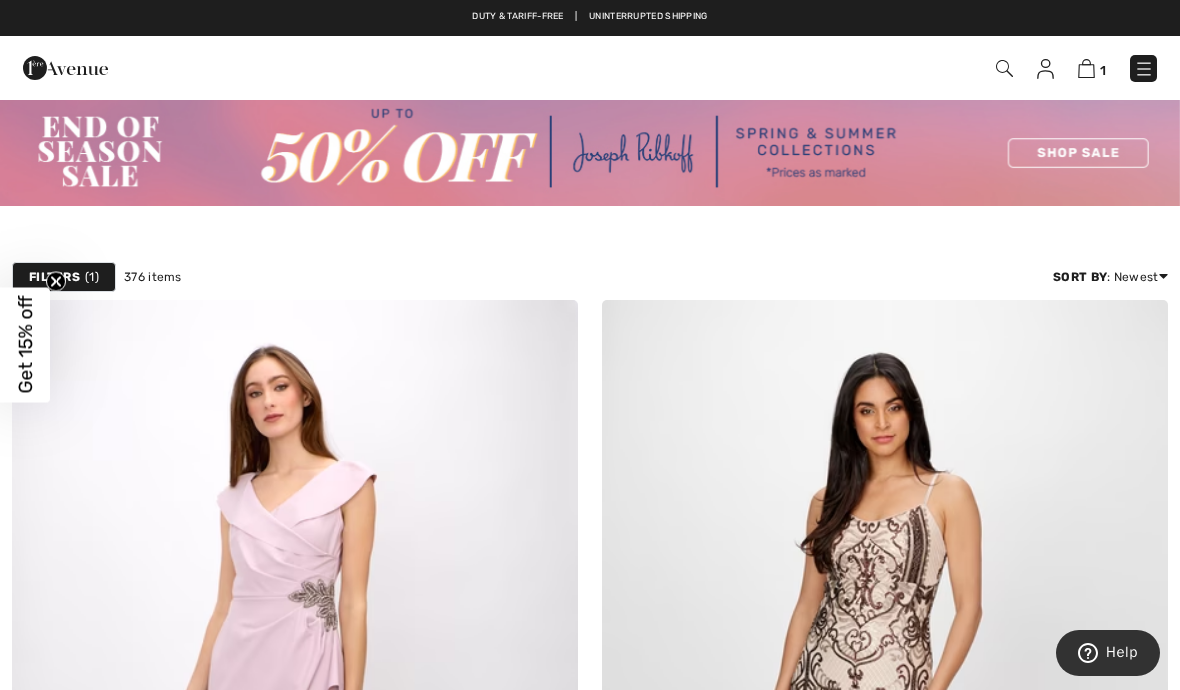 click at bounding box center [1004, 68] 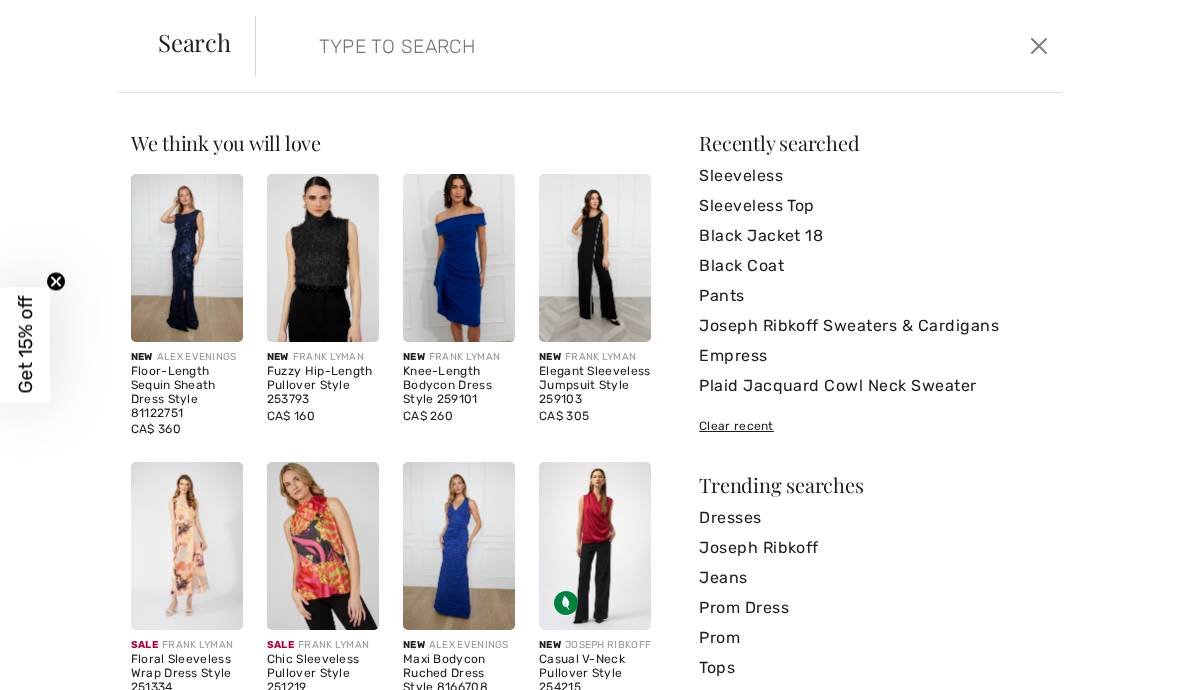 click at bounding box center (574, 46) 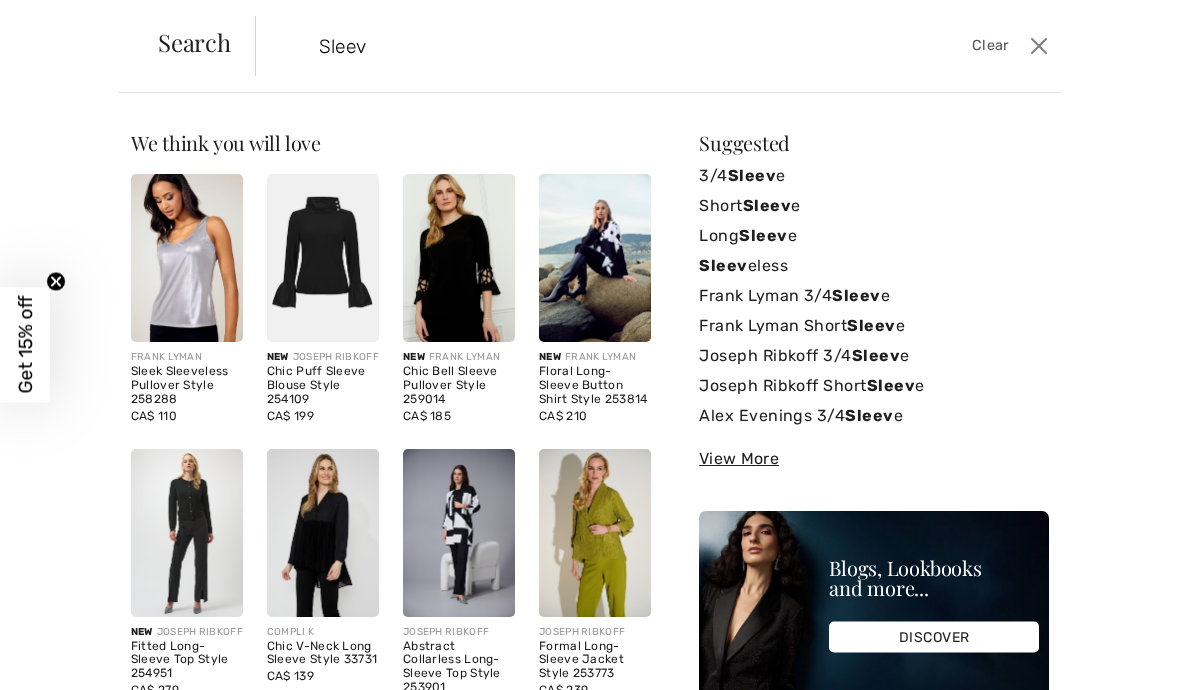 scroll, scrollTop: 0, scrollLeft: 0, axis: both 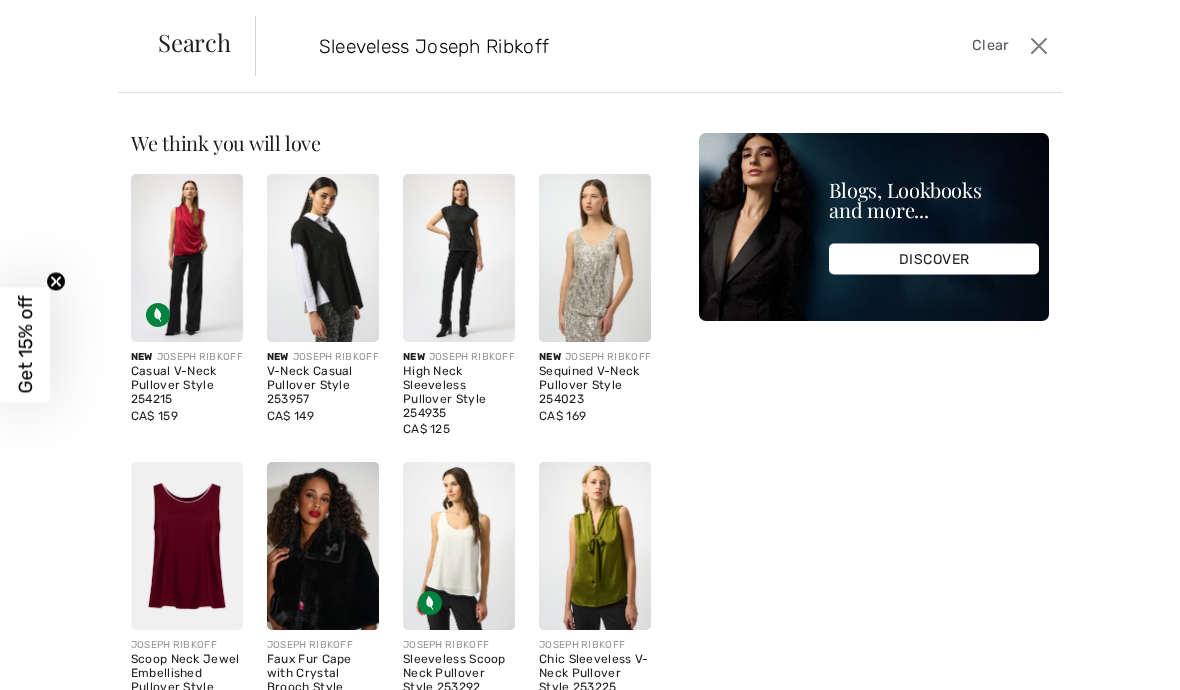 type on "Sleeveless Joseph Ribkoff" 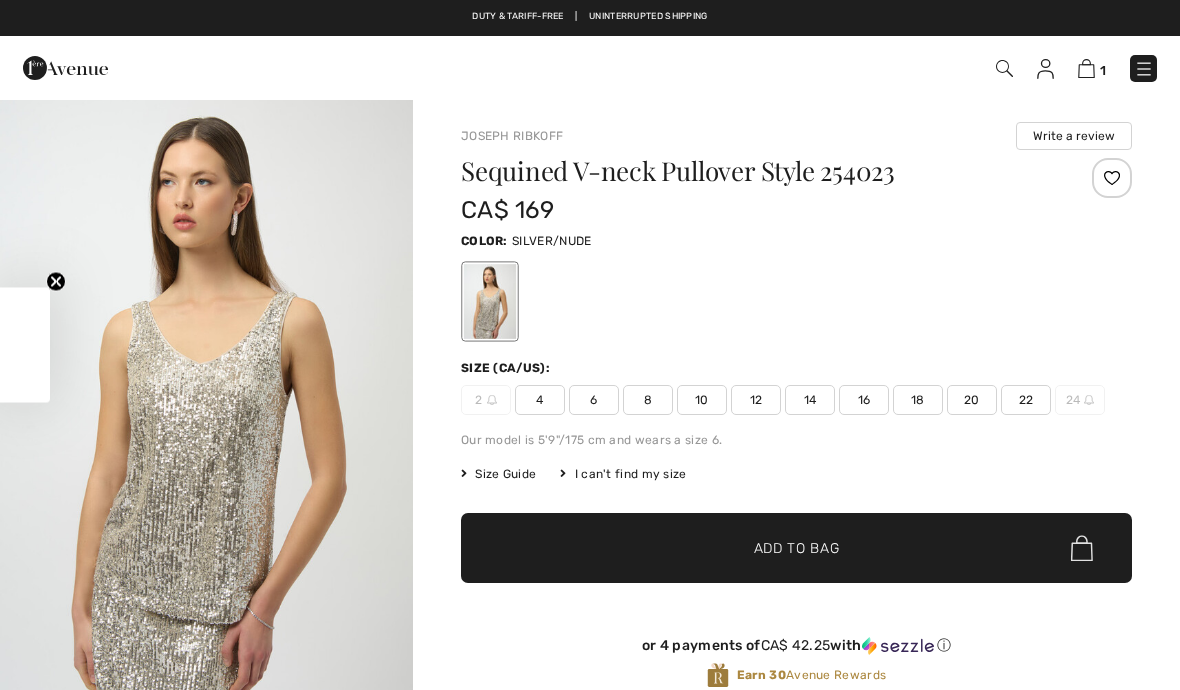 checkbox on "true" 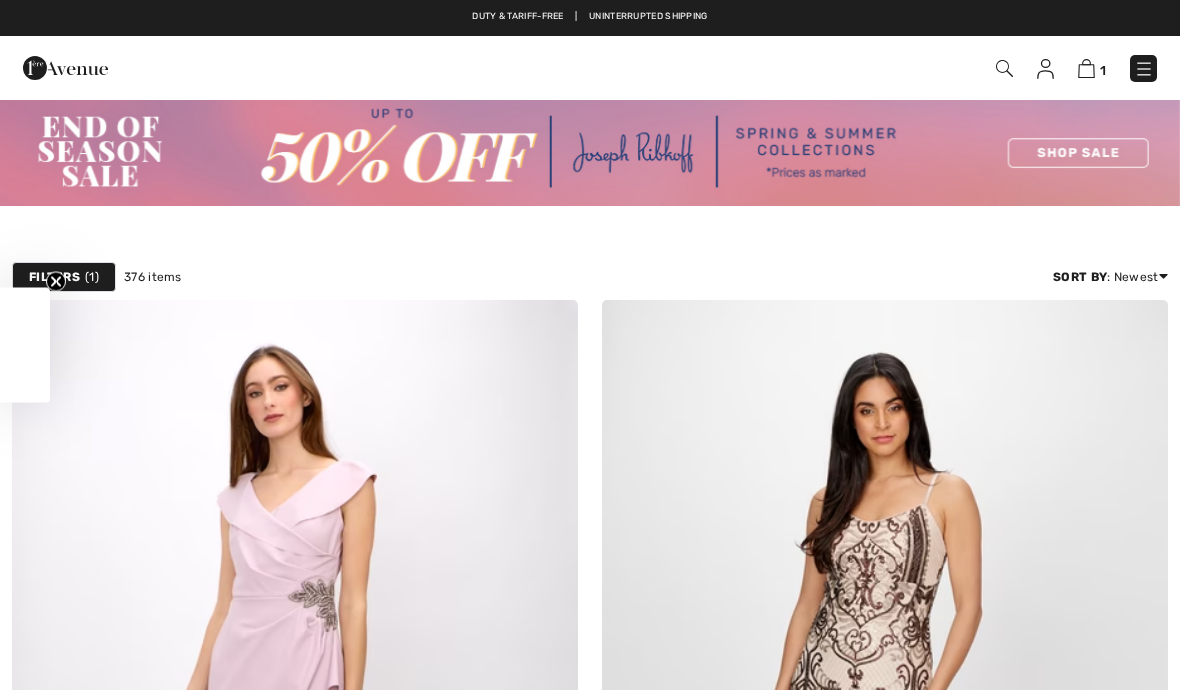 scroll, scrollTop: 0, scrollLeft: 0, axis: both 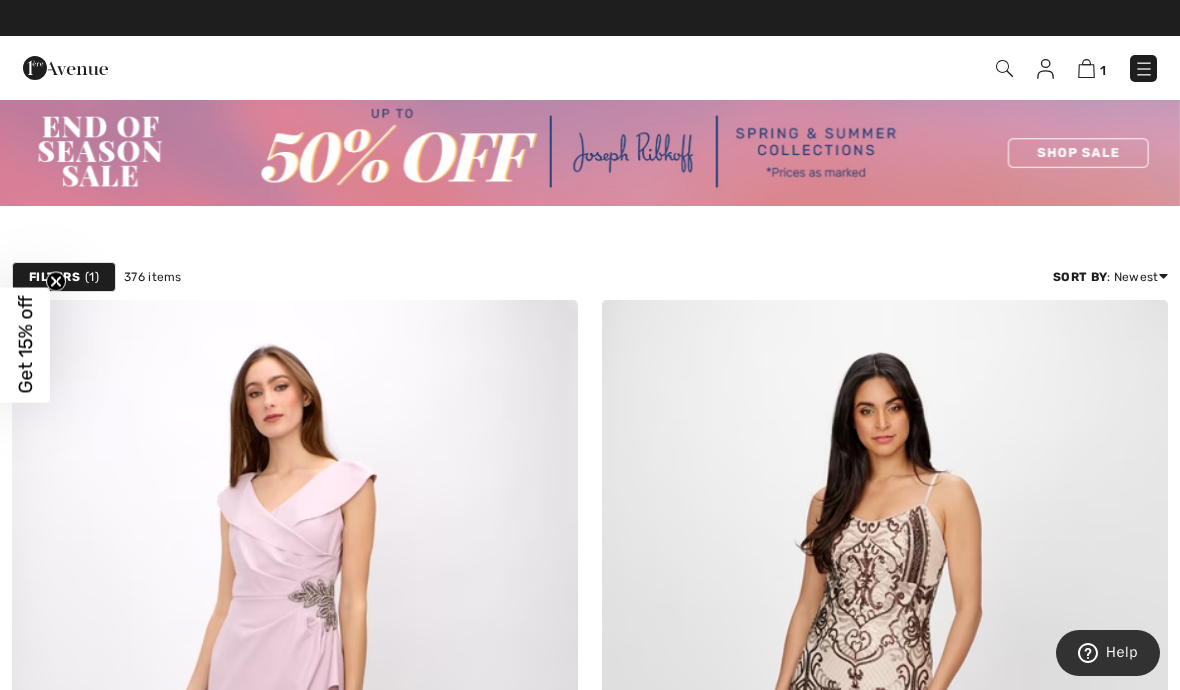 click at bounding box center (1004, 68) 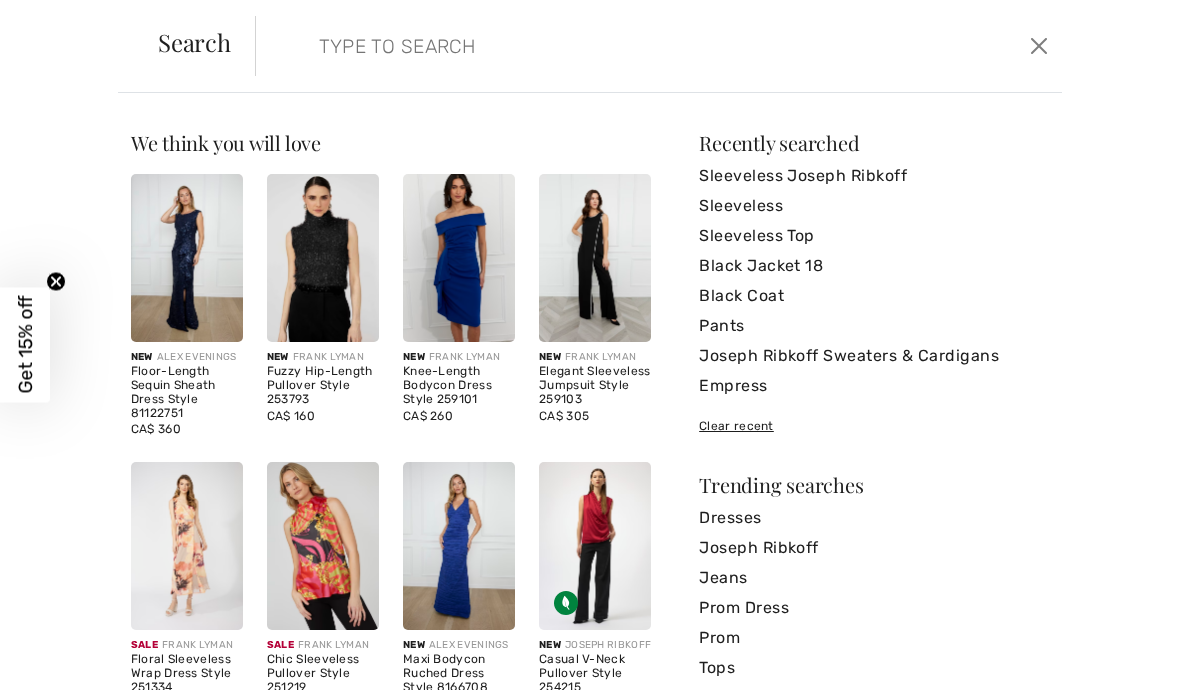 click at bounding box center [574, 46] 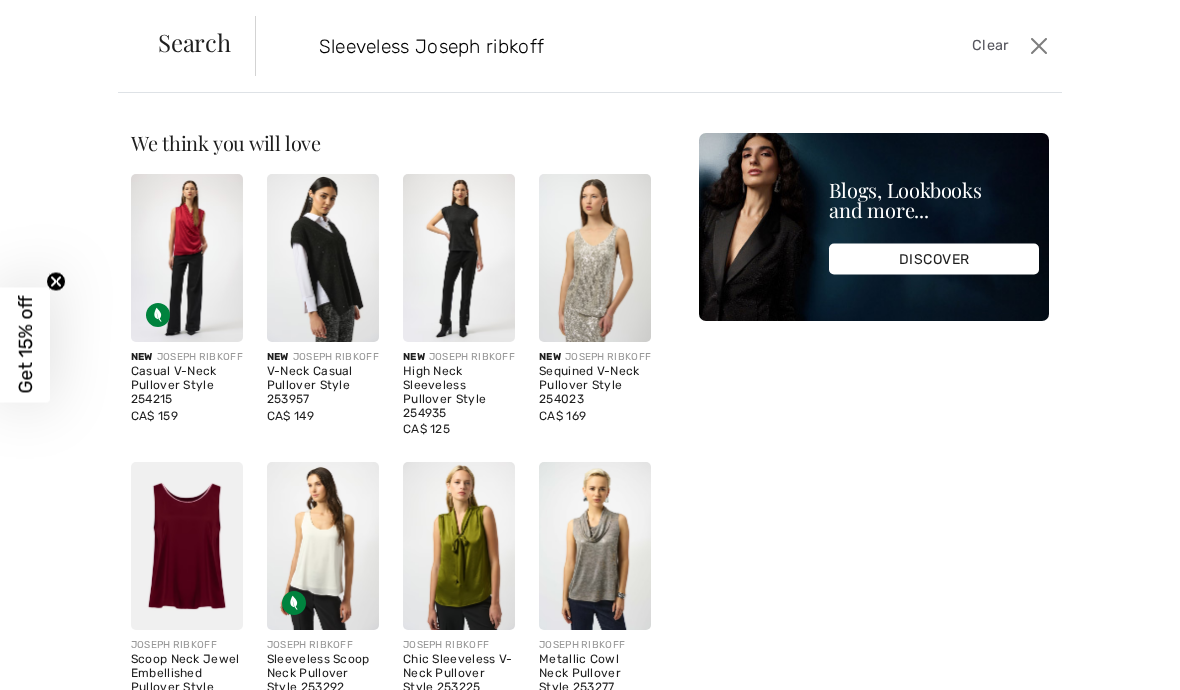 type on "Sleeveless Joseph ribkoff" 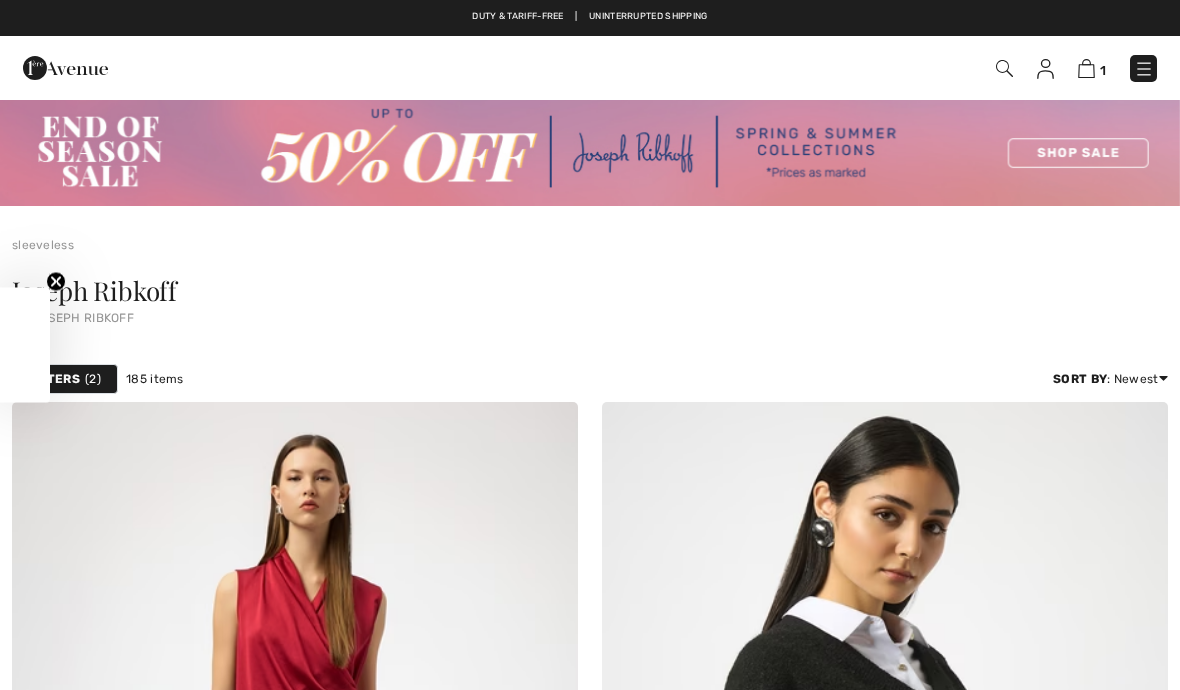 scroll, scrollTop: 0, scrollLeft: 0, axis: both 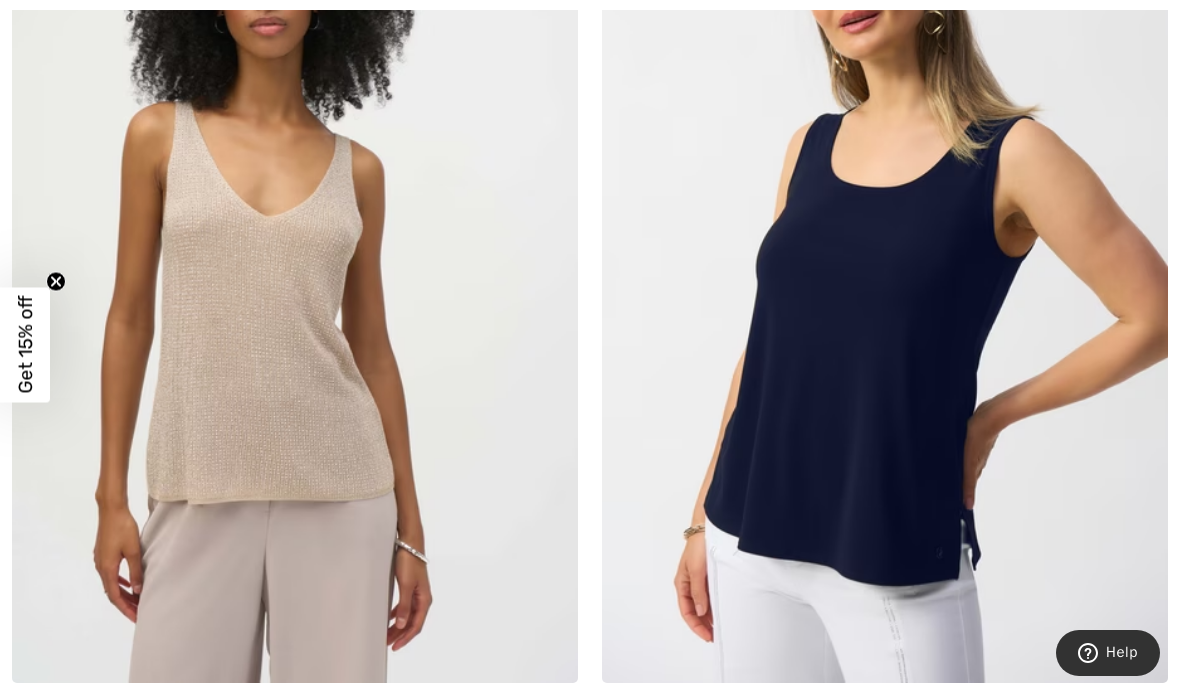 click at bounding box center (295, 258) 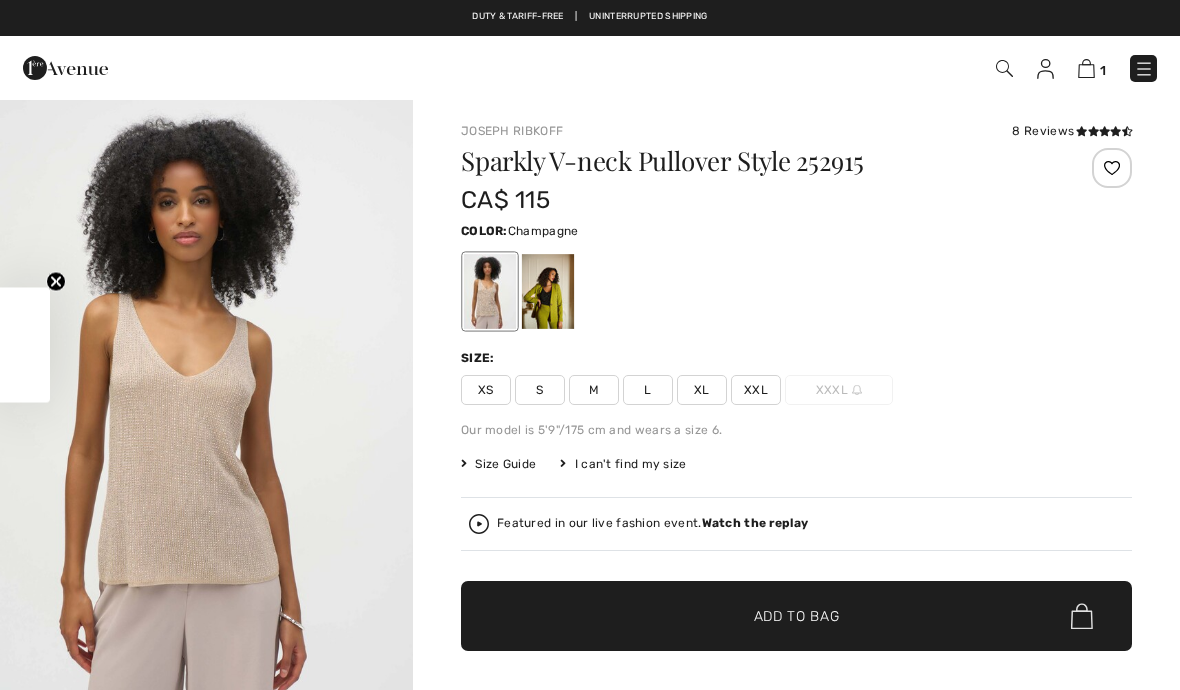 checkbox on "true" 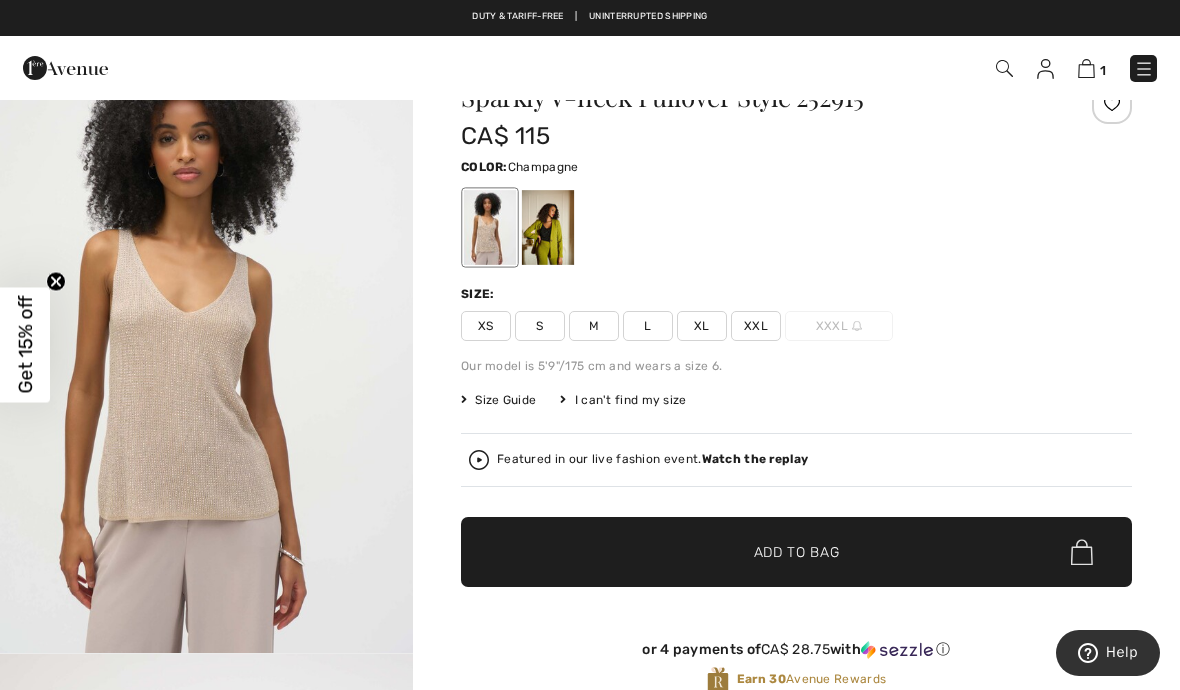 scroll, scrollTop: 0, scrollLeft: 0, axis: both 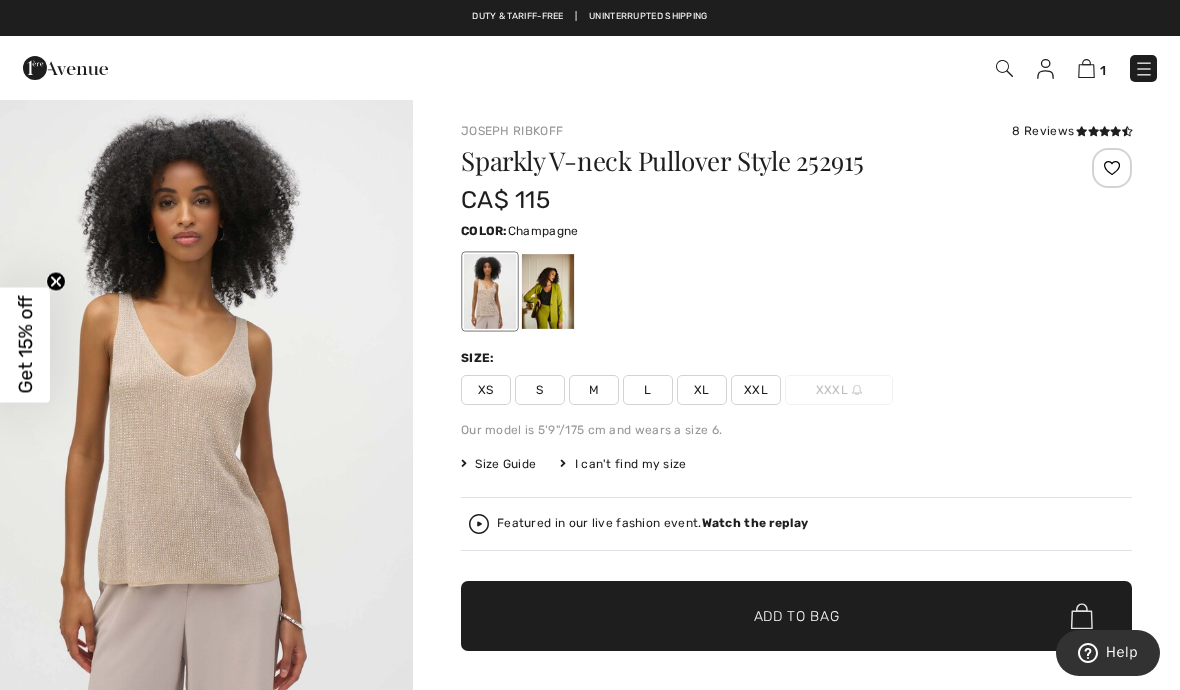 click at bounding box center (1004, 68) 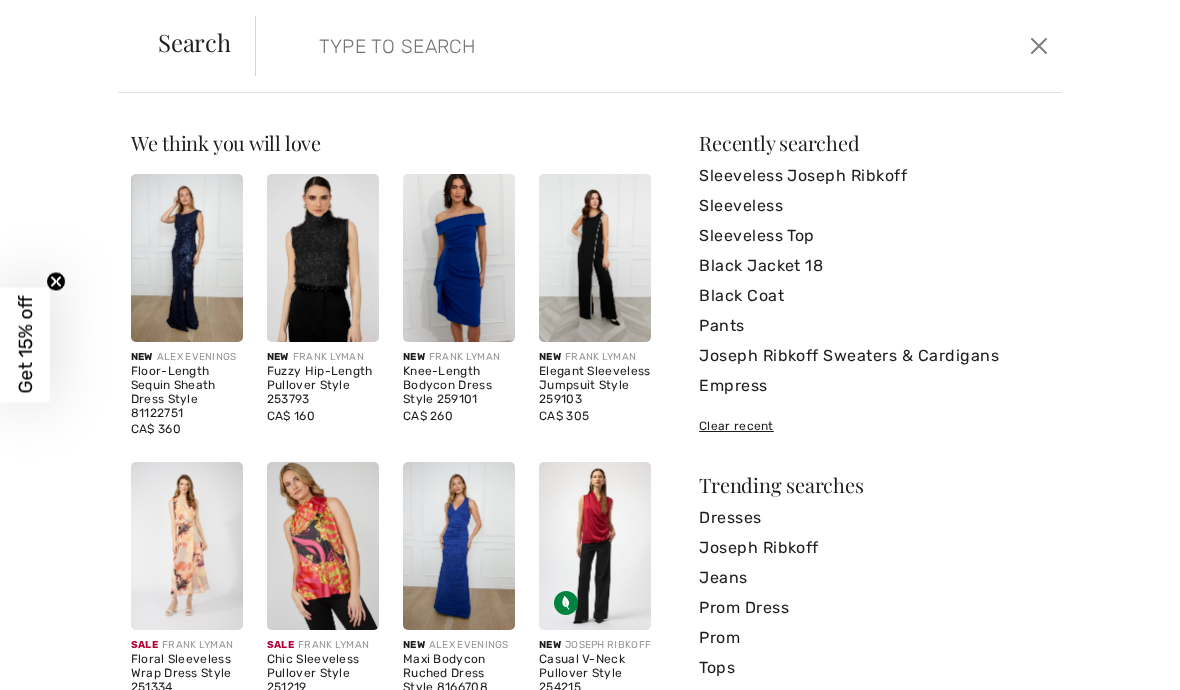 click at bounding box center [574, 46] 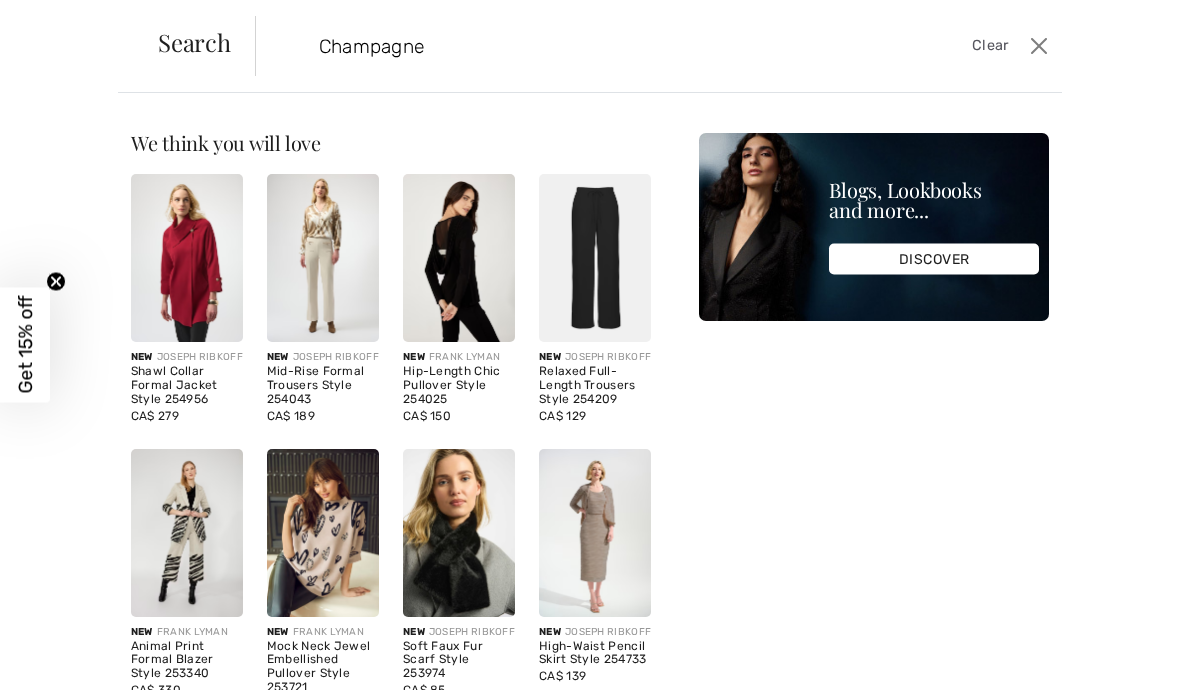 type on "Champagne" 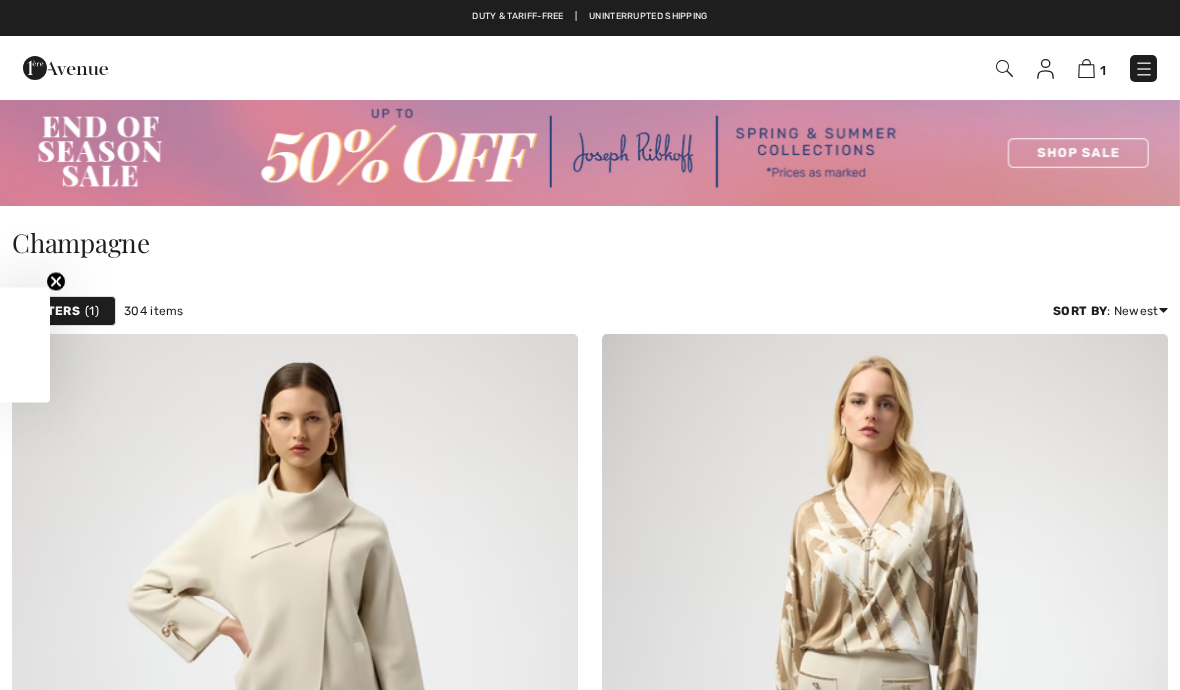 checkbox on "true" 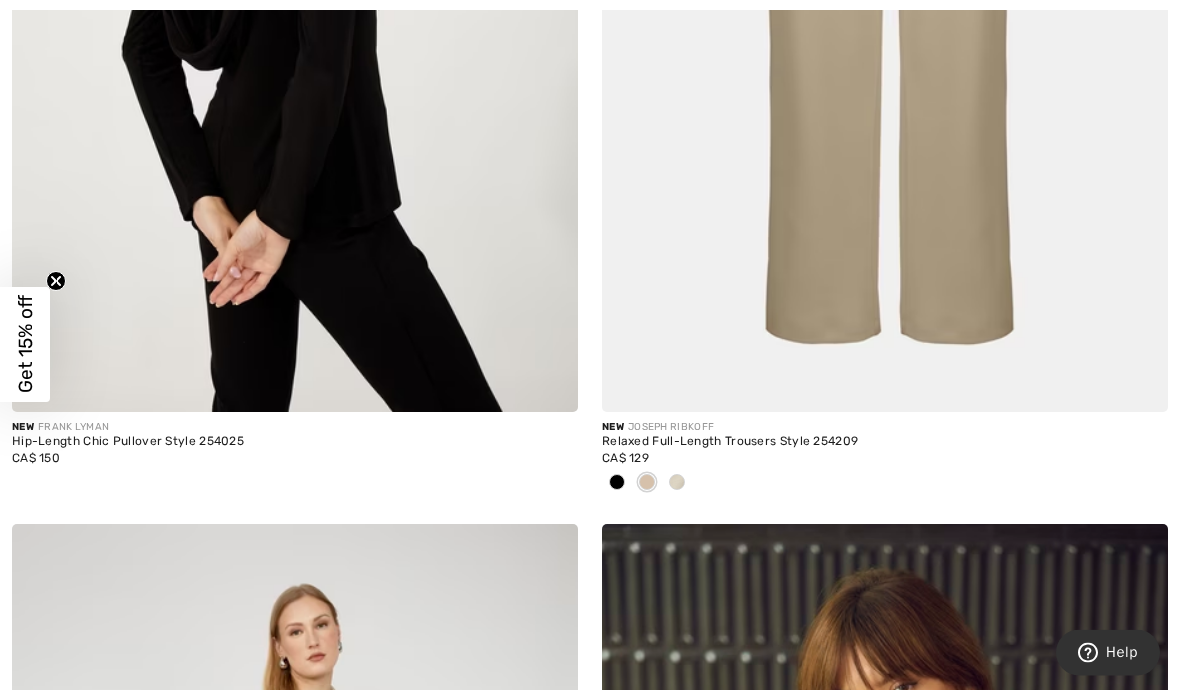 scroll, scrollTop: 1733, scrollLeft: 0, axis: vertical 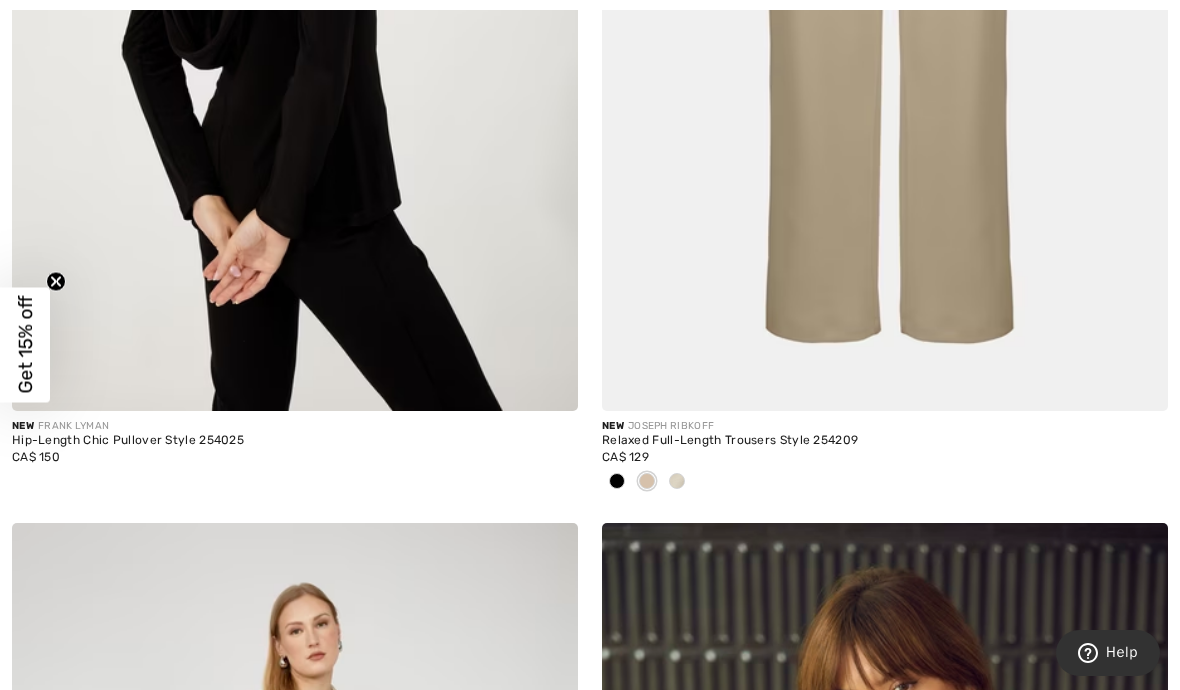 click on "CA$ 129" at bounding box center [885, 457] 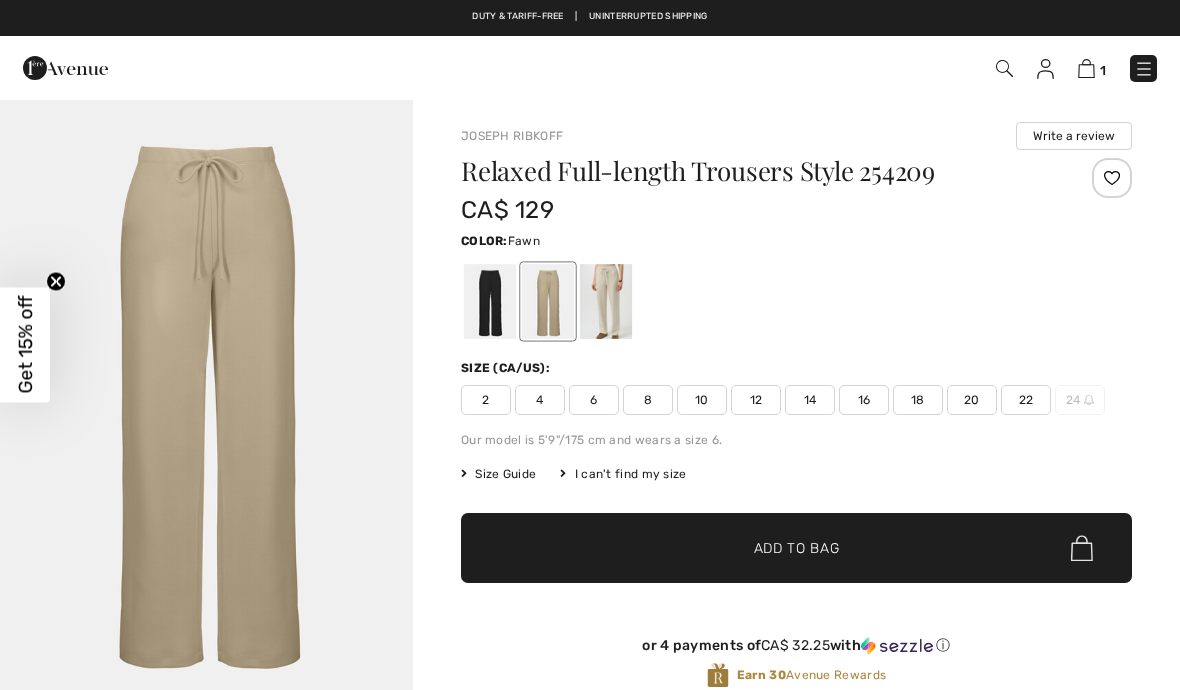 scroll, scrollTop: 0, scrollLeft: 0, axis: both 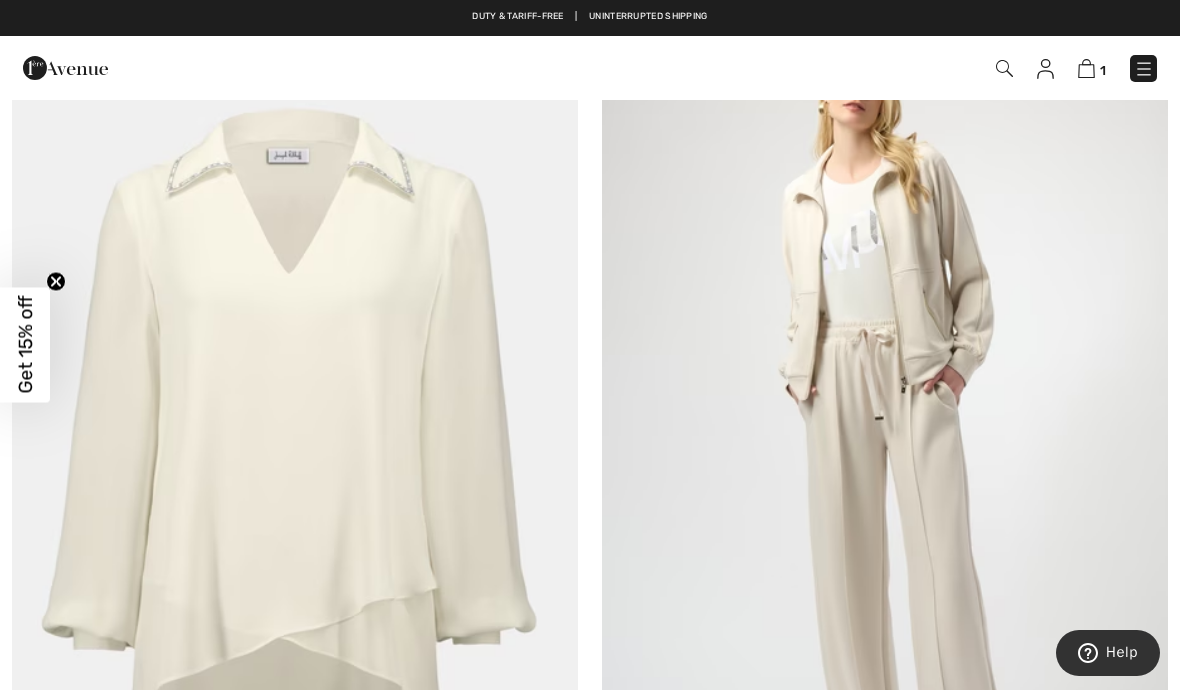 click at bounding box center (295, 416) 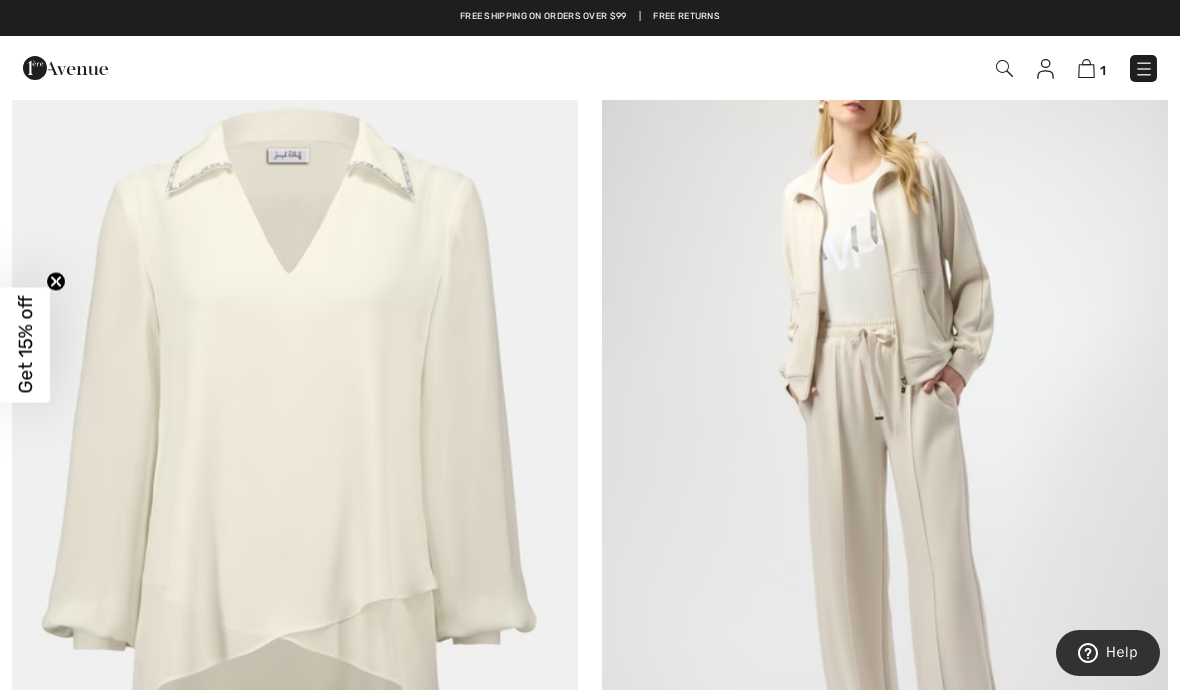 click at bounding box center (295, 416) 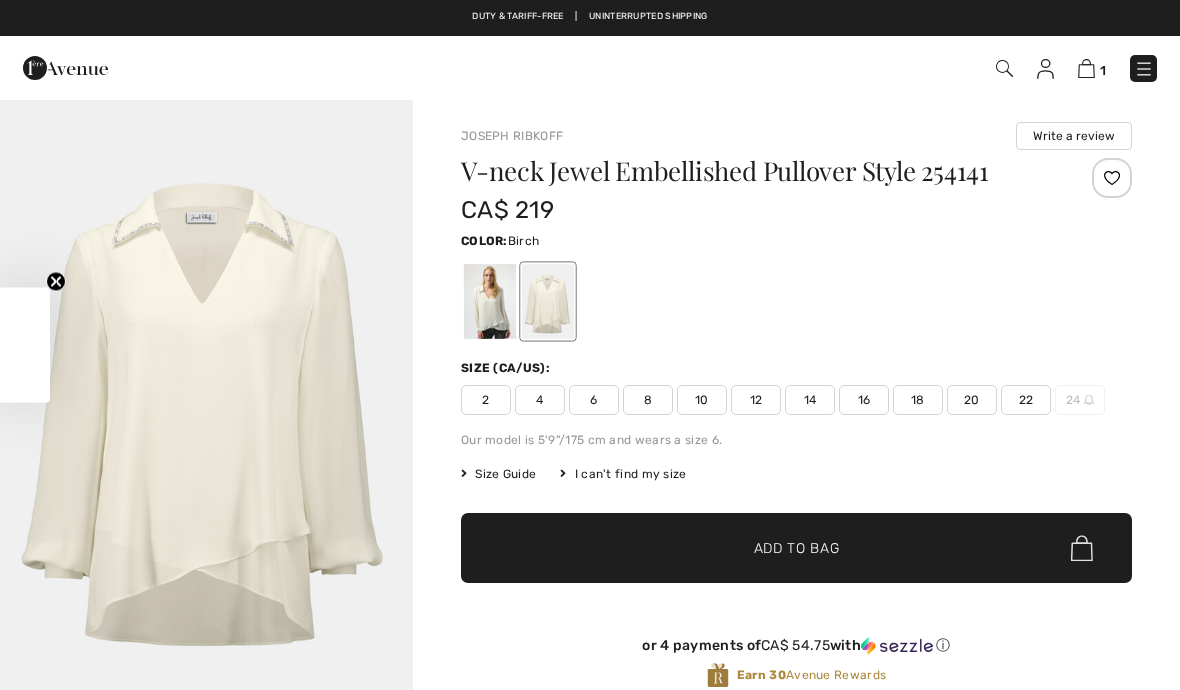 scroll, scrollTop: 0, scrollLeft: 0, axis: both 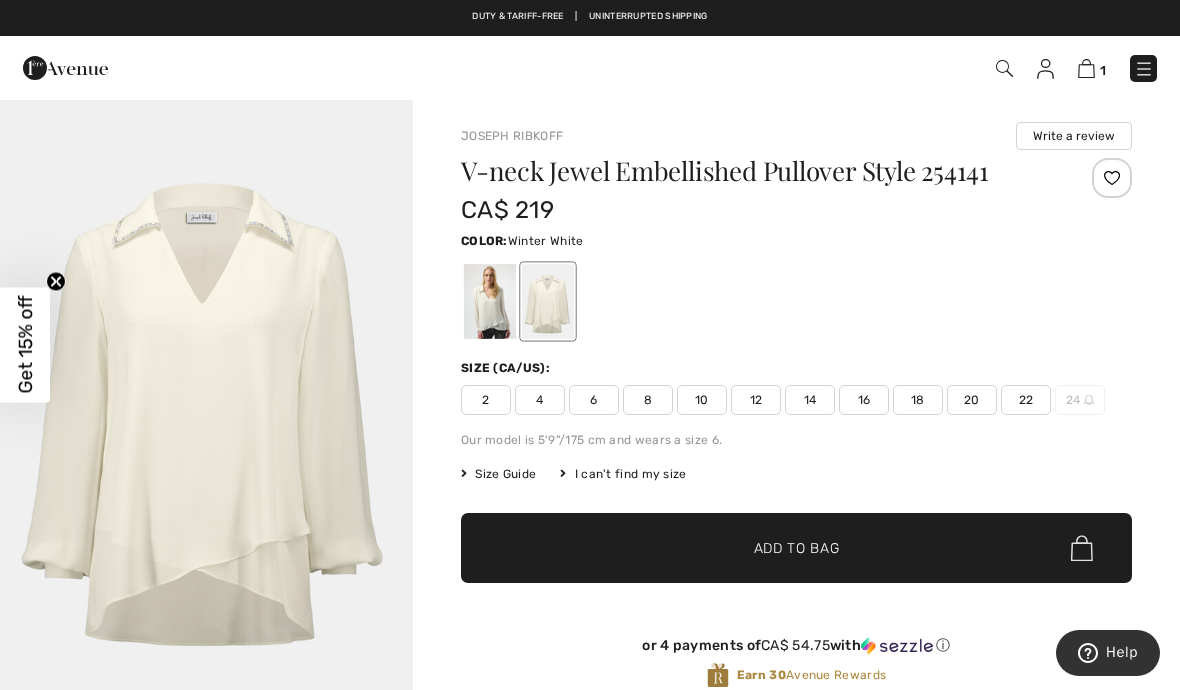 click at bounding box center (490, 301) 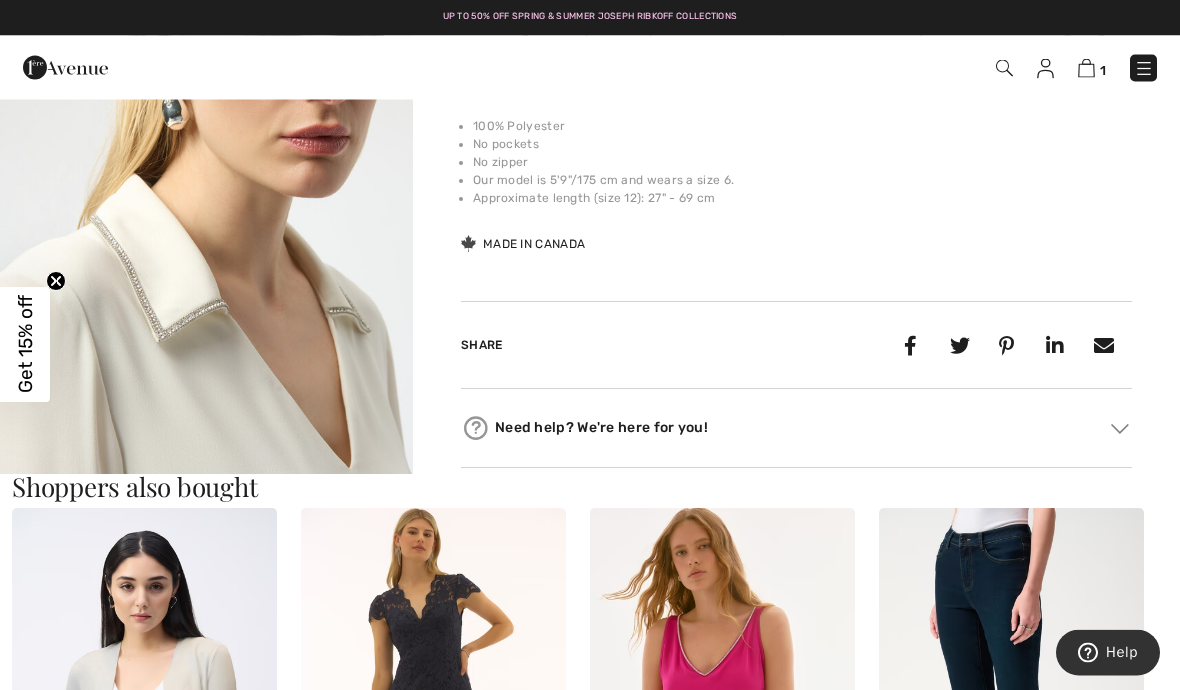 scroll, scrollTop: 752, scrollLeft: 0, axis: vertical 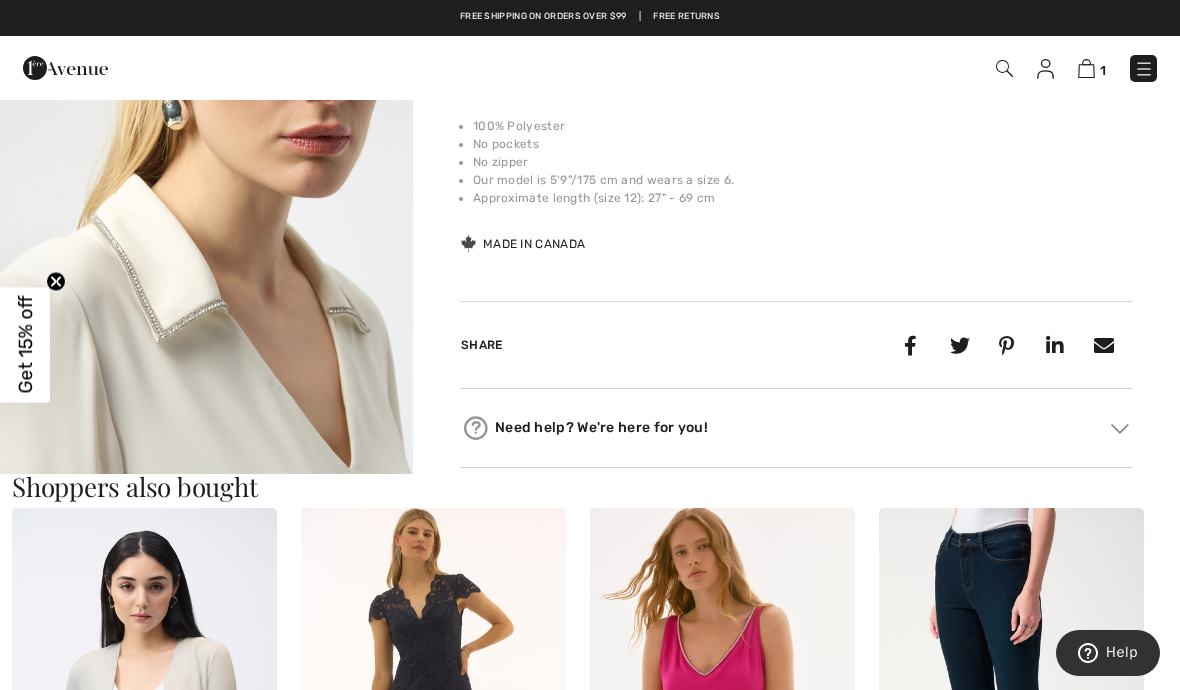 click at bounding box center (1086, 68) 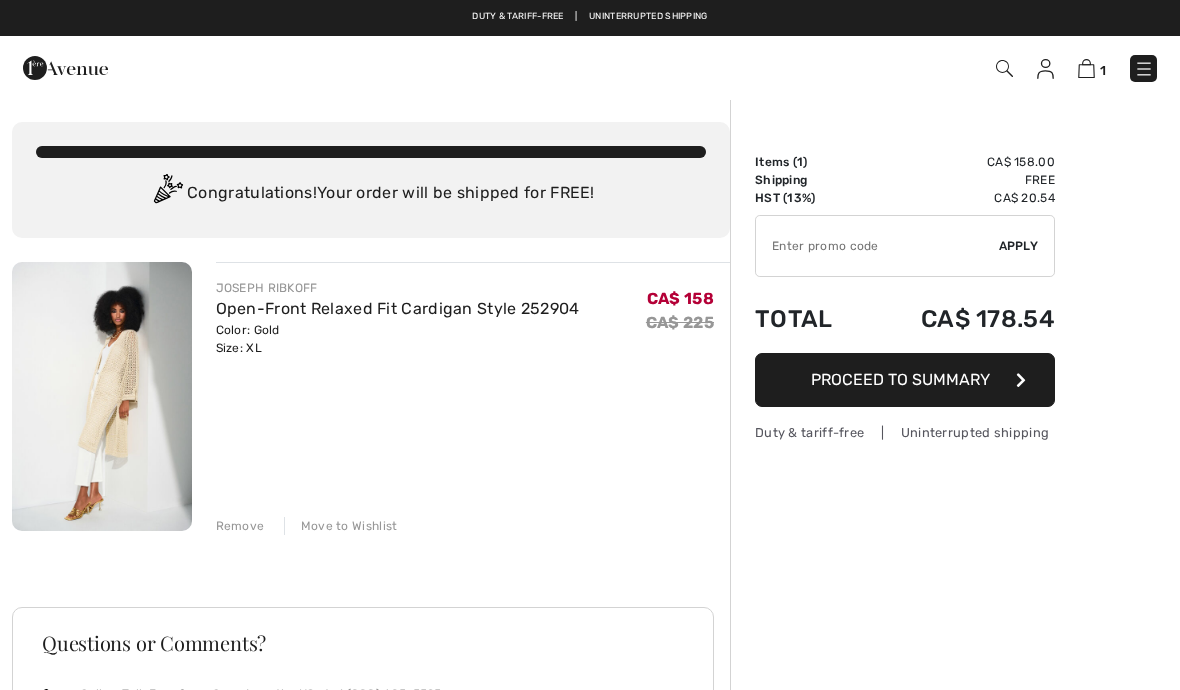 scroll, scrollTop: 0, scrollLeft: 0, axis: both 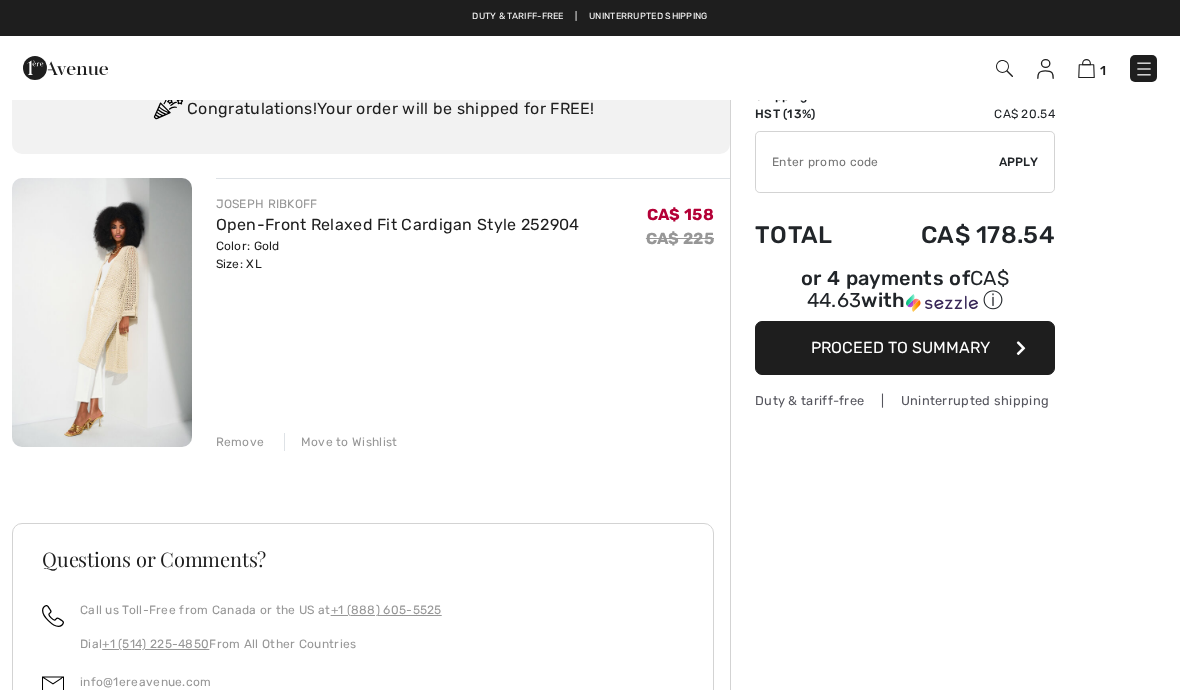 click on "Proceed to Summary" at bounding box center [905, 348] 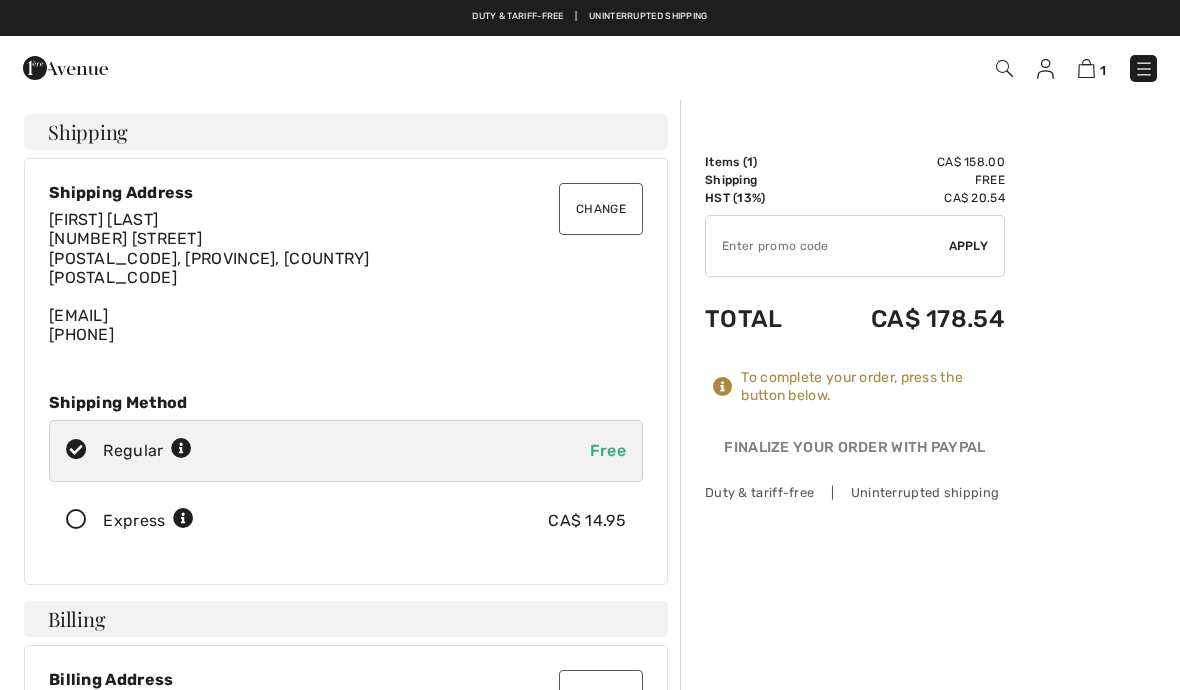scroll, scrollTop: 0, scrollLeft: 0, axis: both 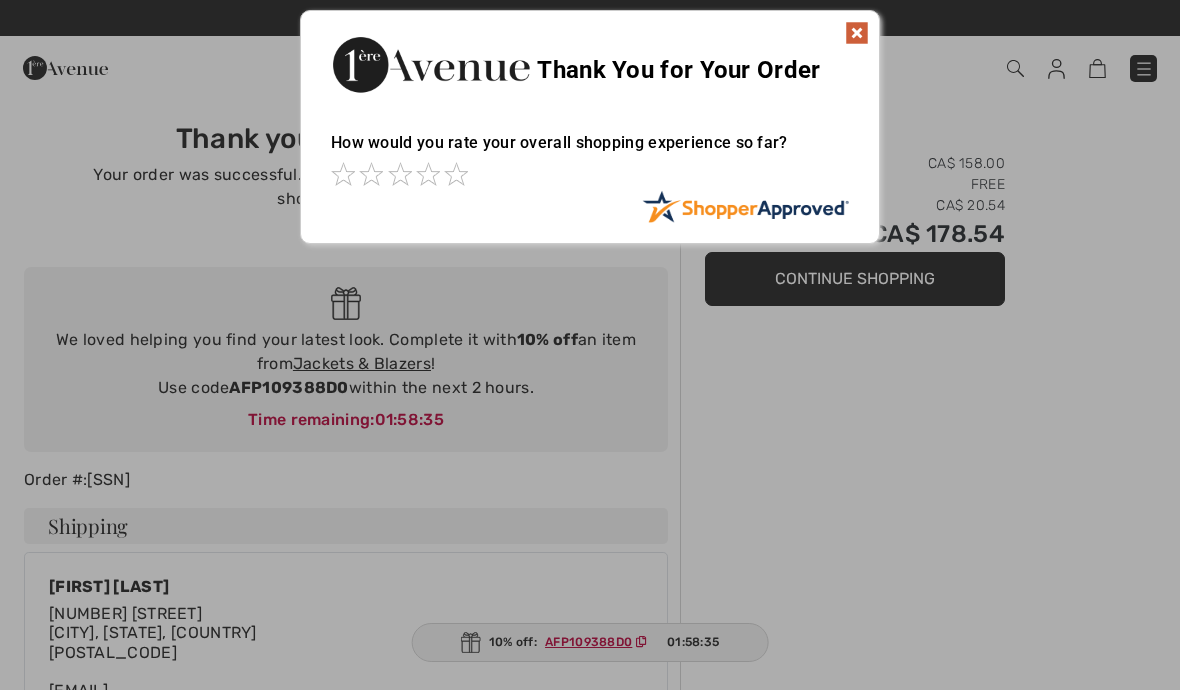 click at bounding box center (857, 33) 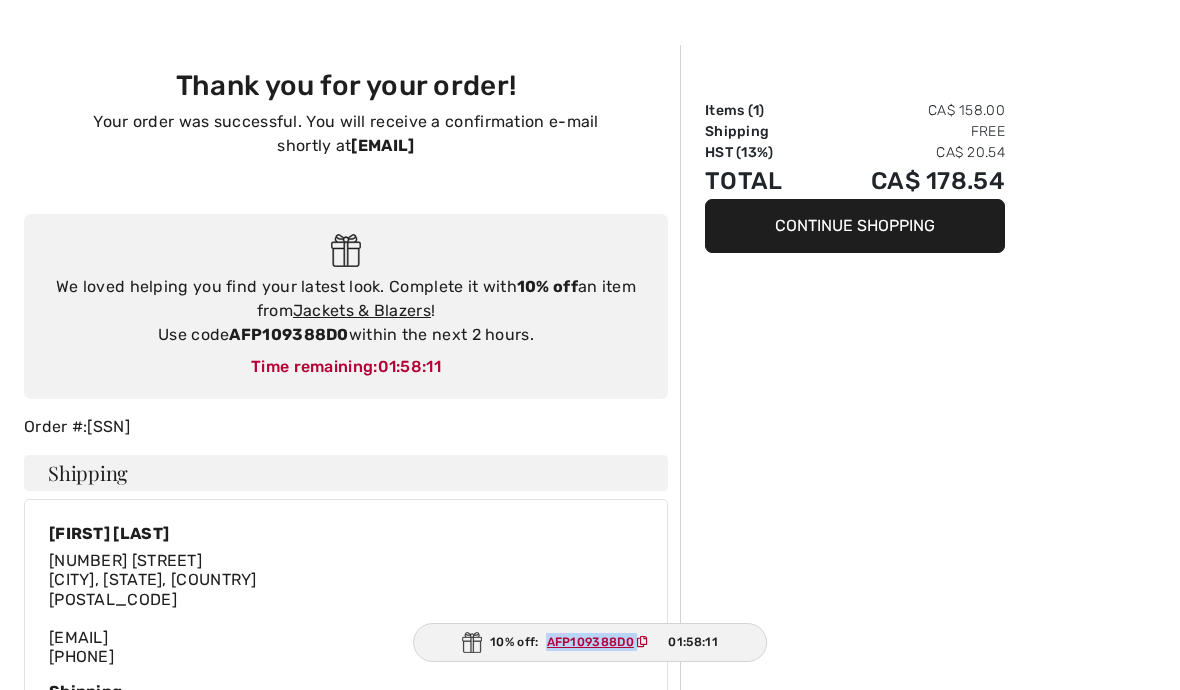 scroll, scrollTop: 54, scrollLeft: 0, axis: vertical 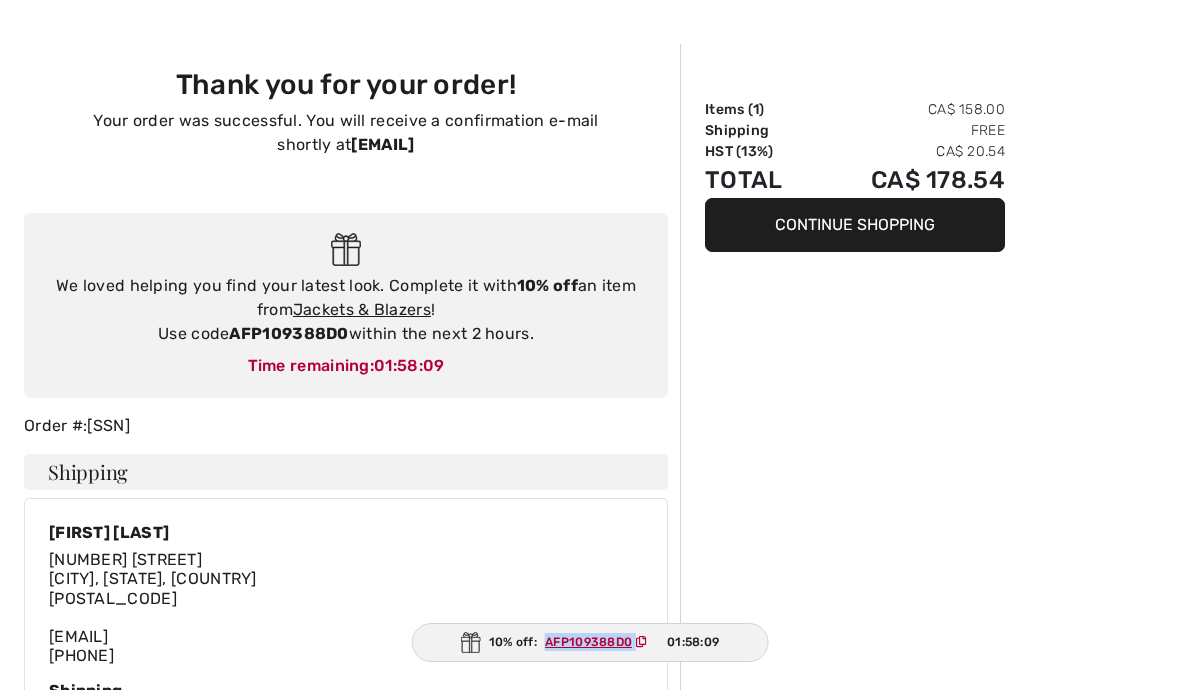 click on "Jackets & Blazers" at bounding box center (362, 309) 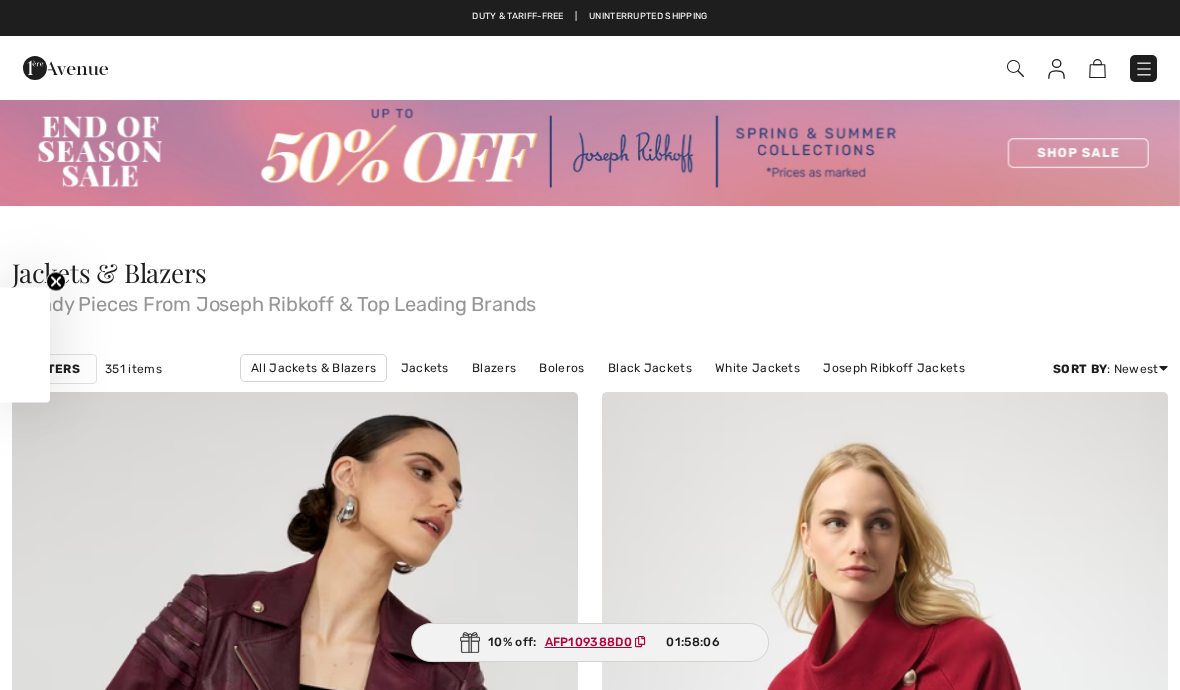 scroll, scrollTop: 0, scrollLeft: 0, axis: both 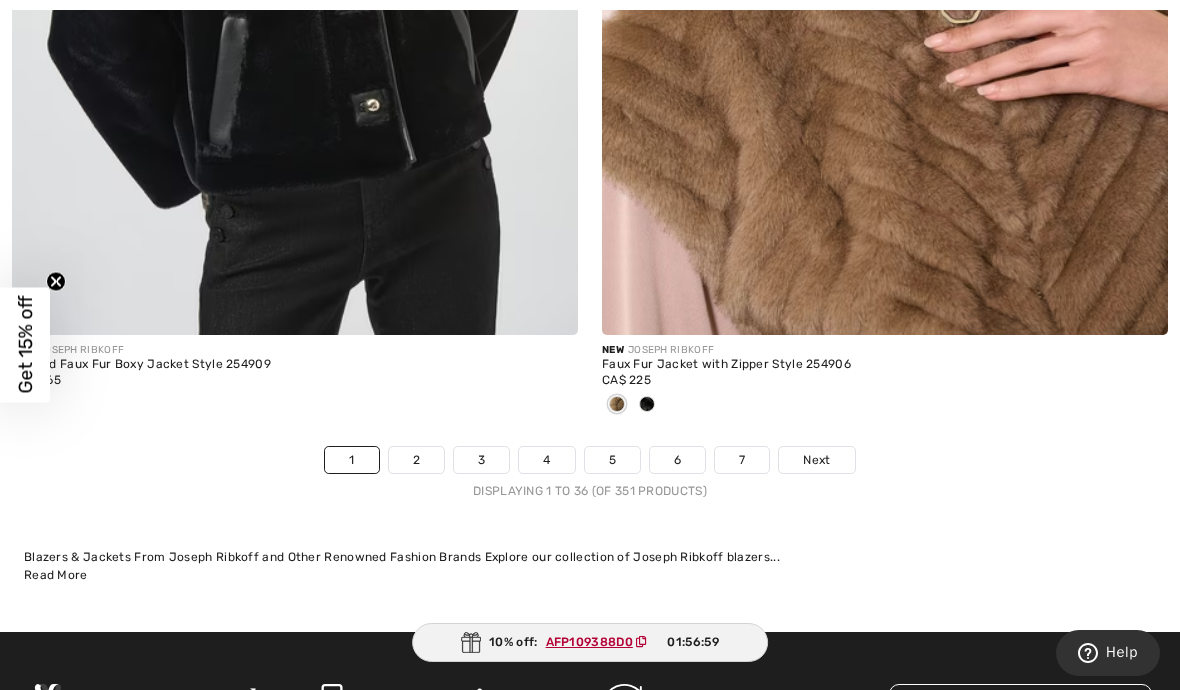 click on "2" at bounding box center (416, 460) 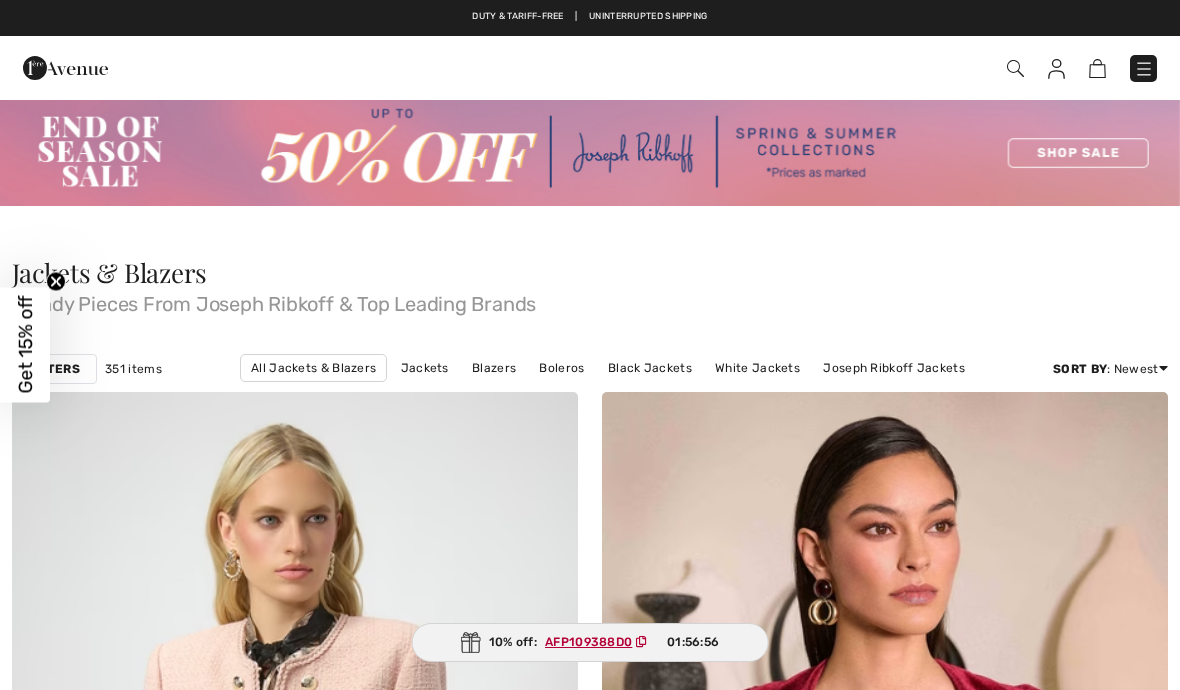 scroll, scrollTop: 0, scrollLeft: 0, axis: both 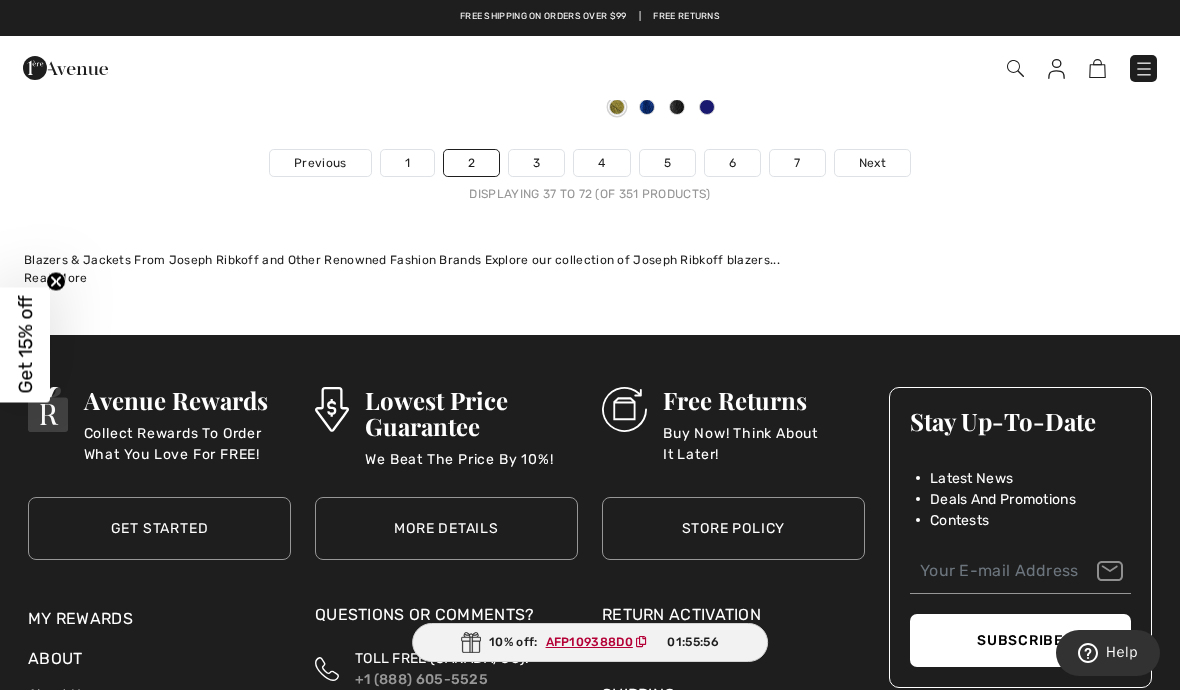 click on "3" at bounding box center (536, 163) 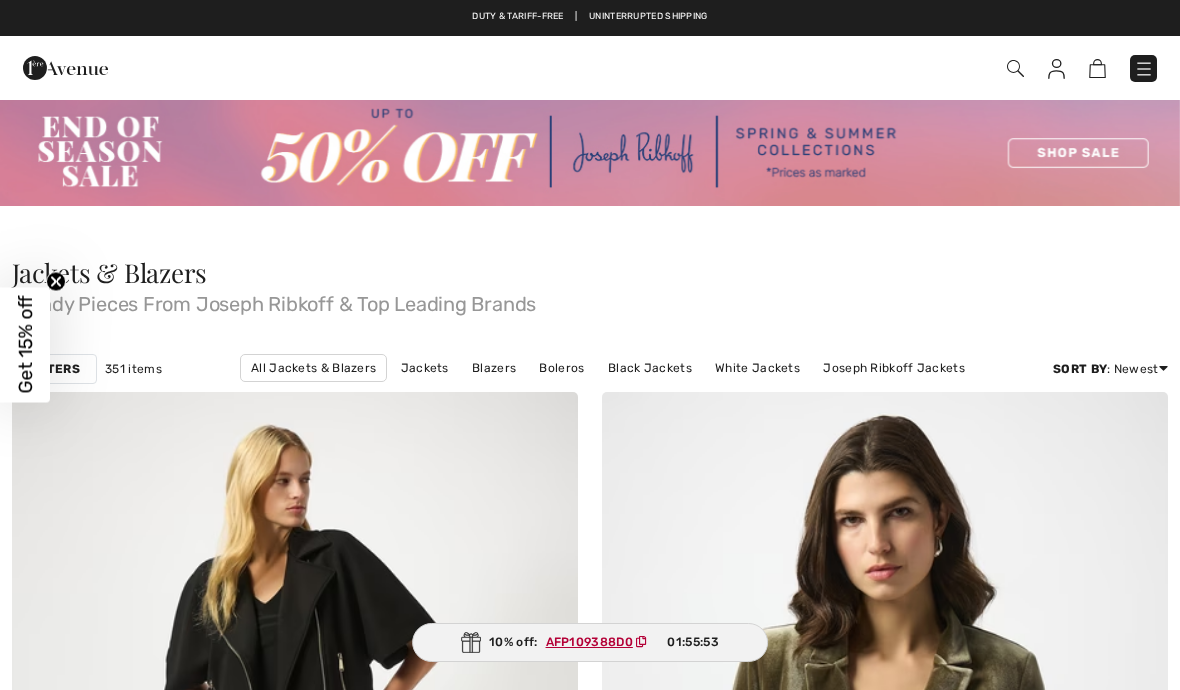 scroll, scrollTop: 0, scrollLeft: 0, axis: both 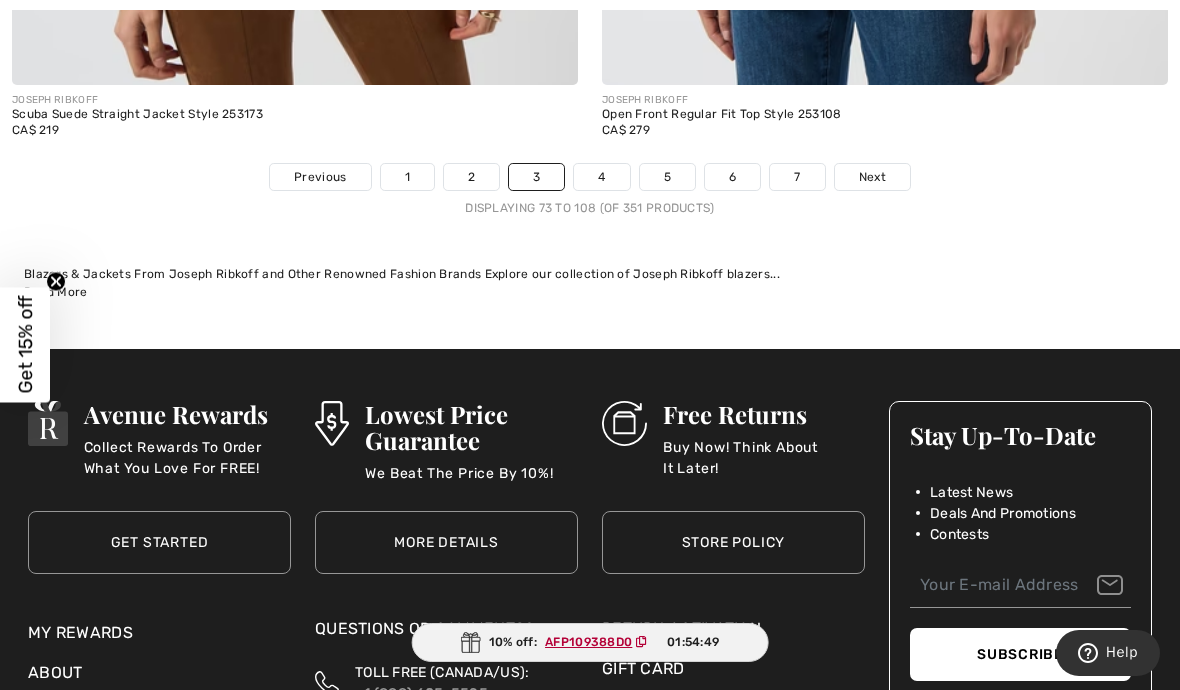 click on "4" at bounding box center (601, 177) 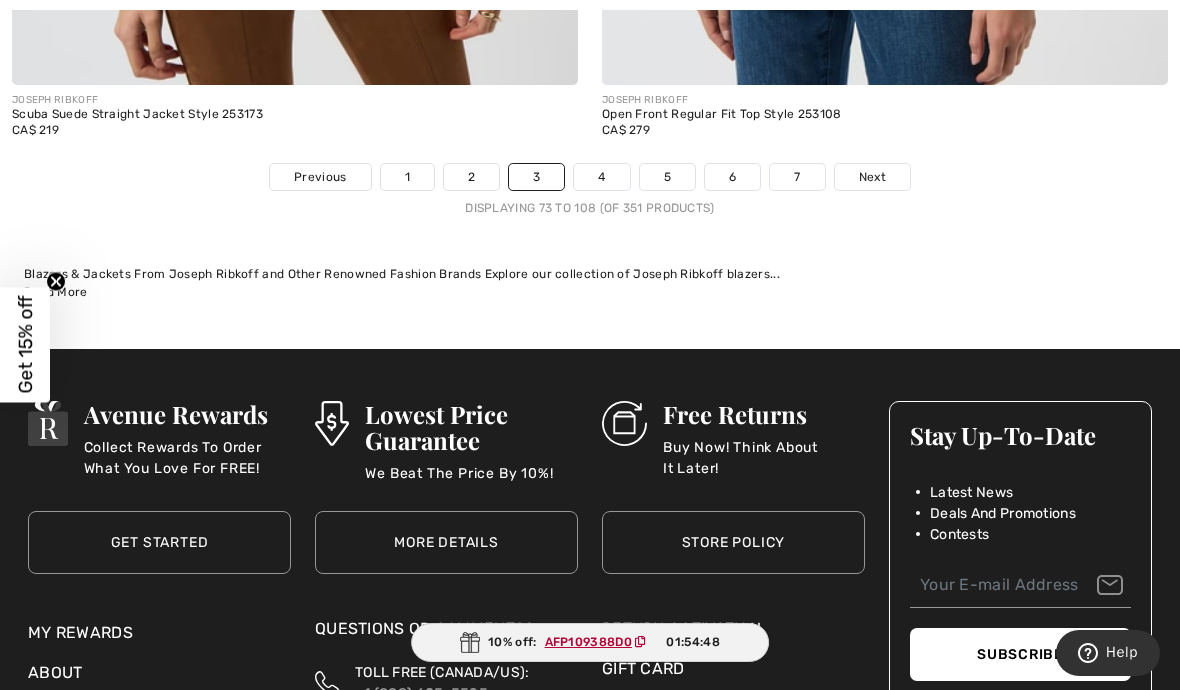 click on "4" at bounding box center (601, 177) 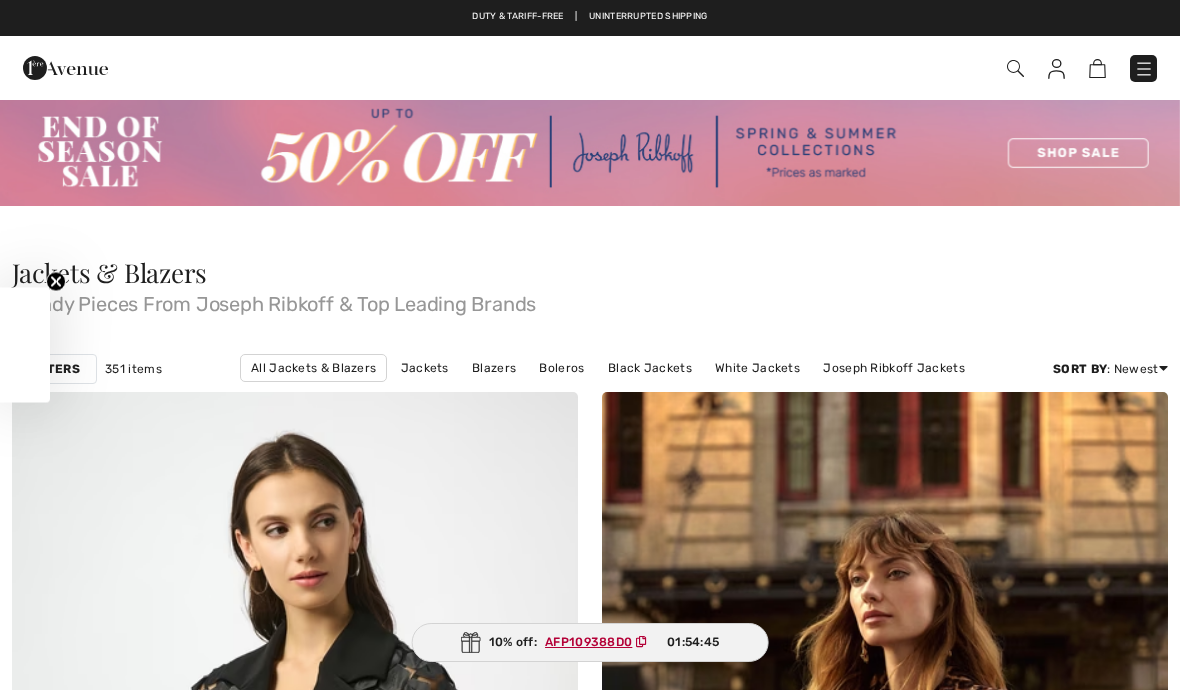 checkbox on "true" 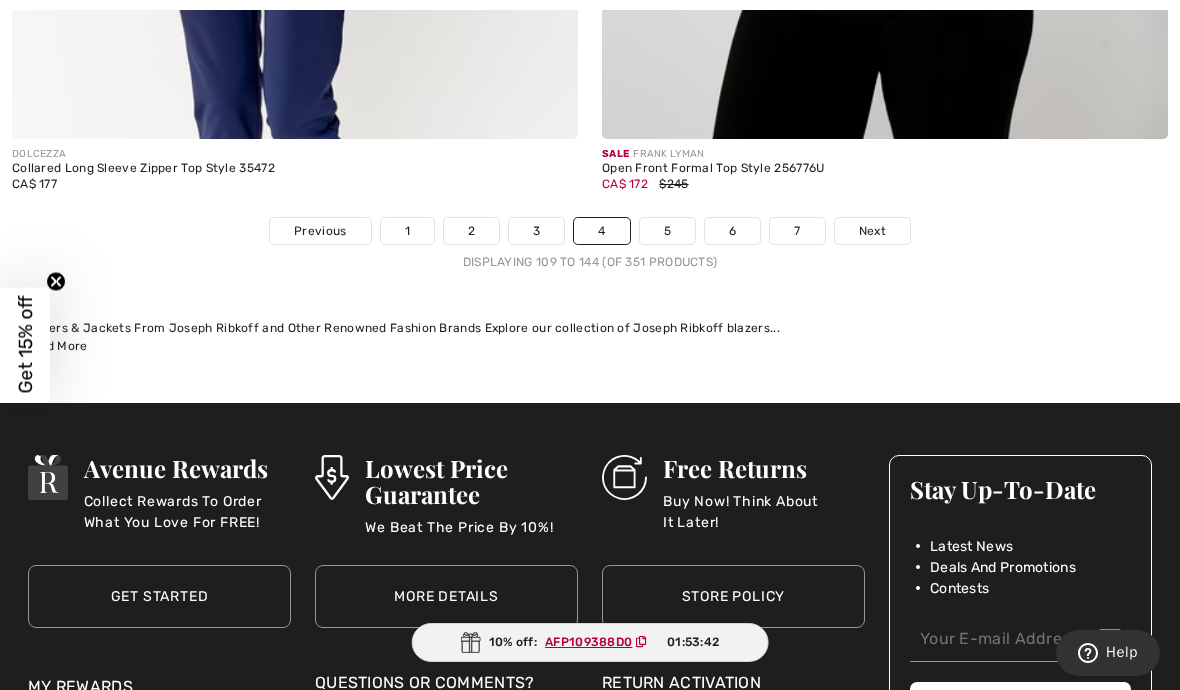 scroll, scrollTop: 17612, scrollLeft: 0, axis: vertical 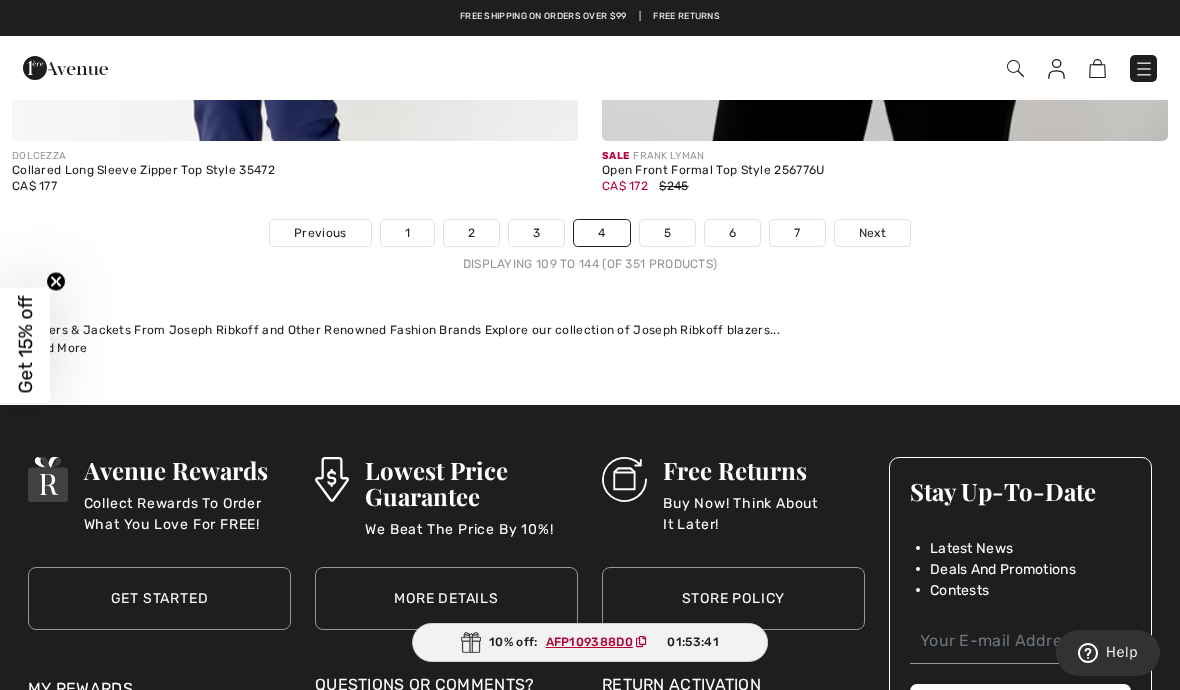 click on "5" at bounding box center [667, 233] 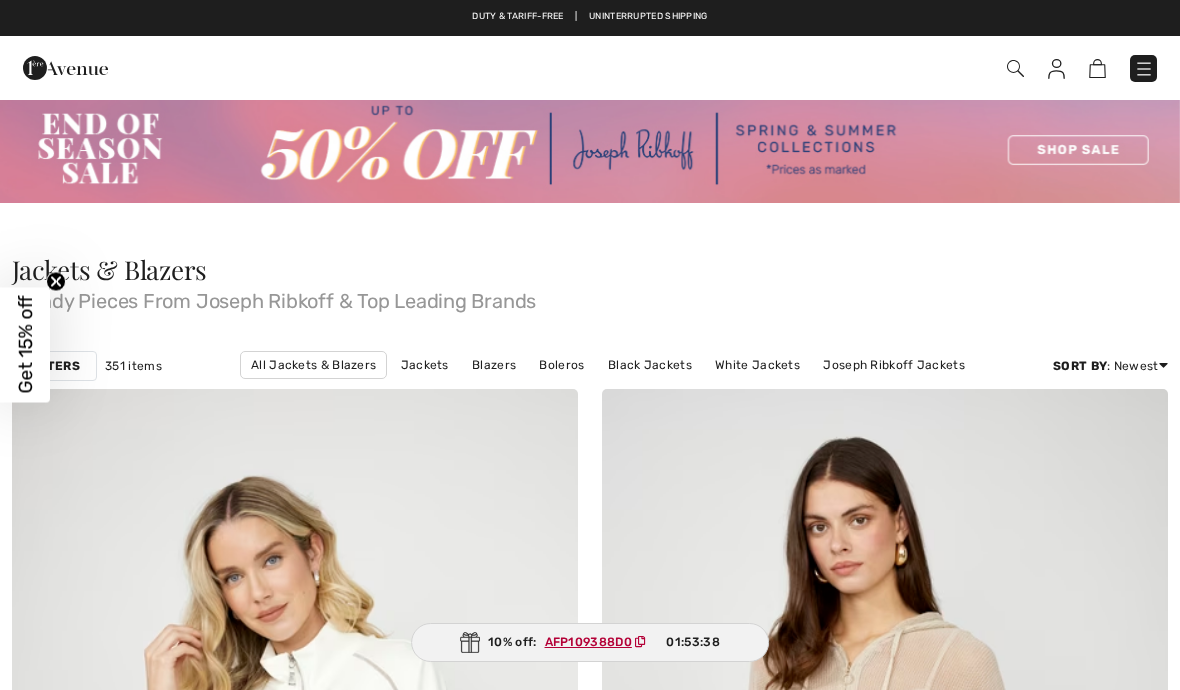 scroll, scrollTop: 0, scrollLeft: 0, axis: both 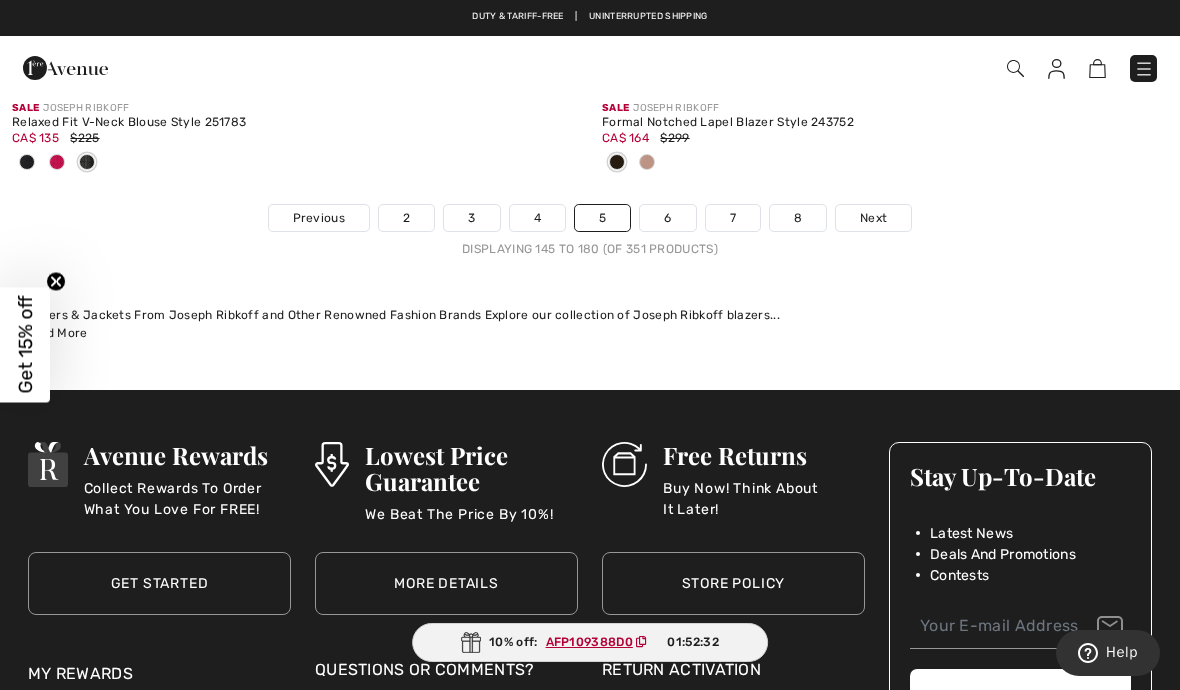 click on "6" at bounding box center (667, 218) 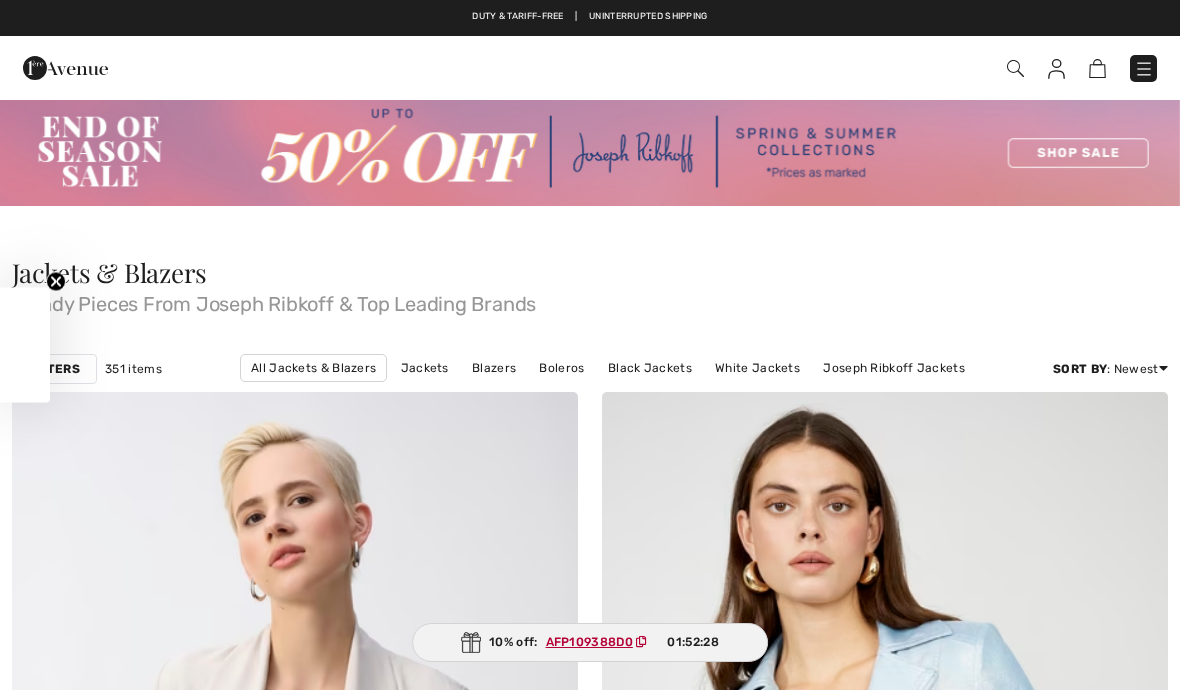 scroll, scrollTop: 0, scrollLeft: 0, axis: both 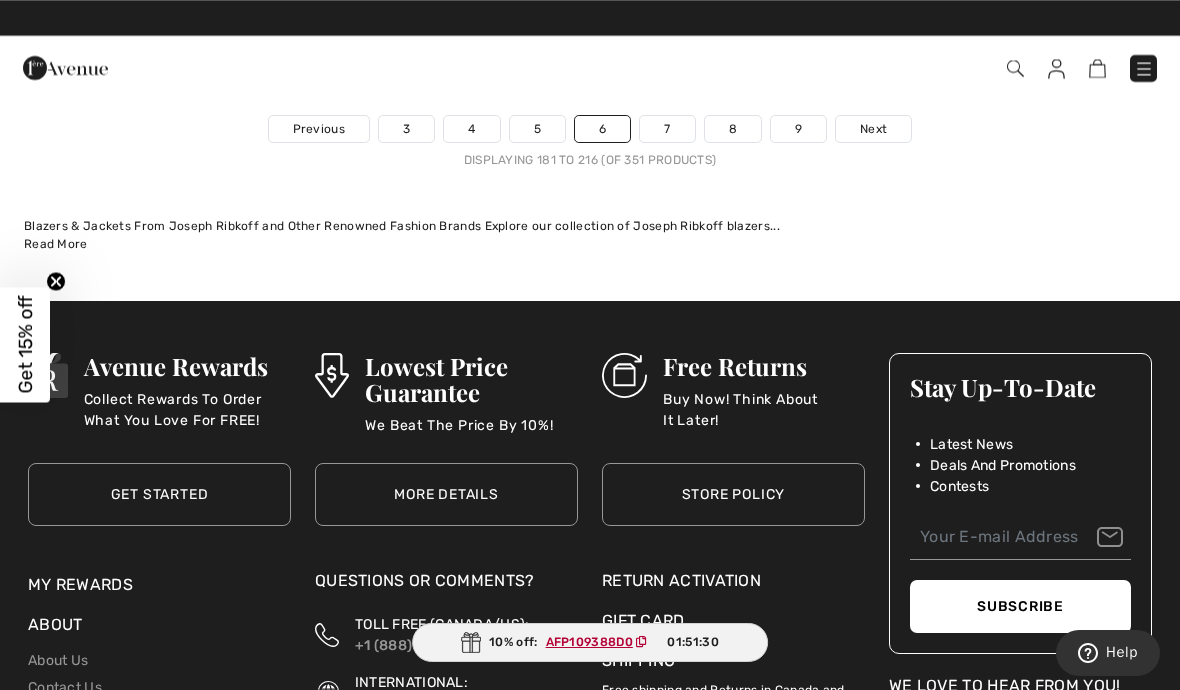 click on "7" at bounding box center (667, 129) 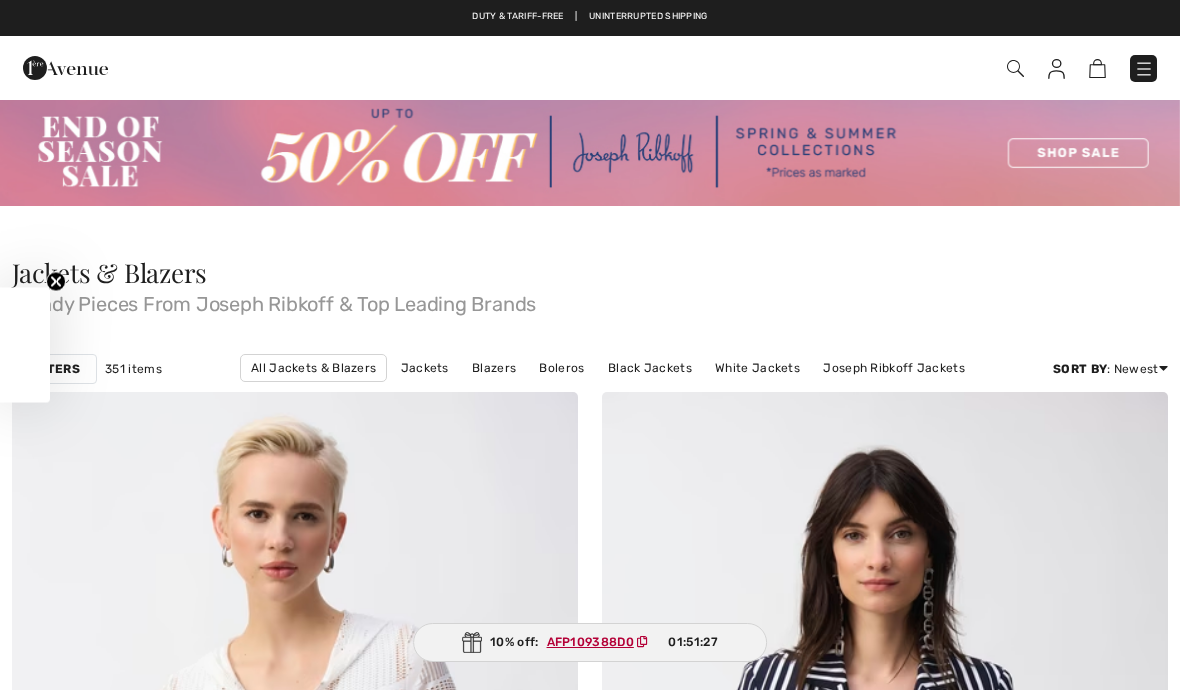 scroll, scrollTop: 0, scrollLeft: 0, axis: both 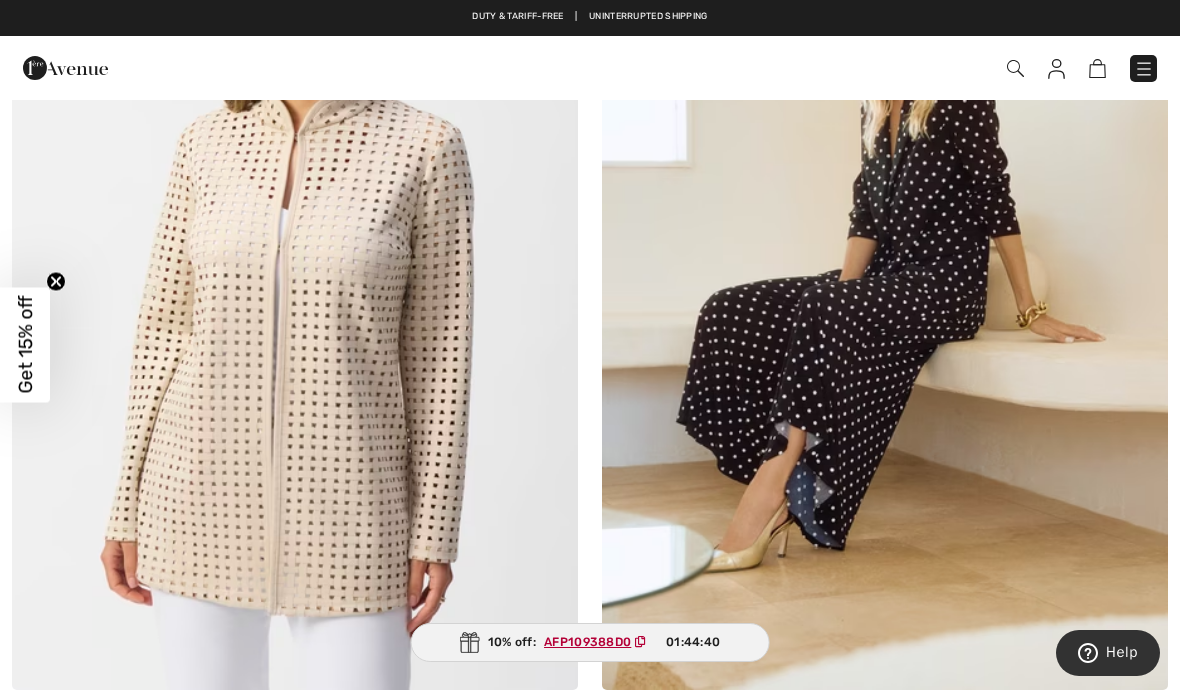 click on "Laser Cut Suede Cover Up Style 251103" at bounding box center (295, 720) 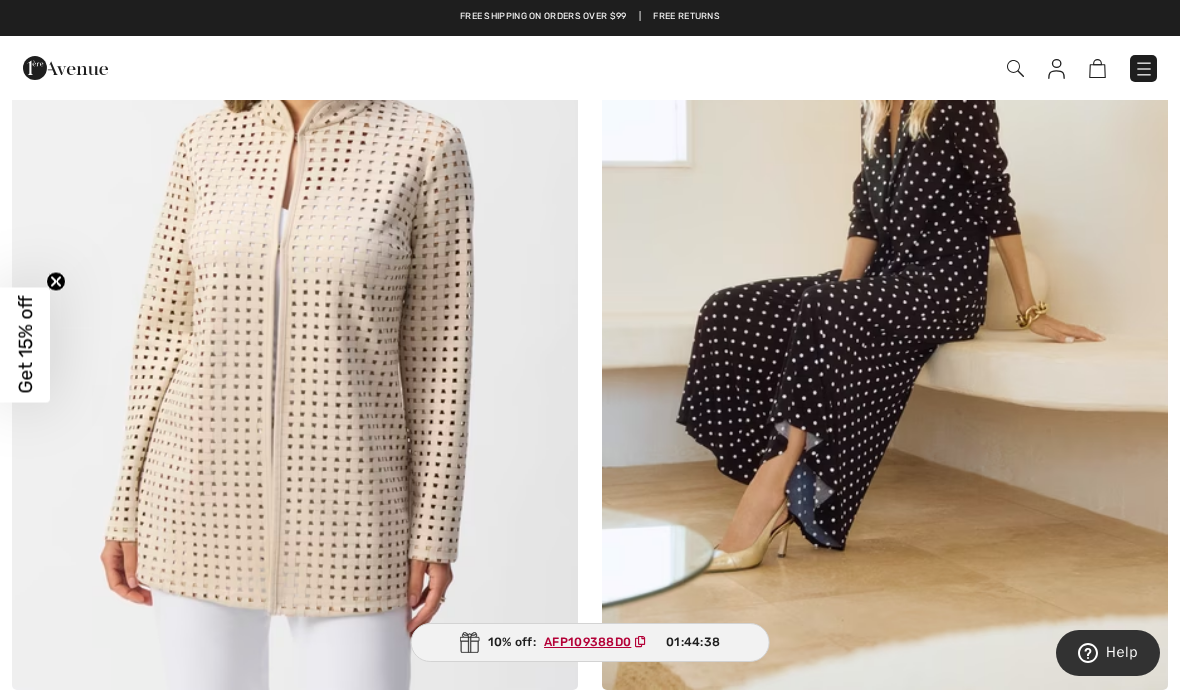 click at bounding box center [295, 265] 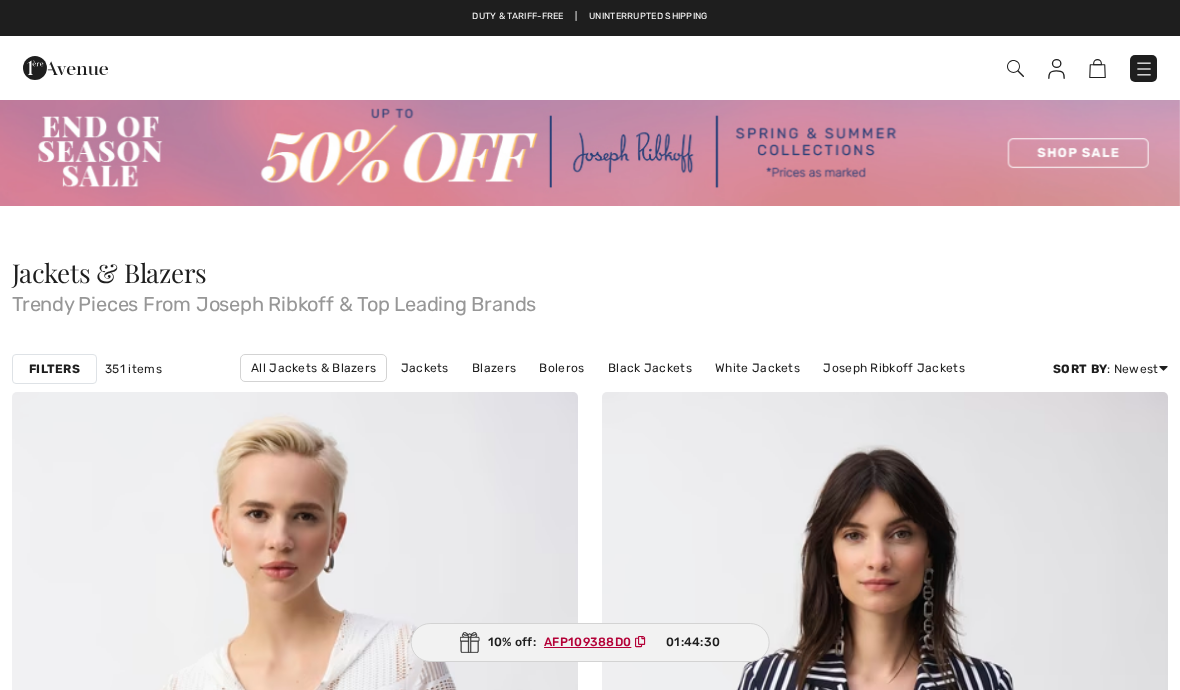 scroll, scrollTop: 1566, scrollLeft: 0, axis: vertical 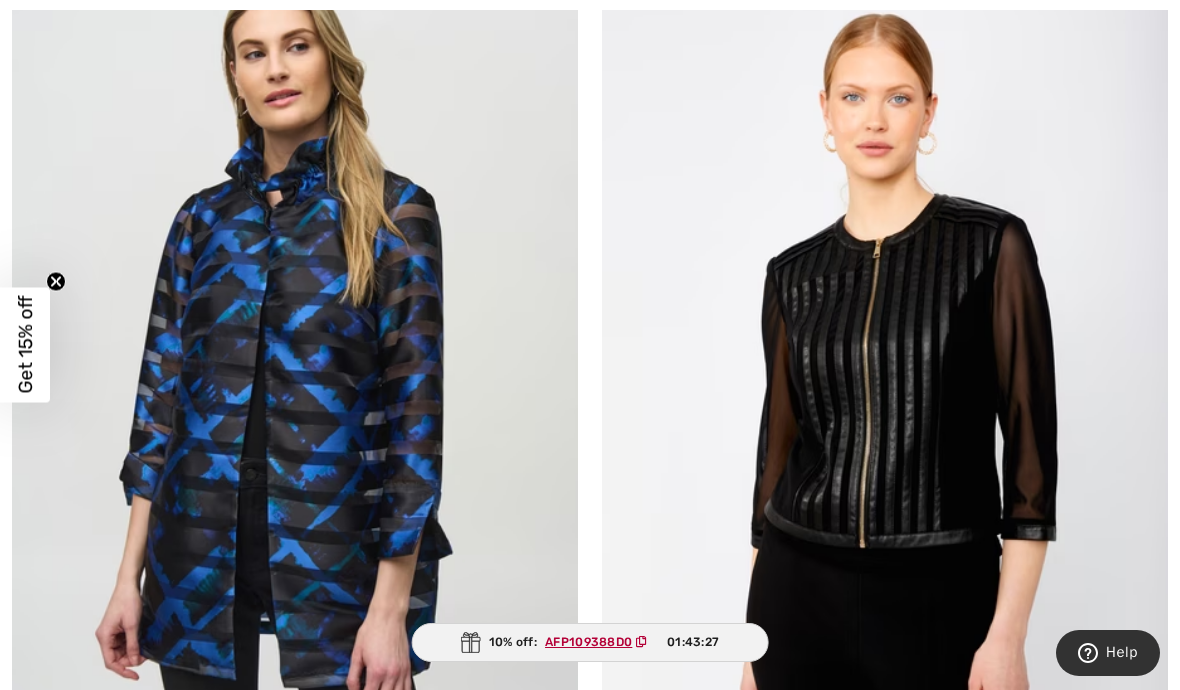 click at bounding box center [295, 374] 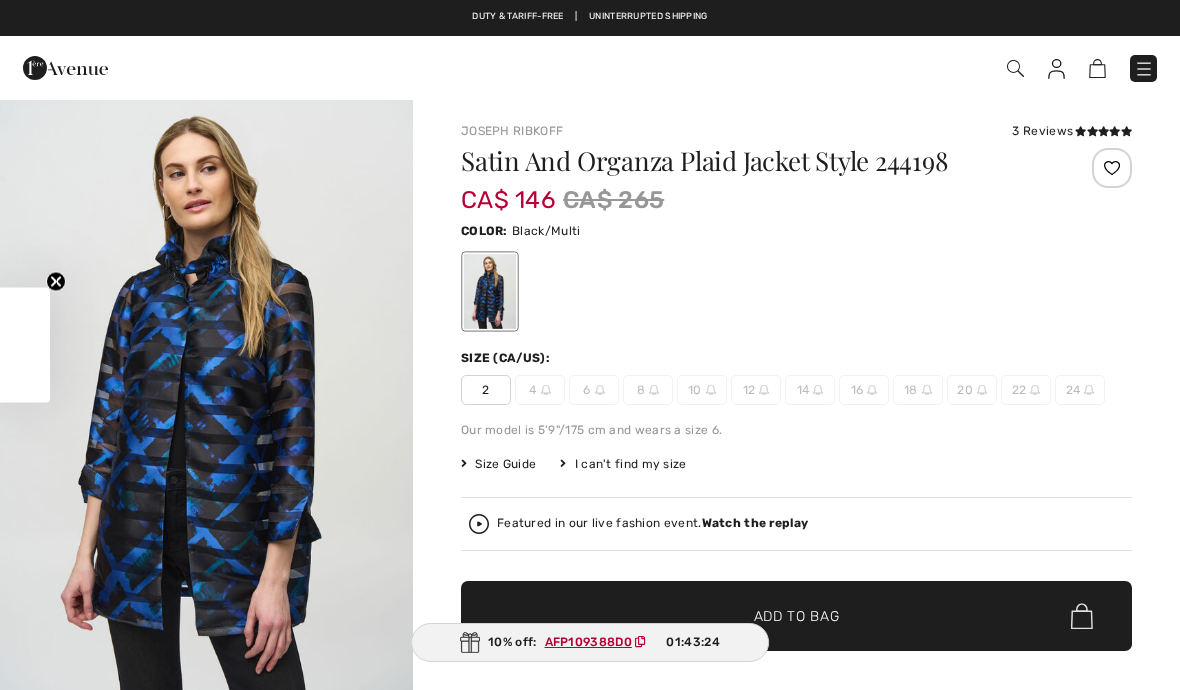 scroll, scrollTop: 0, scrollLeft: 0, axis: both 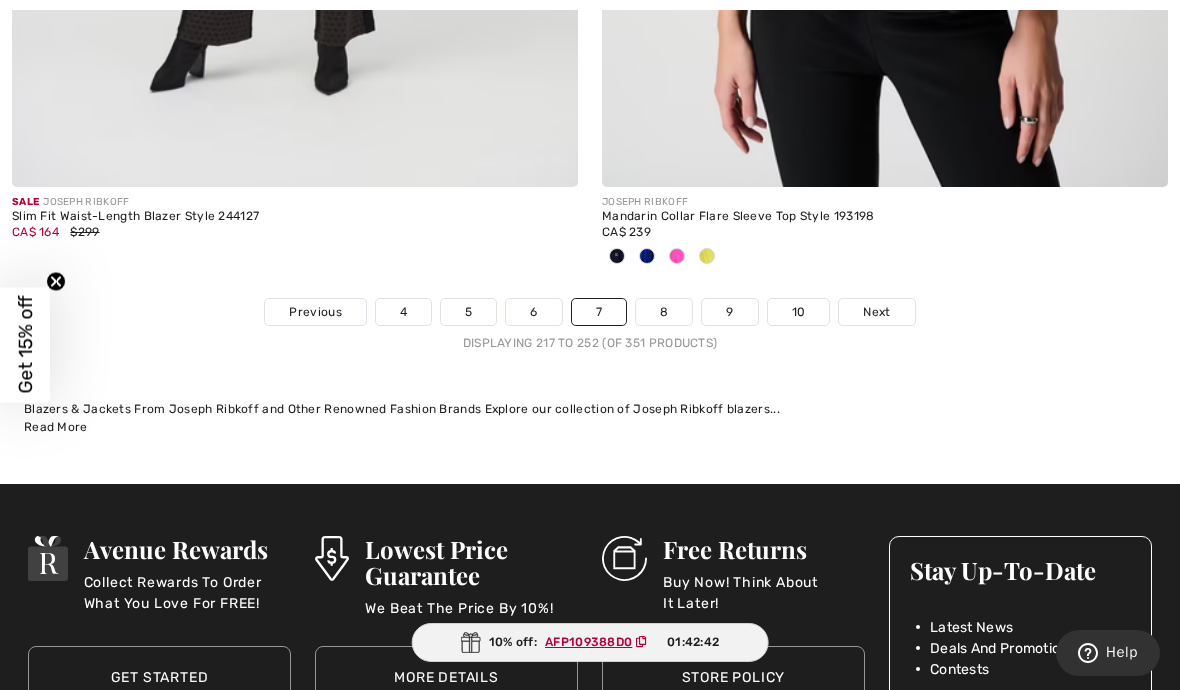 click on "8" at bounding box center (664, 312) 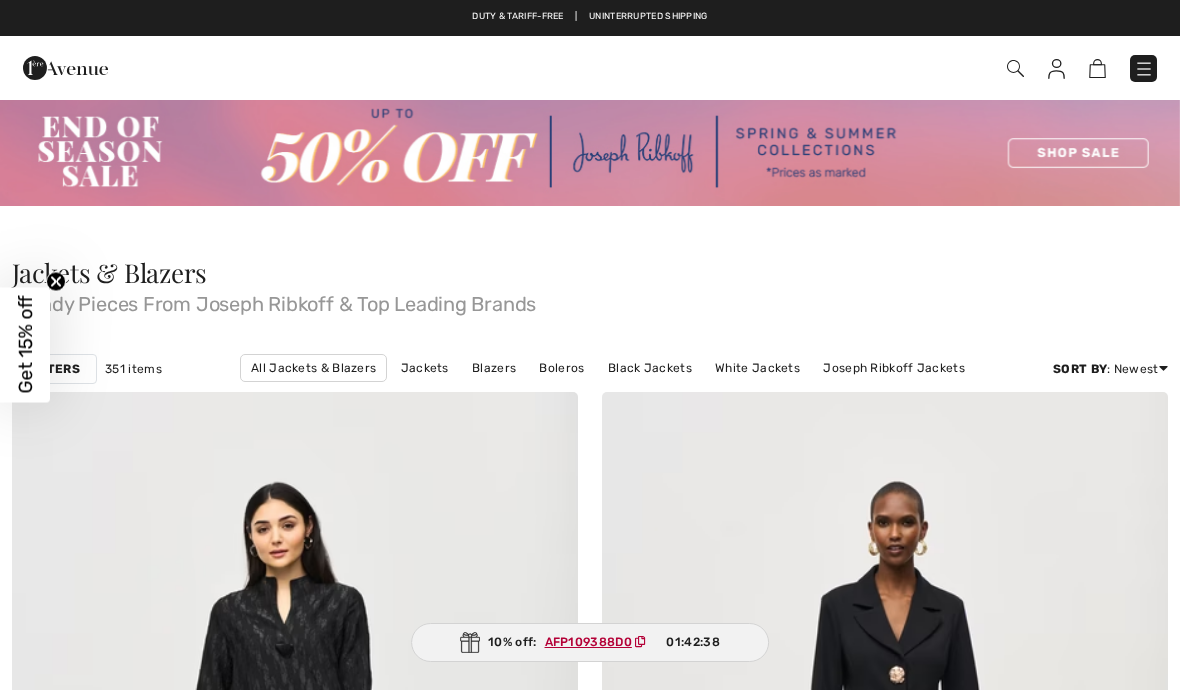 checkbox on "true" 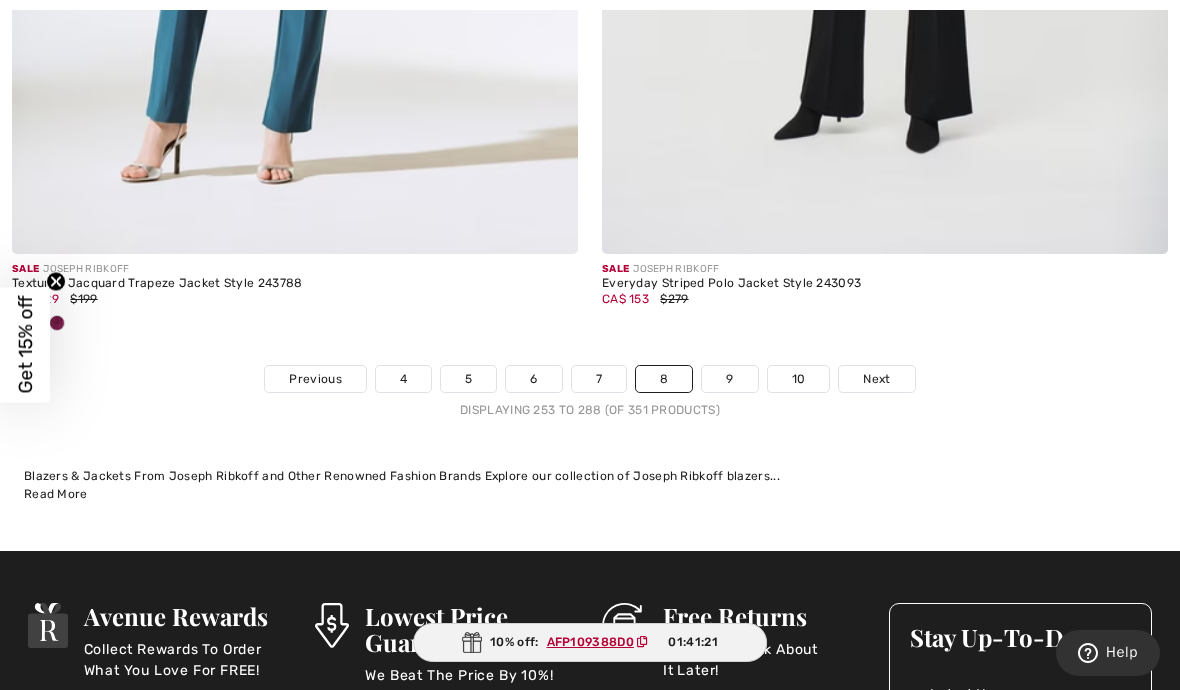 scroll, scrollTop: 17296, scrollLeft: 0, axis: vertical 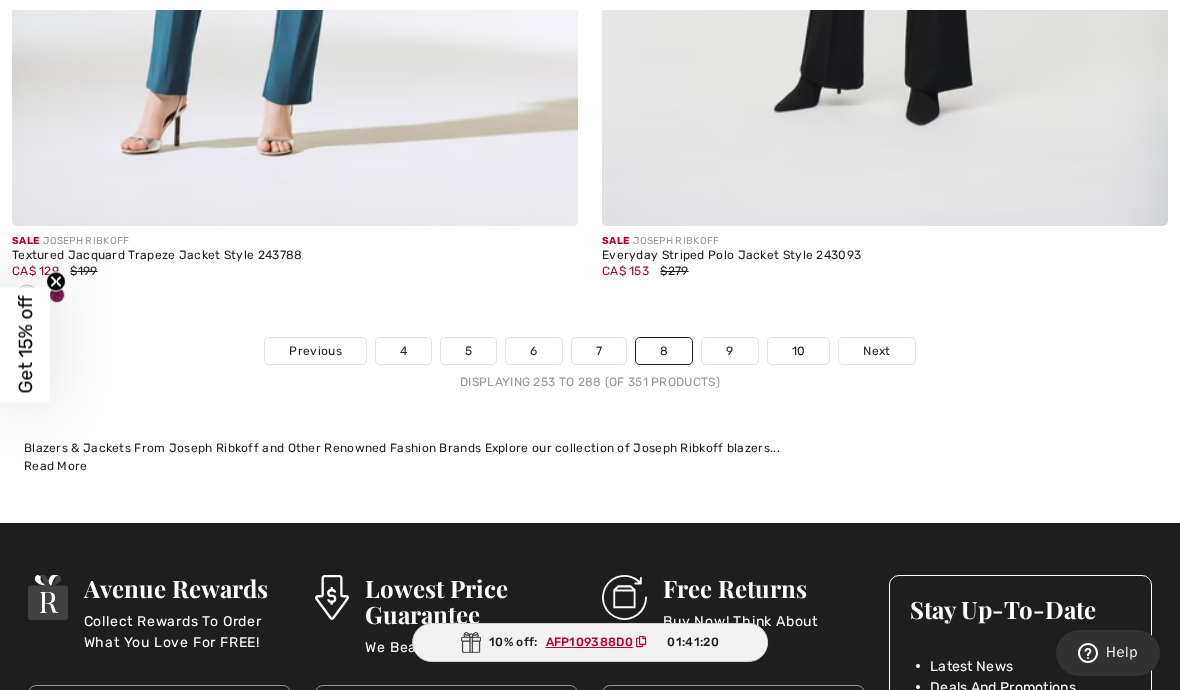 click on "9" at bounding box center (729, 351) 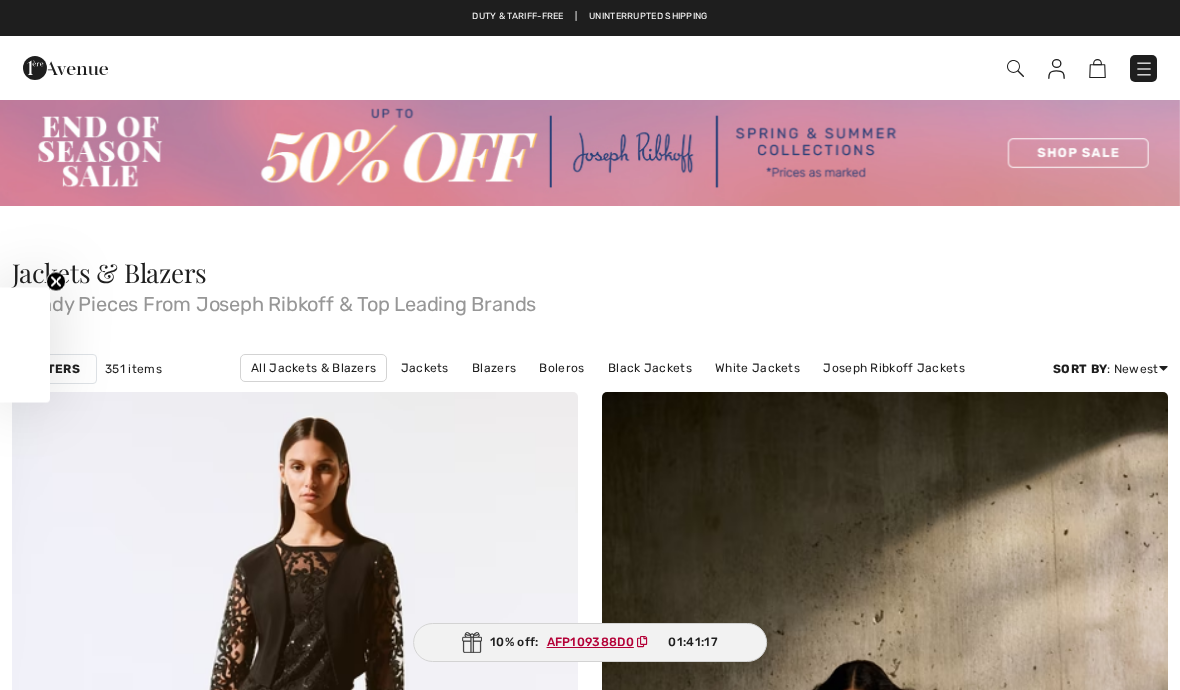 scroll, scrollTop: 0, scrollLeft: 0, axis: both 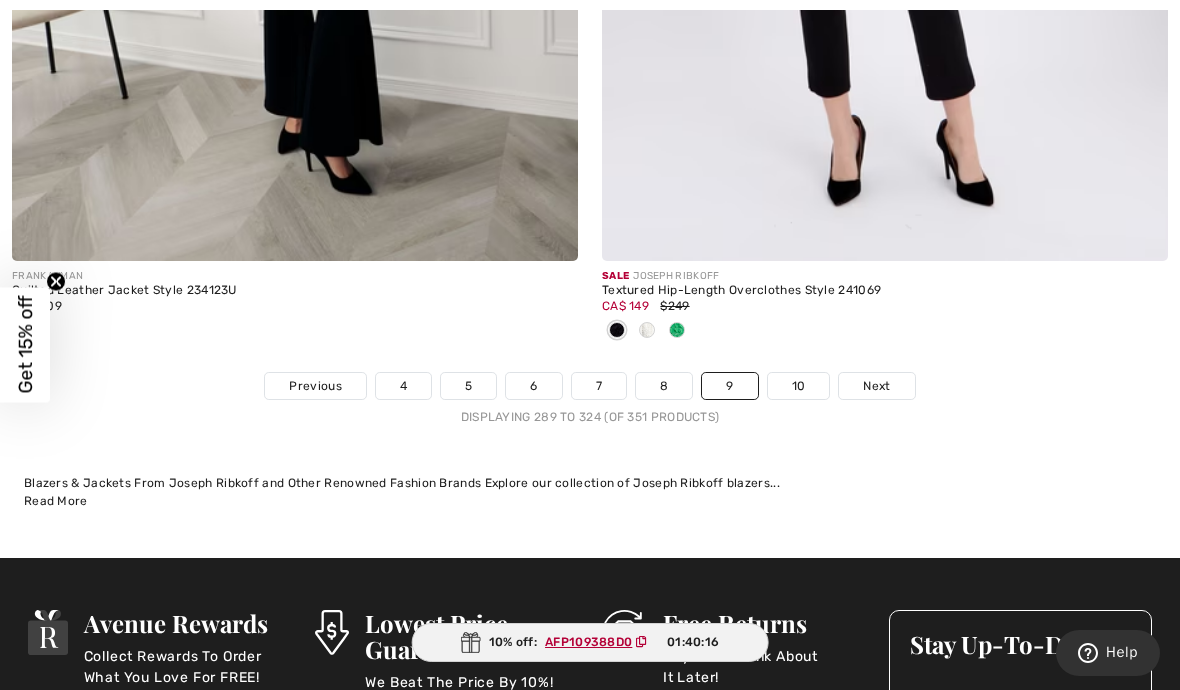 click on "10" at bounding box center (799, 386) 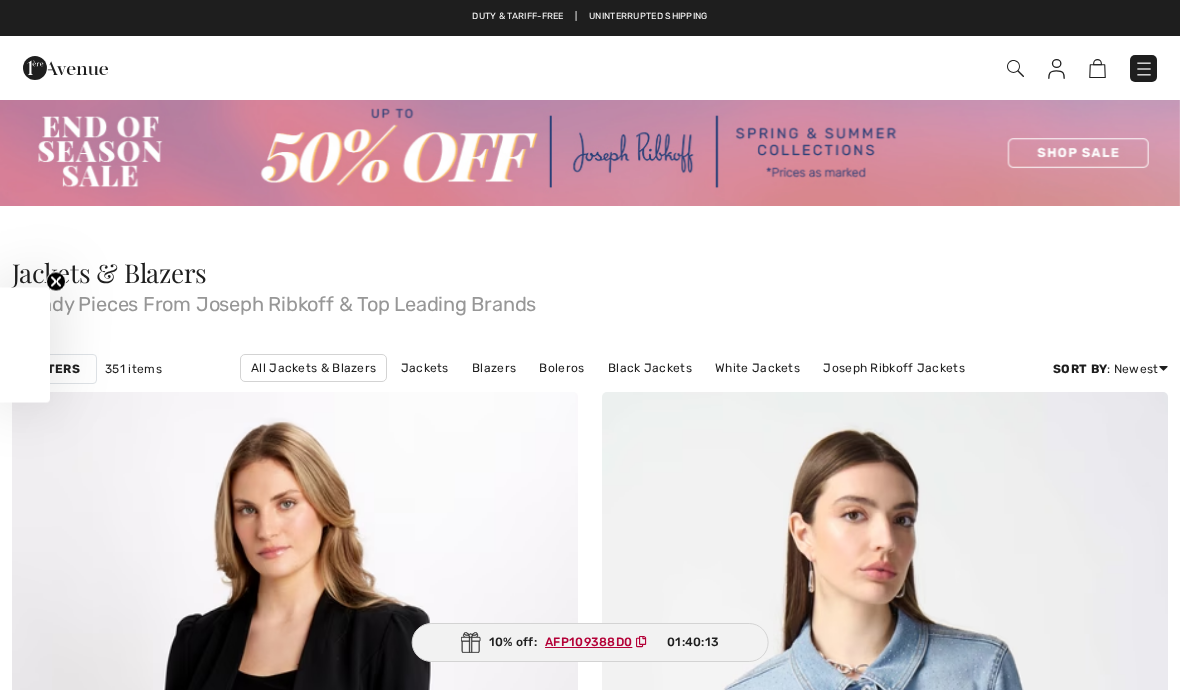 scroll, scrollTop: 0, scrollLeft: 0, axis: both 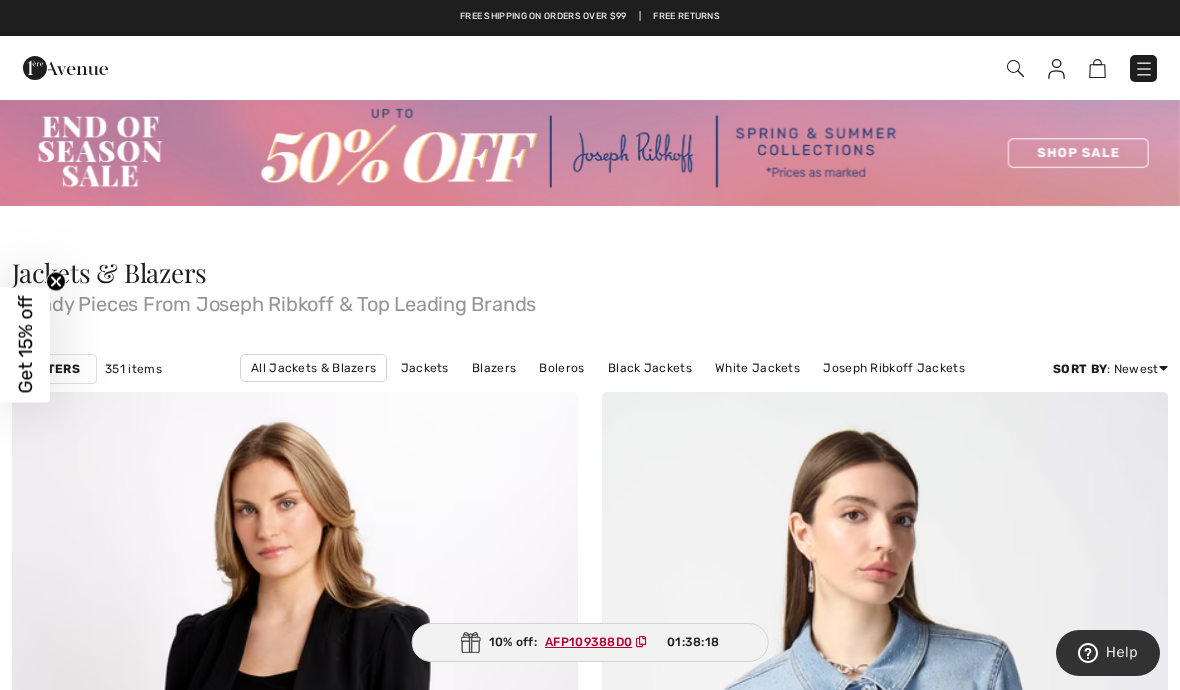 click at bounding box center (1144, 69) 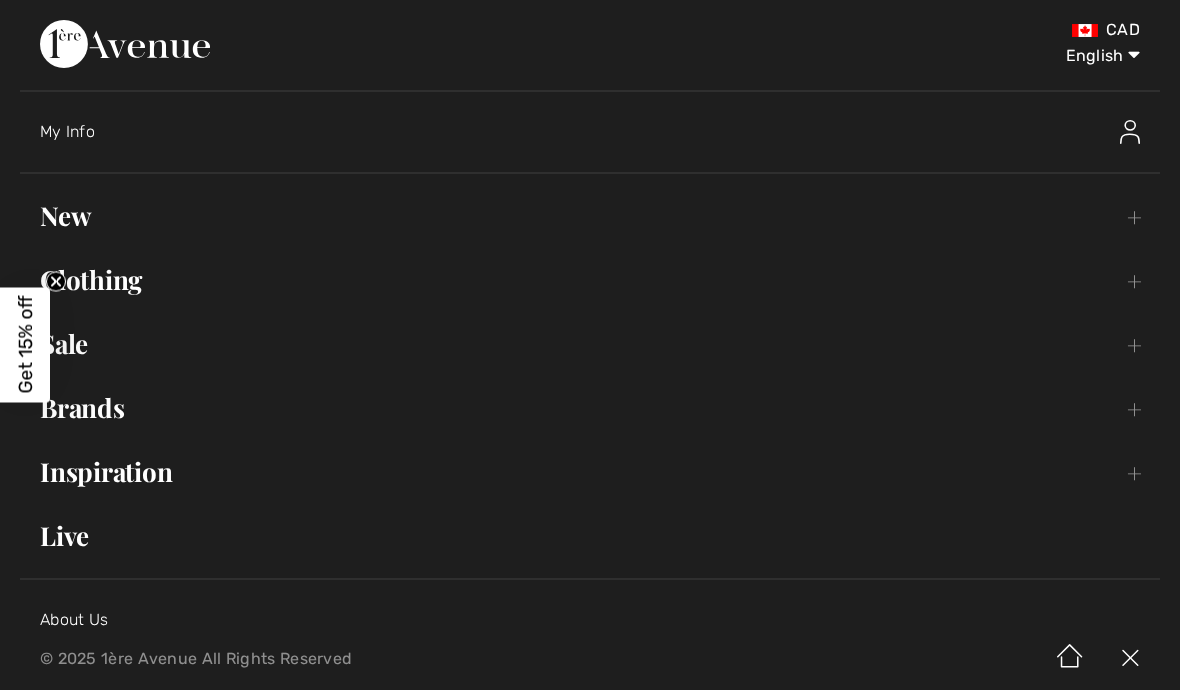 click on "Sale Toggle submenu" at bounding box center [590, 344] 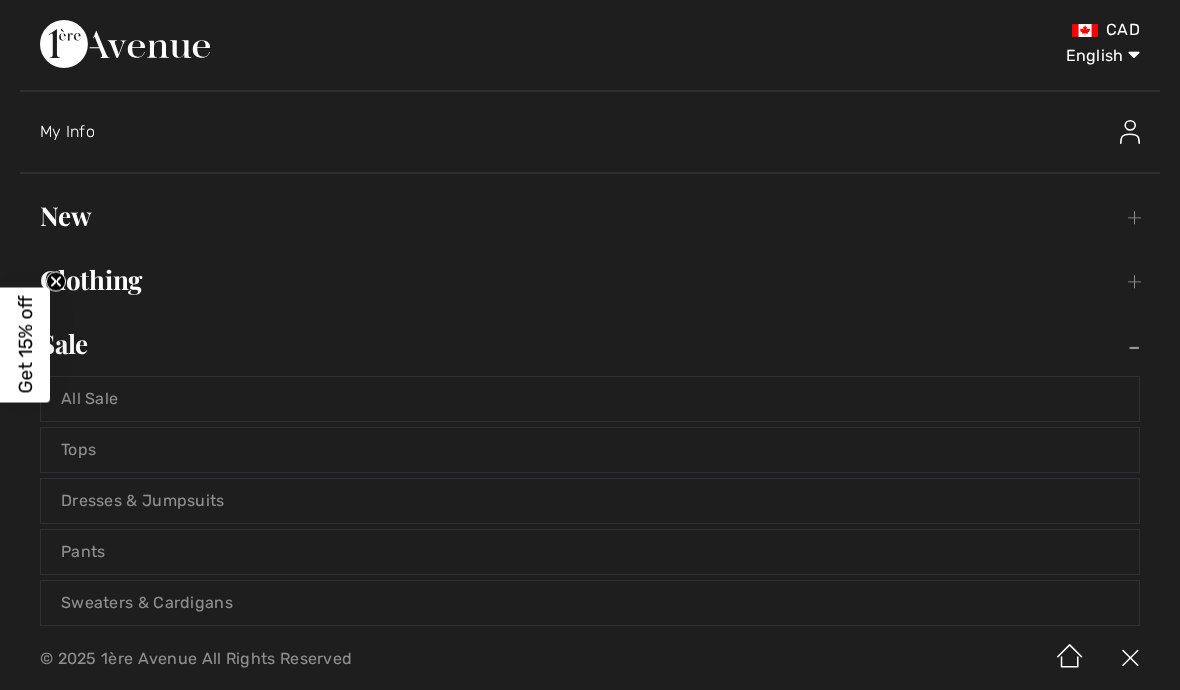 click on "All Sale" at bounding box center (590, 399) 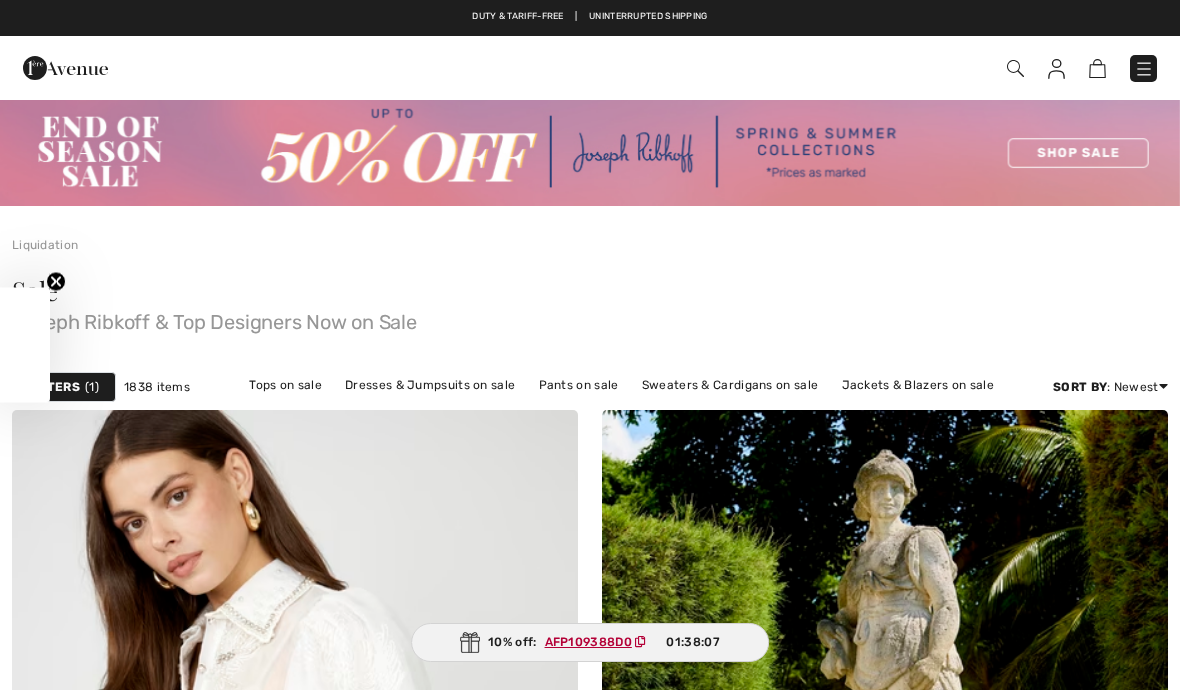 scroll, scrollTop: 0, scrollLeft: 0, axis: both 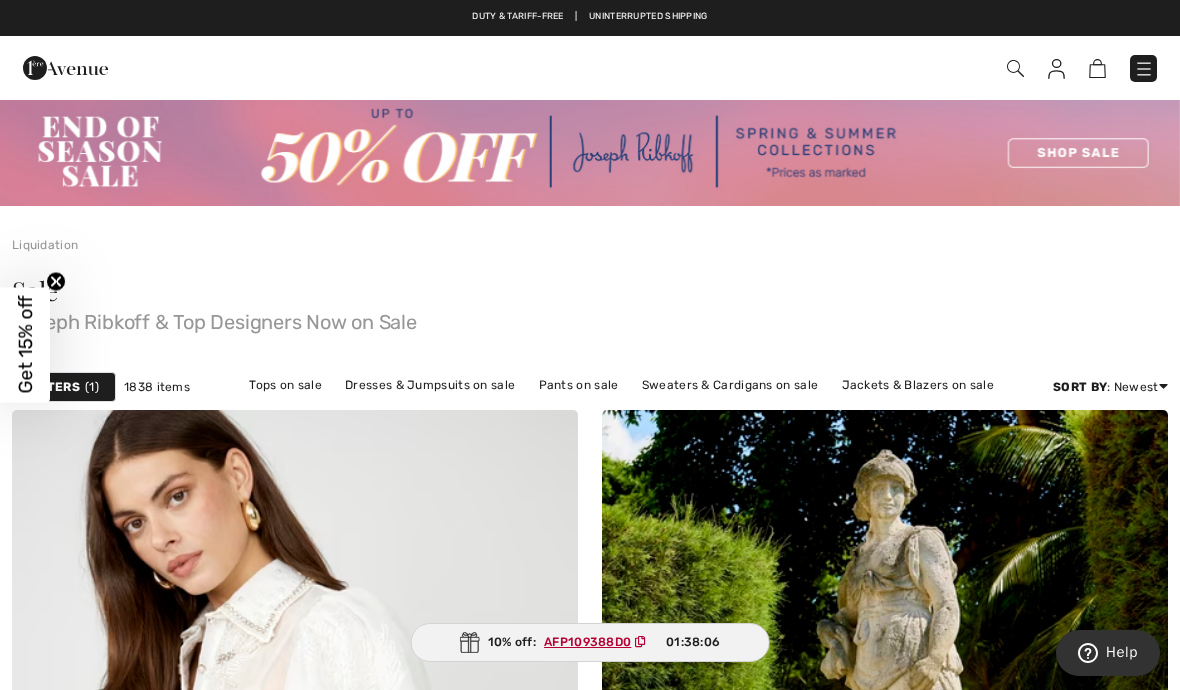 click at bounding box center [1144, 69] 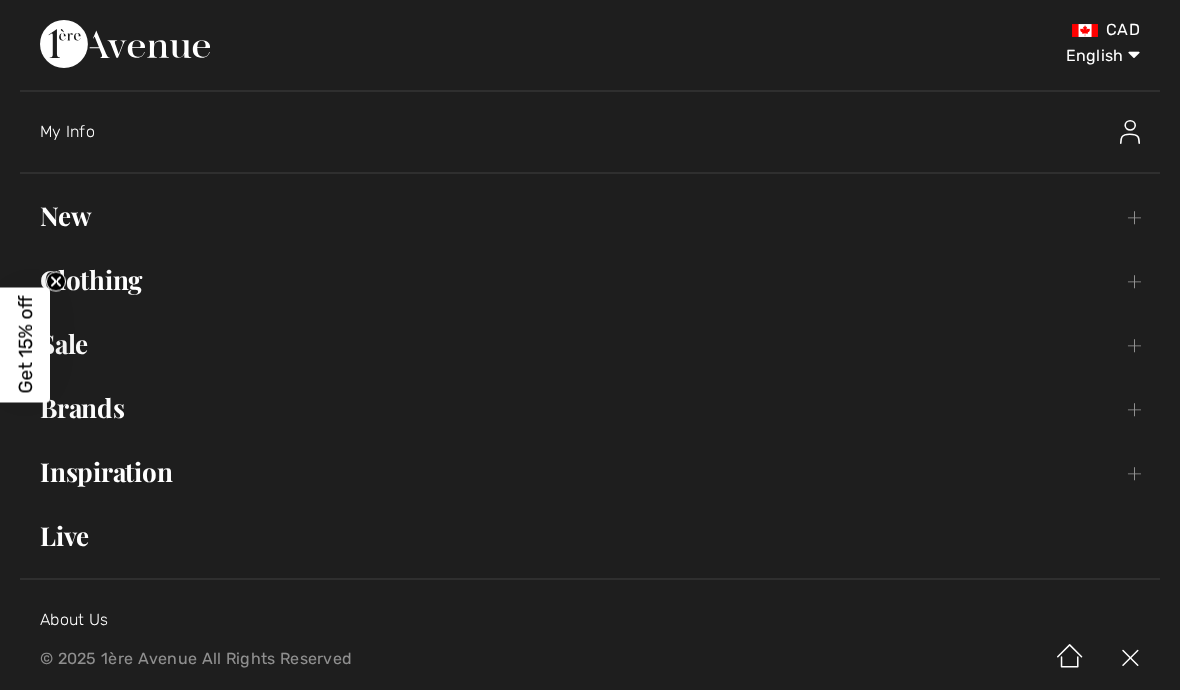 click on "Sale Toggle submenu" at bounding box center (590, 344) 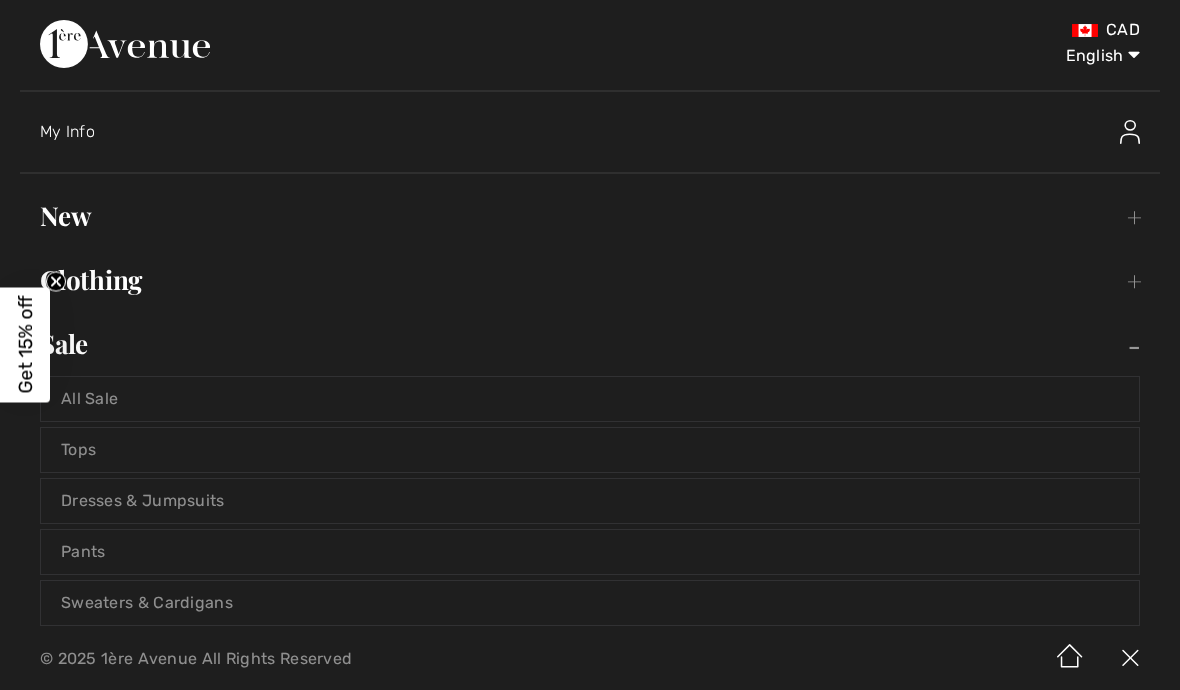 click on "All Sale" at bounding box center [590, 399] 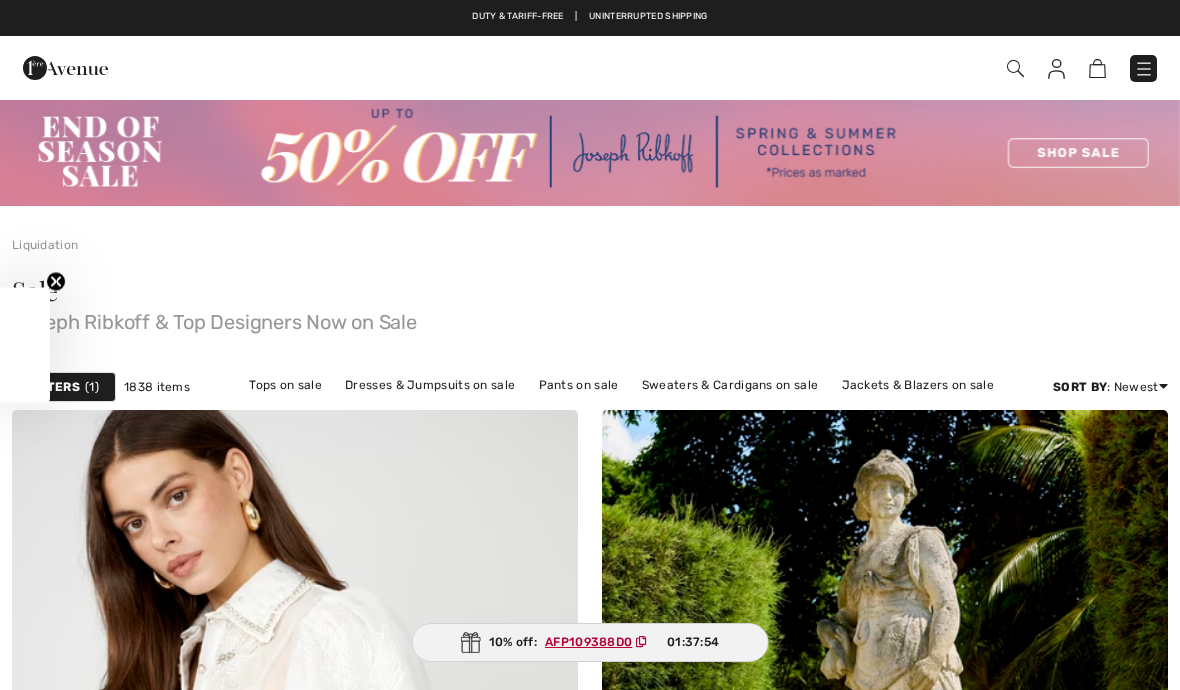 scroll, scrollTop: 0, scrollLeft: 0, axis: both 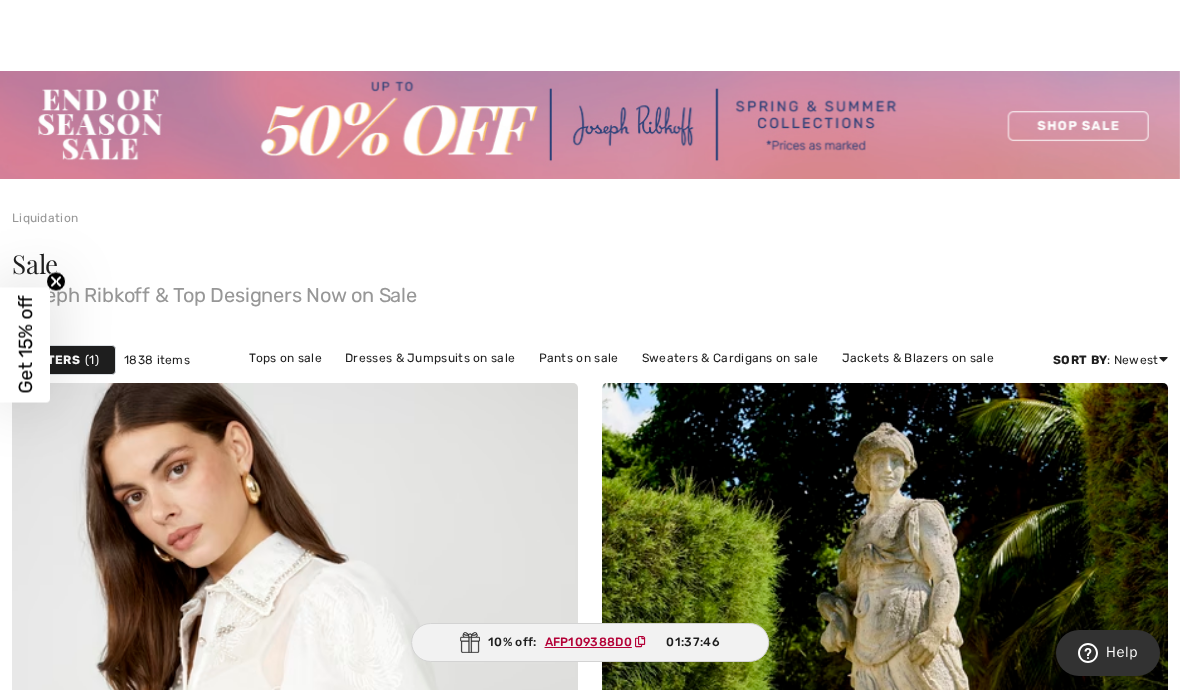 click on "Price: Low to High" at bounding box center [1087, 414] 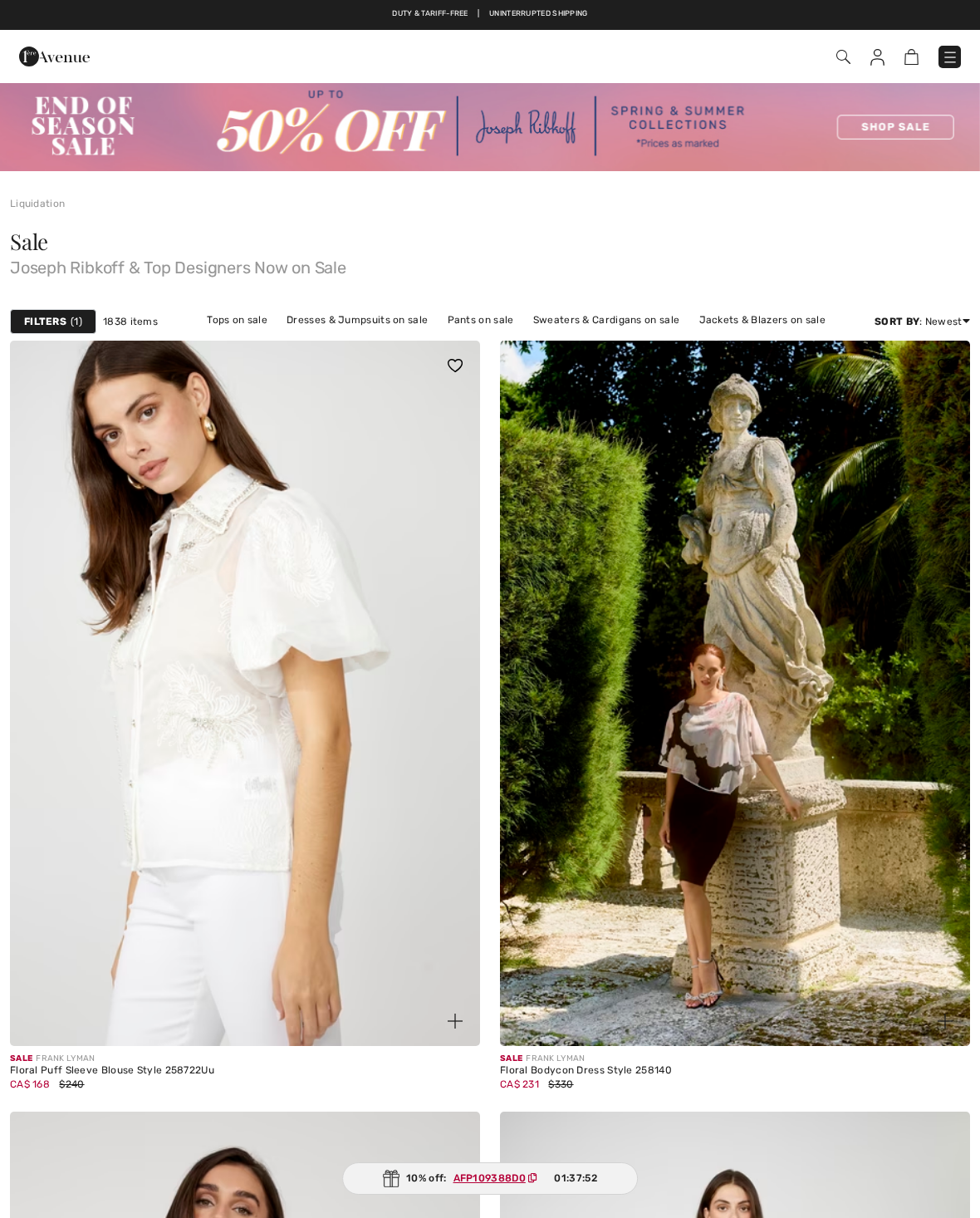 scroll, scrollTop: 0, scrollLeft: 0, axis: both 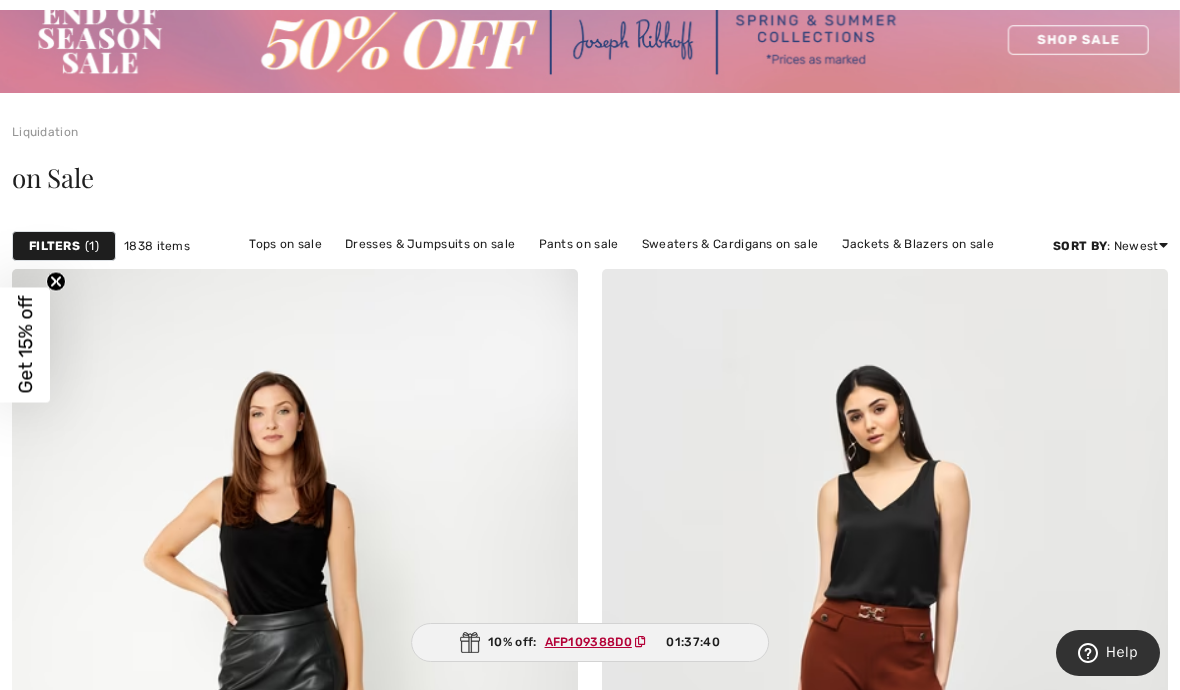 click on "1" at bounding box center (92, 246) 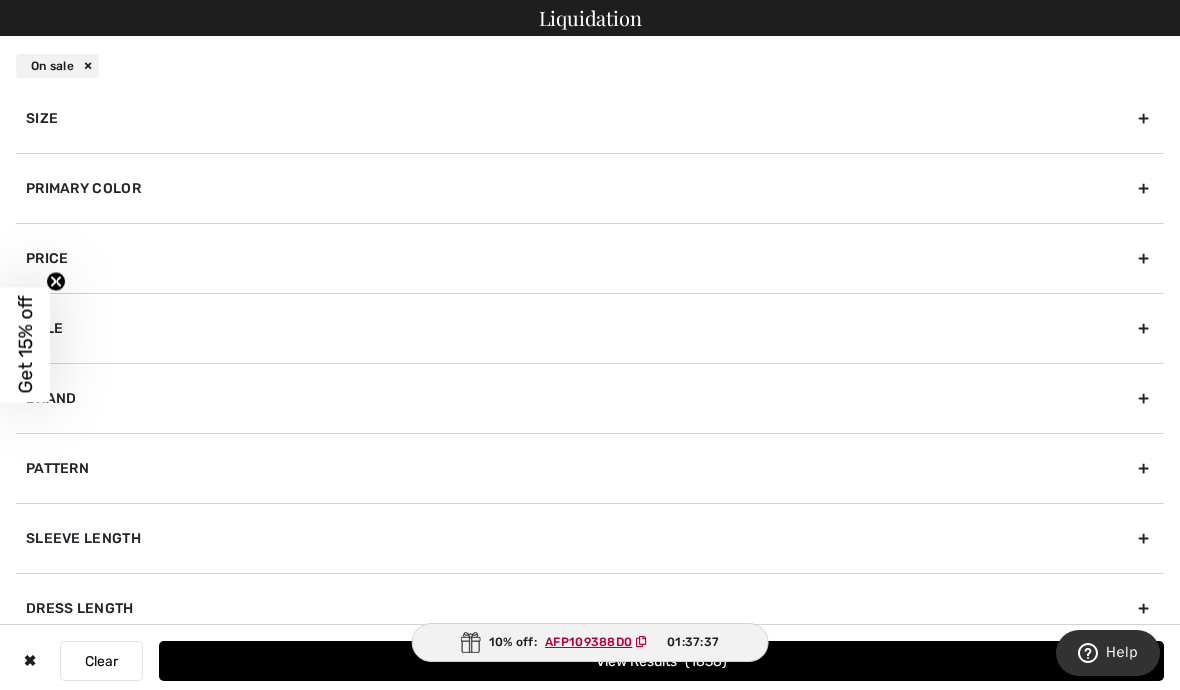 scroll, scrollTop: 57, scrollLeft: 0, axis: vertical 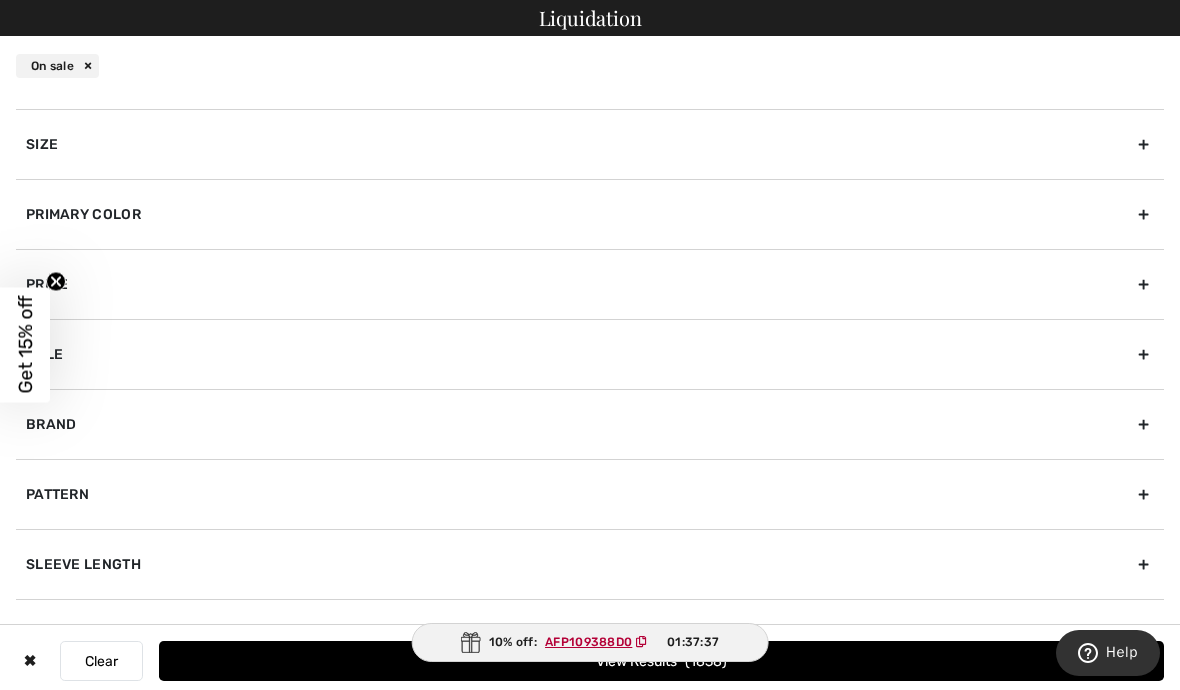click on "Size" at bounding box center (590, 144) 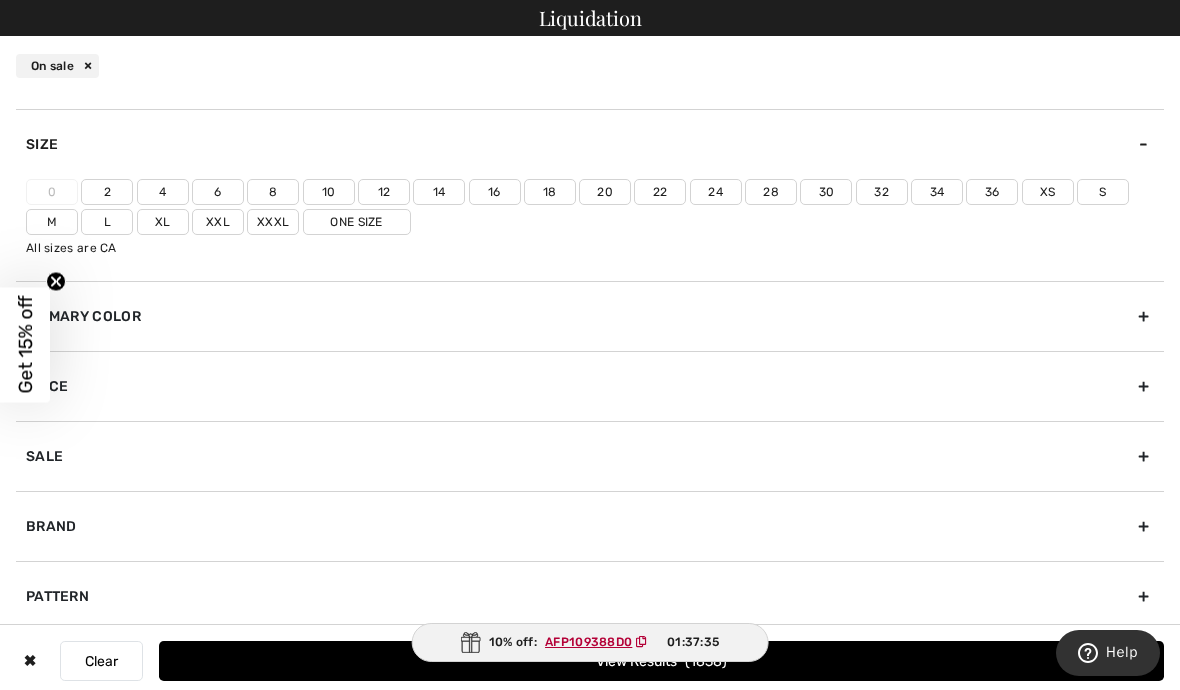 click on "Xl" at bounding box center (163, 222) 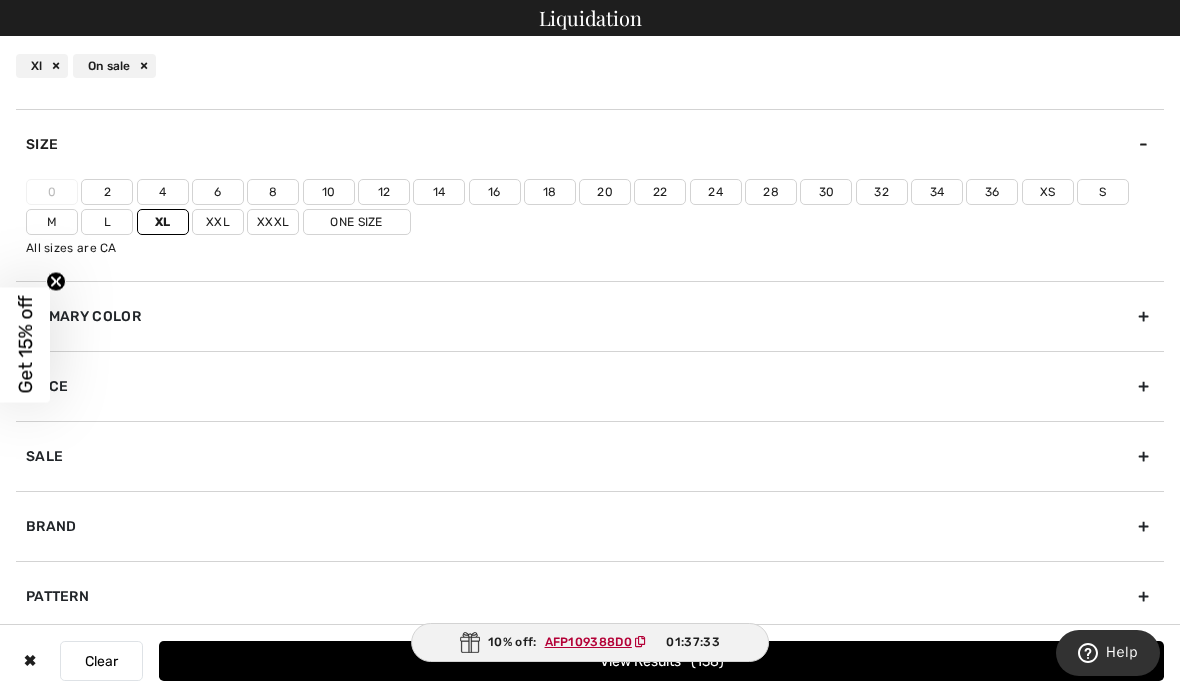 click on "Xxl" at bounding box center (218, 222) 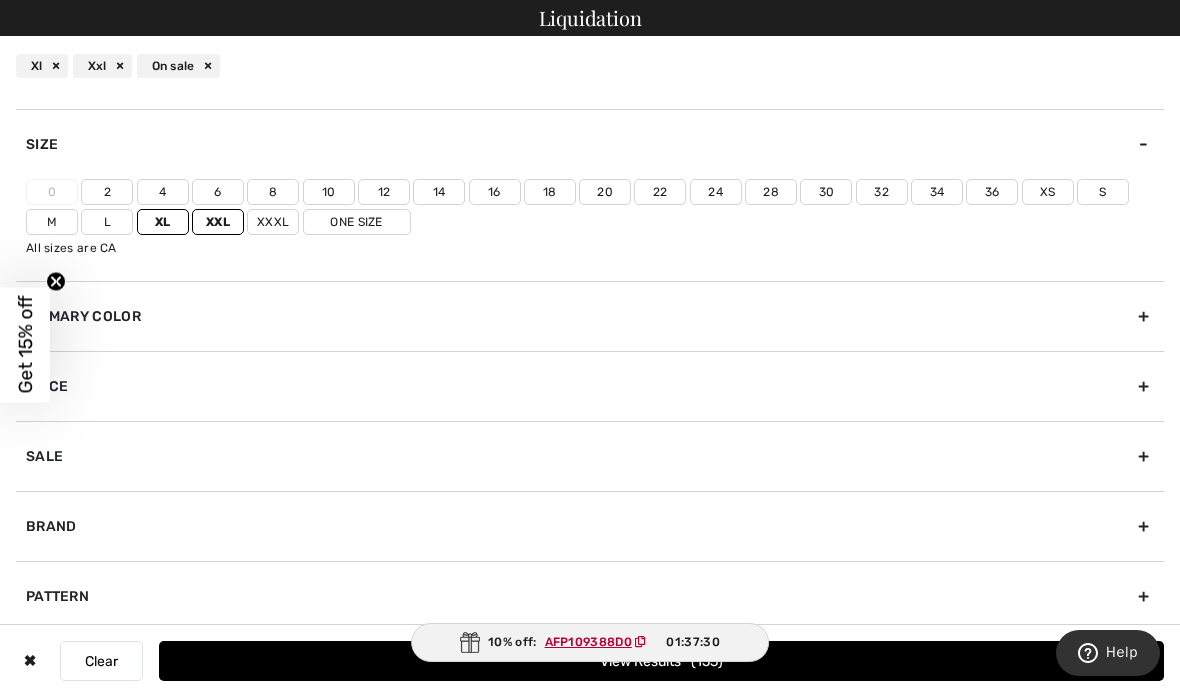 click on "18" at bounding box center [550, 192] 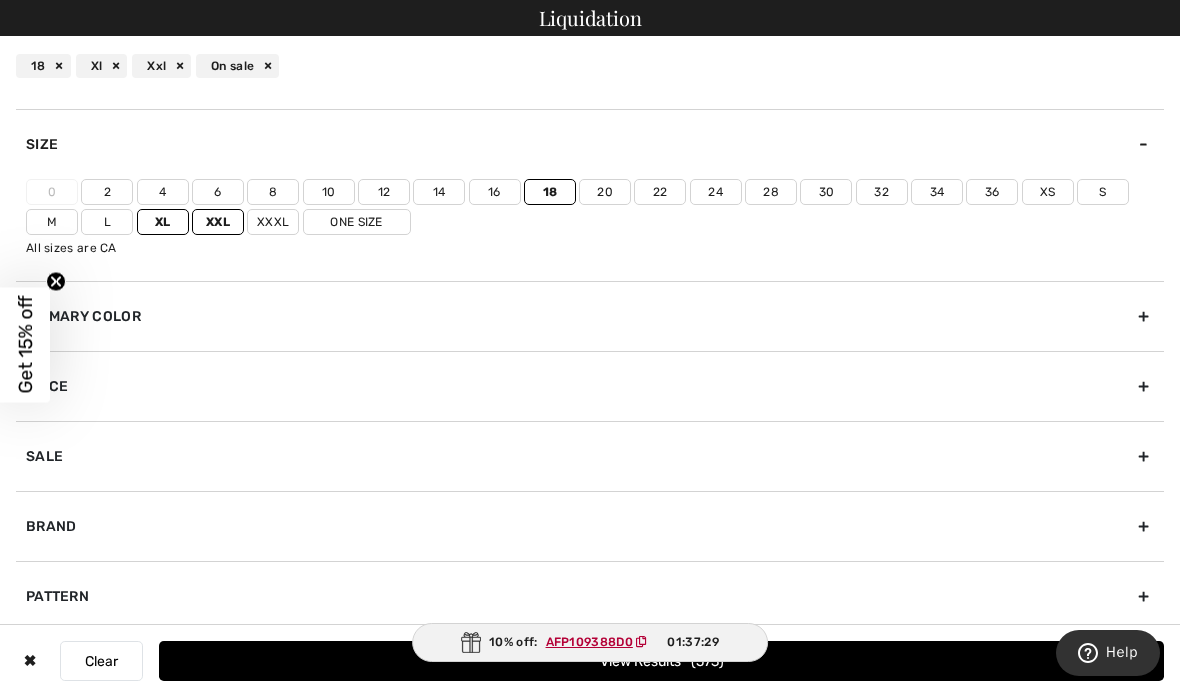 click on "20" at bounding box center [605, 192] 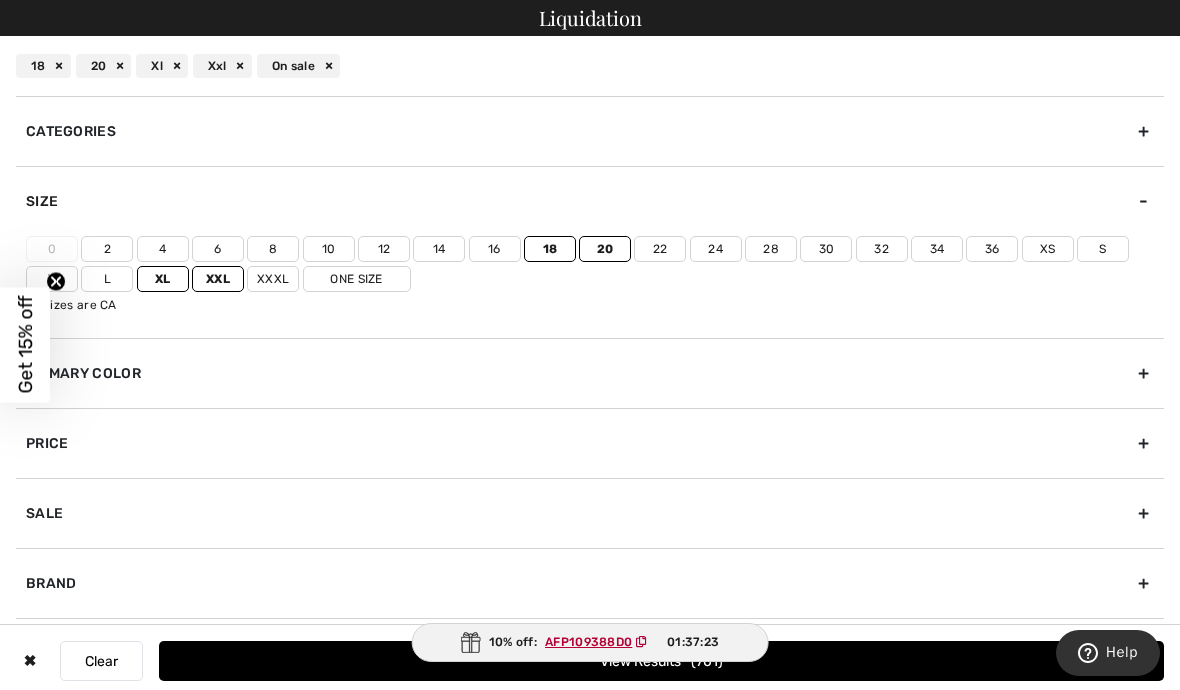 scroll, scrollTop: 0, scrollLeft: 0, axis: both 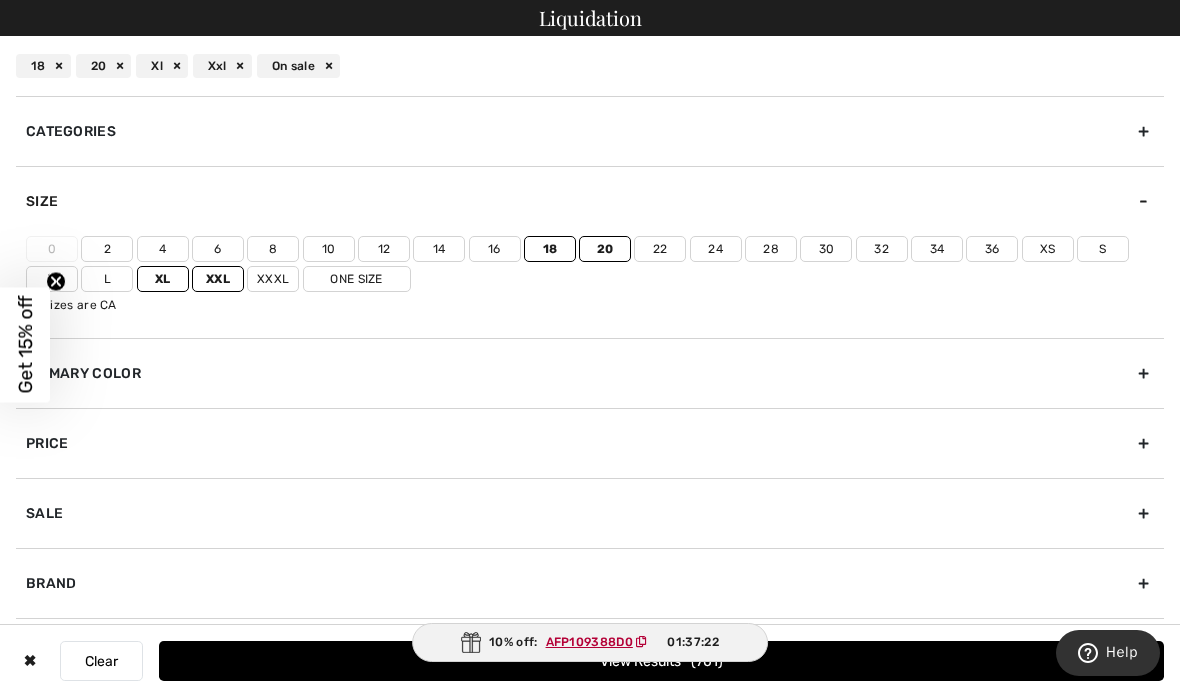 click on "18 20 Xl Xxl On sale" at bounding box center [590, 66] 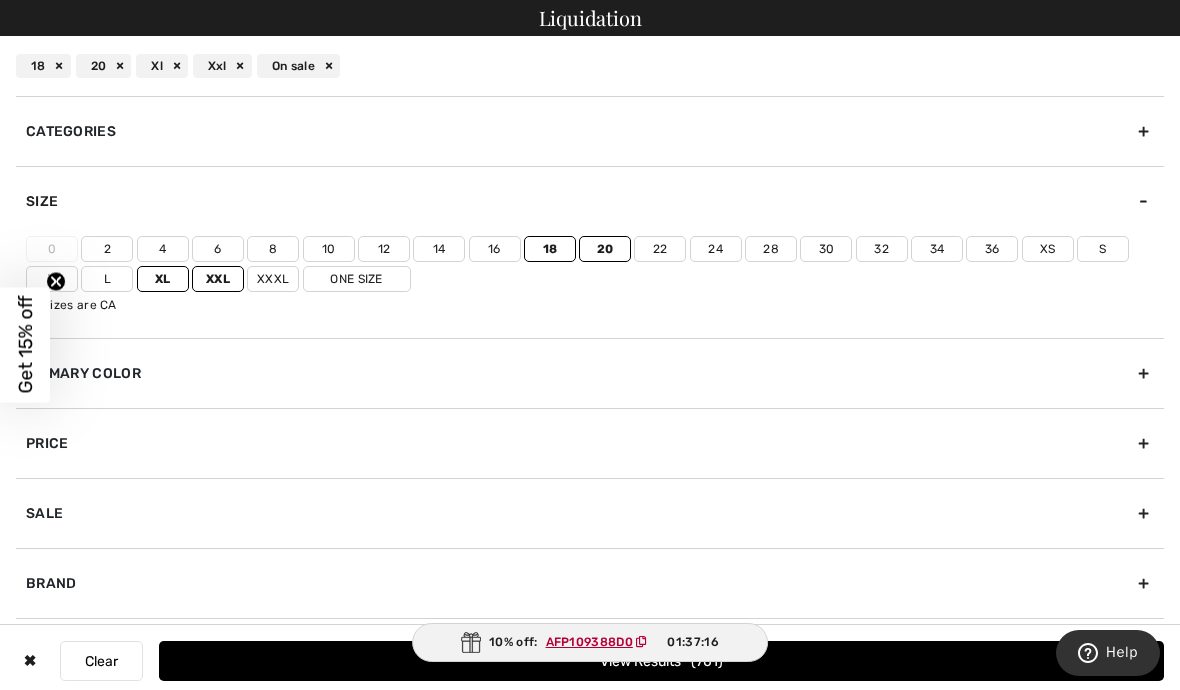 scroll, scrollTop: 0, scrollLeft: 0, axis: both 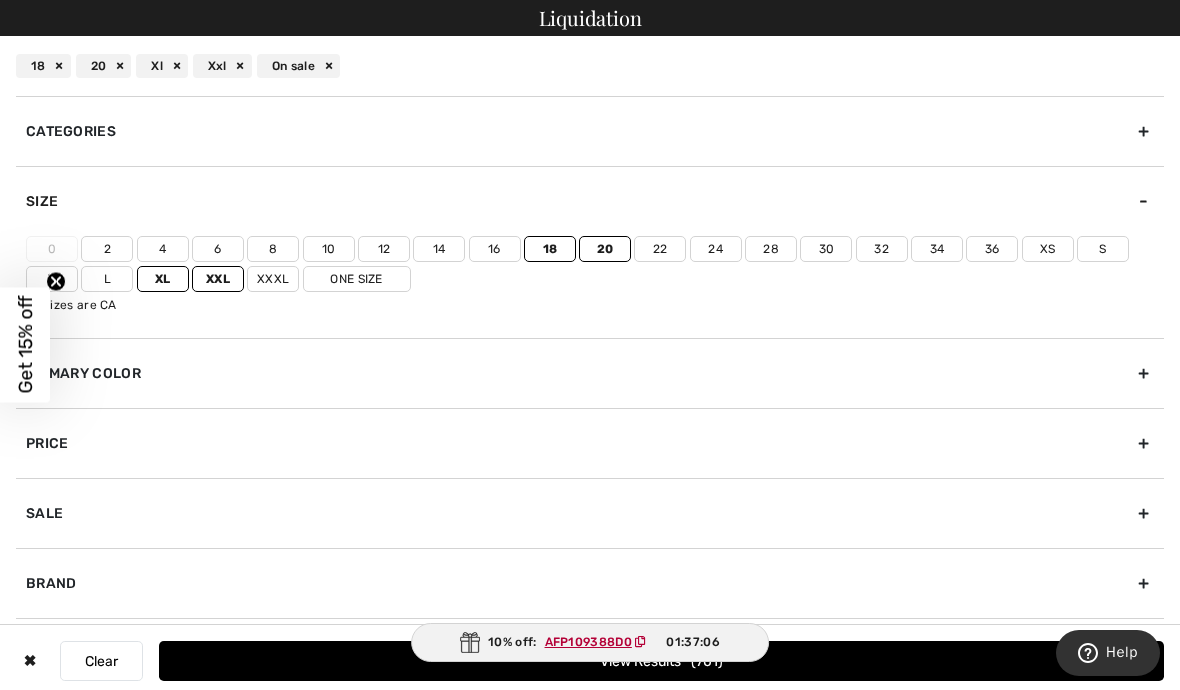 click on "Price" at bounding box center (590, 443) 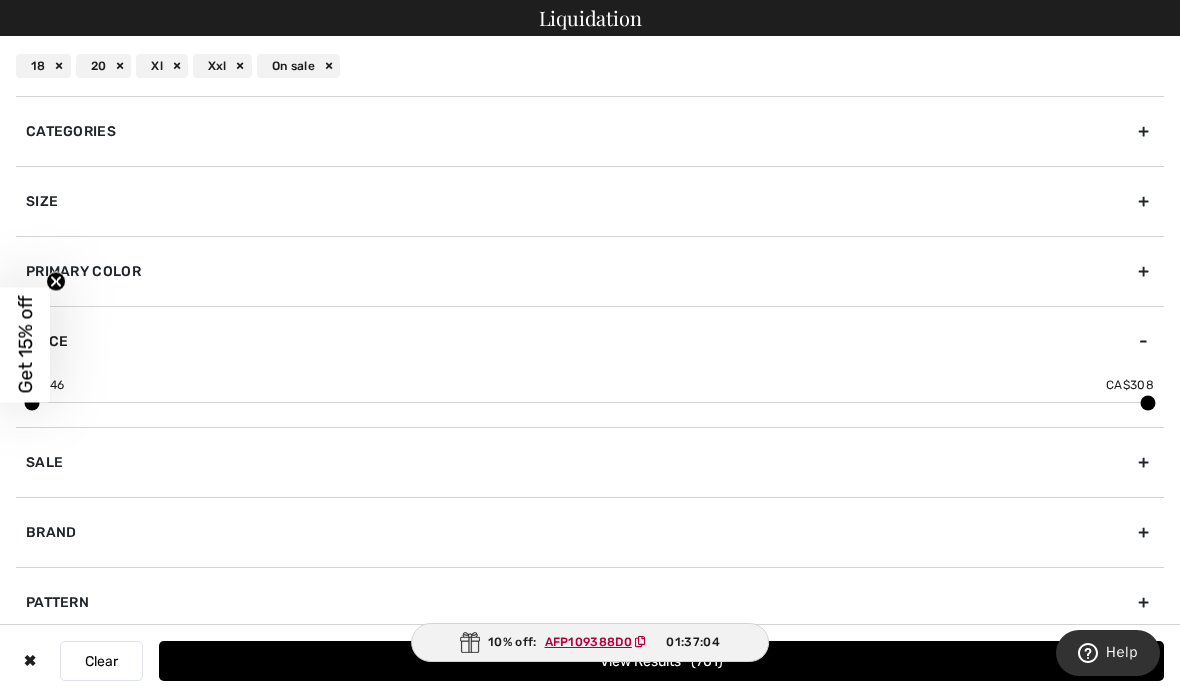 click on "Price" at bounding box center [590, 341] 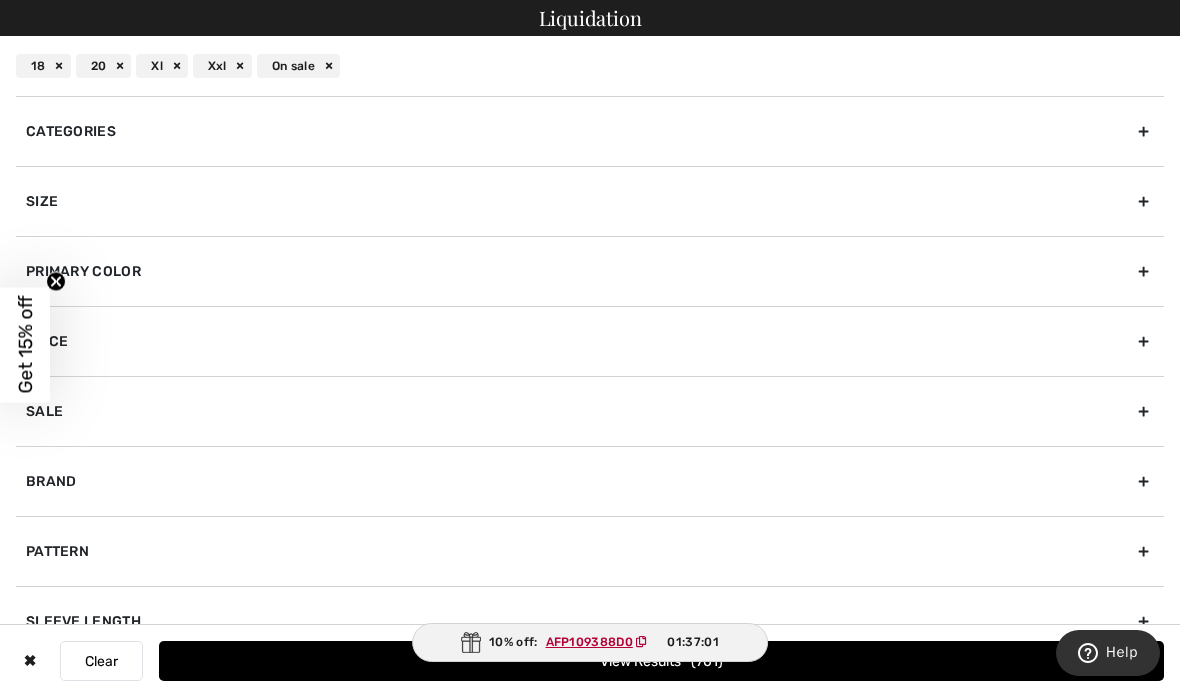 click on "18 20 Xl Xxl On sale" at bounding box center [590, 66] 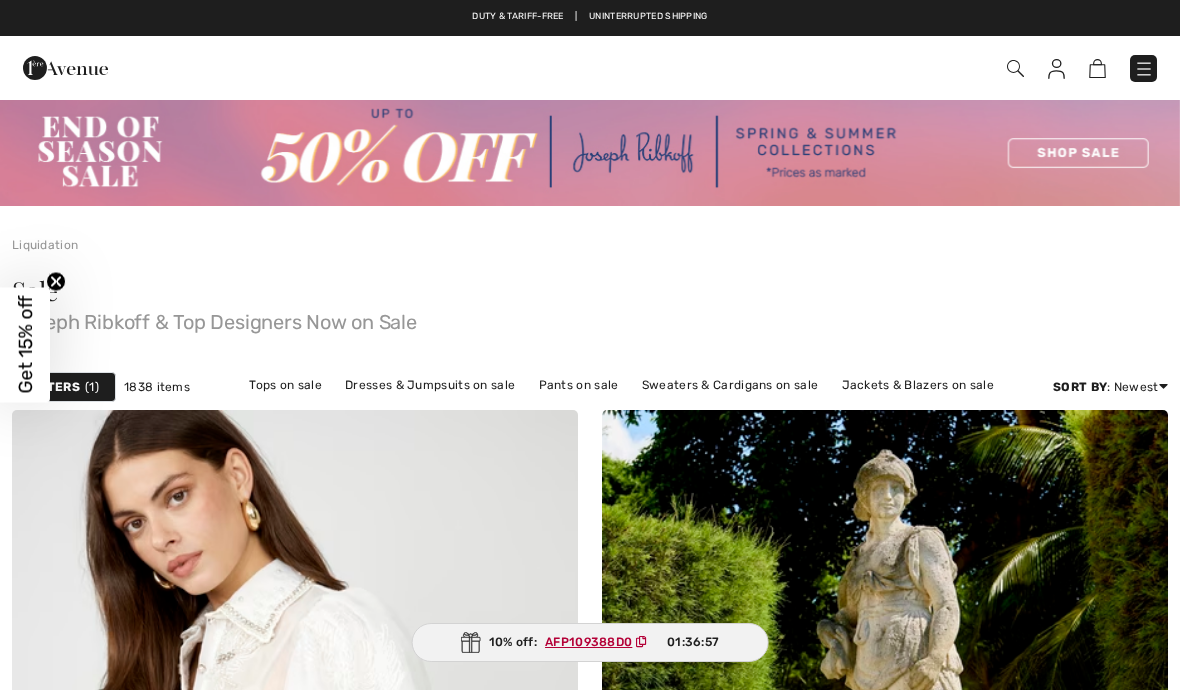 scroll, scrollTop: 27, scrollLeft: 0, axis: vertical 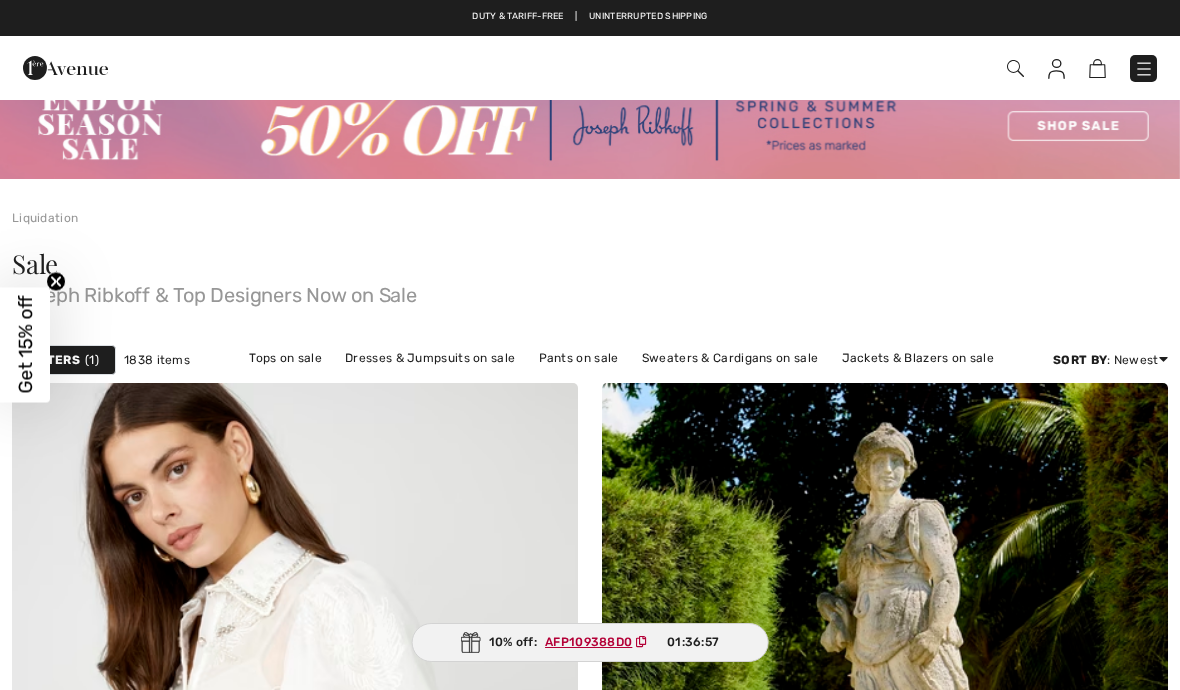 checkbox on "true" 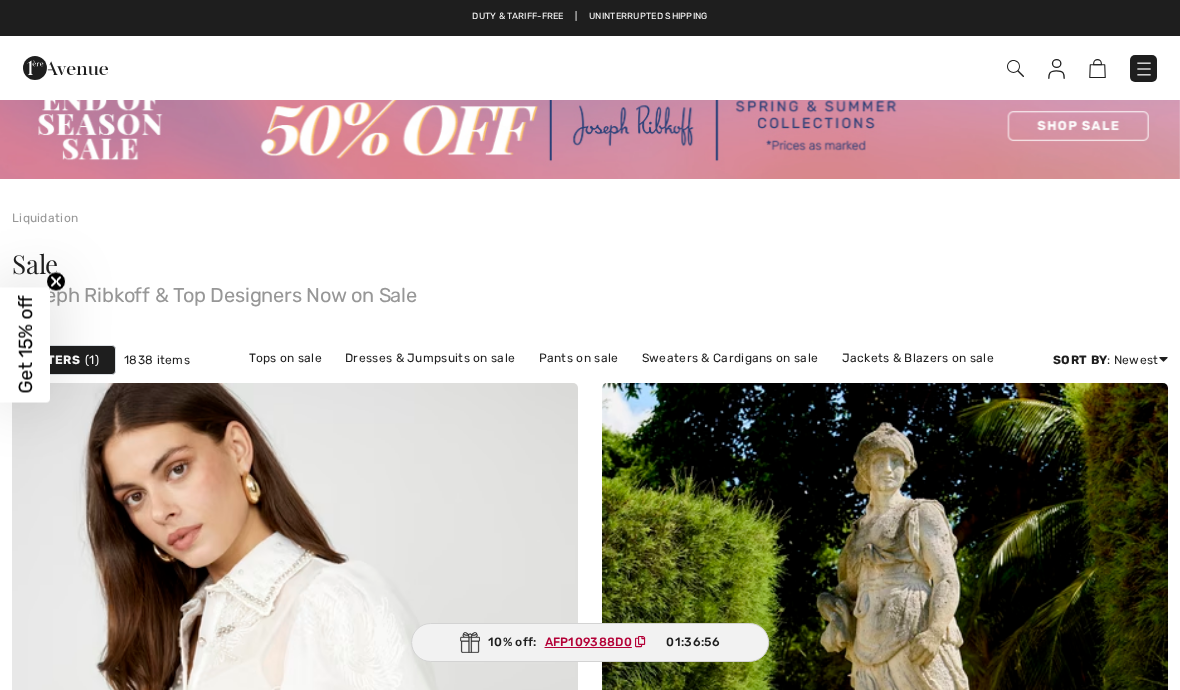 scroll, scrollTop: 0, scrollLeft: 0, axis: both 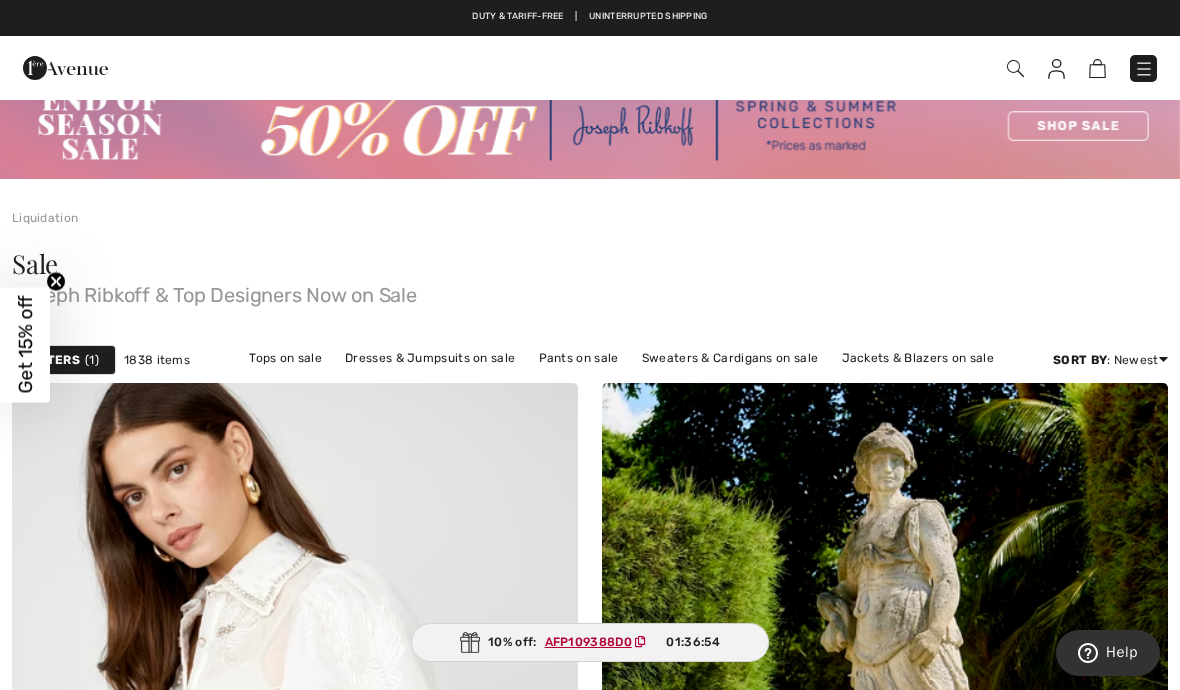 click on "Filters 1" at bounding box center [64, 360] 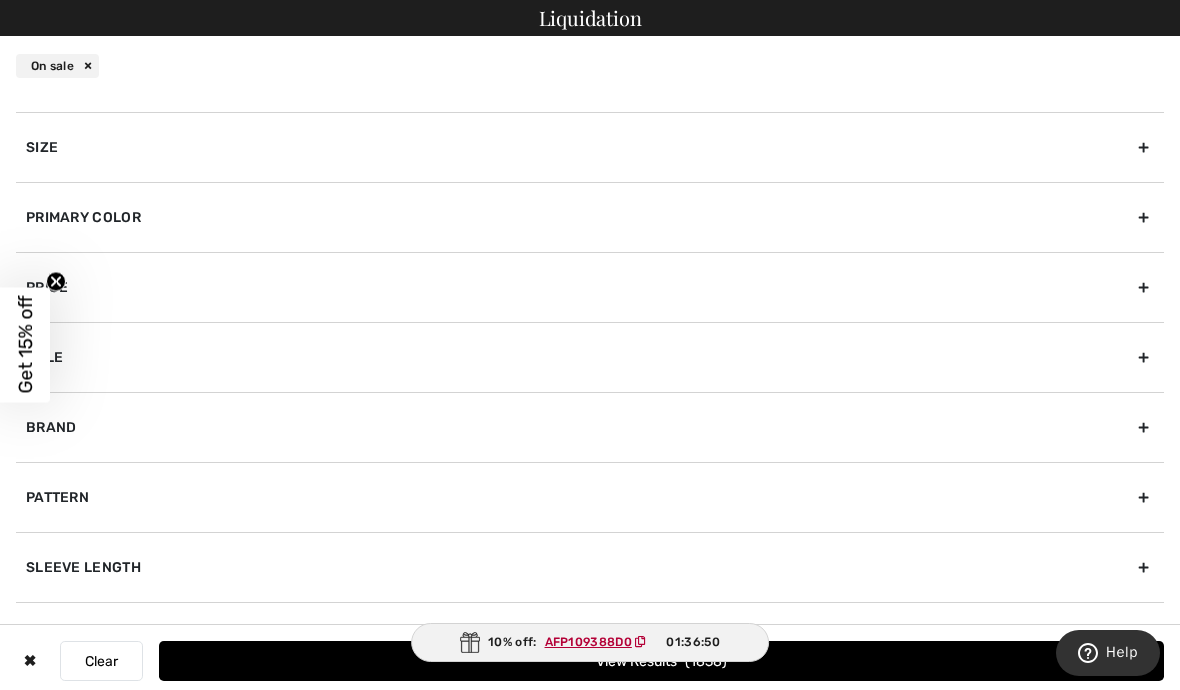 scroll, scrollTop: 61, scrollLeft: 0, axis: vertical 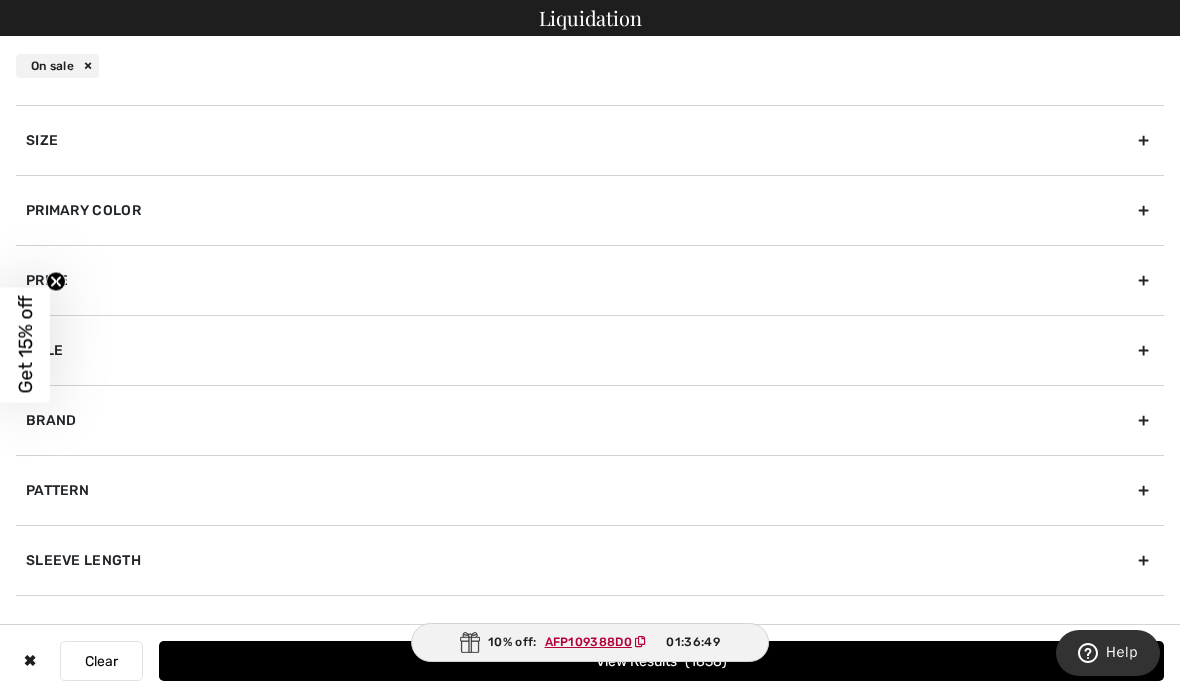 click on "Size" at bounding box center (590, 140) 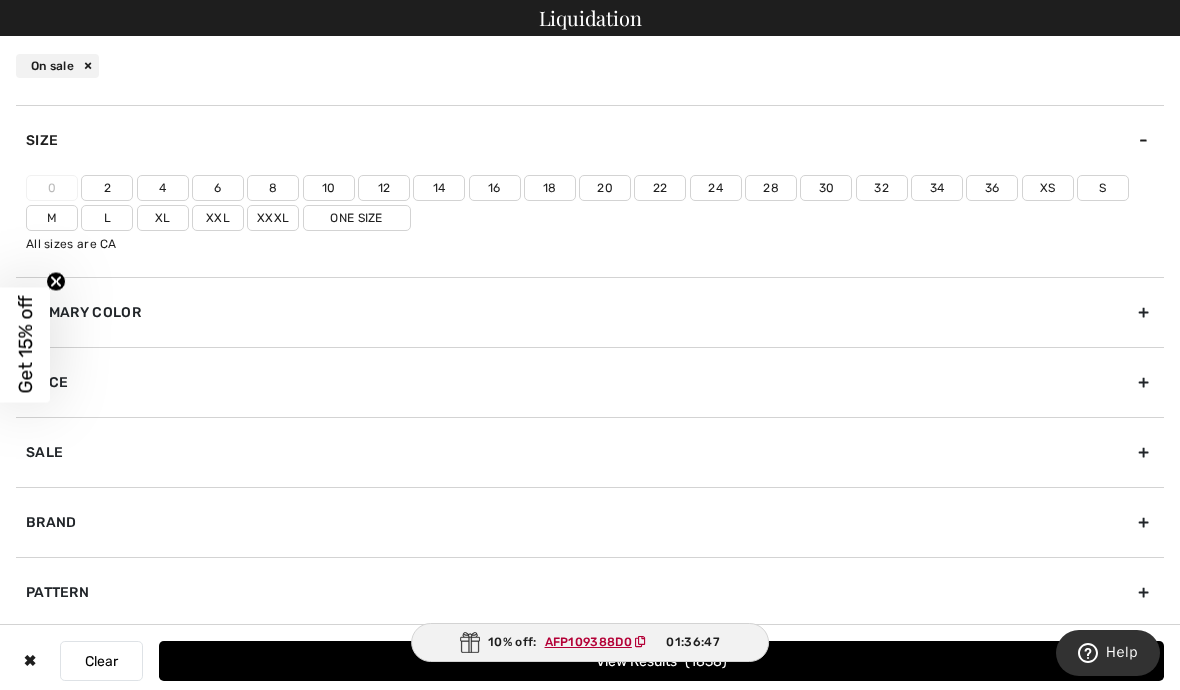 click on "Xl" at bounding box center (163, 218) 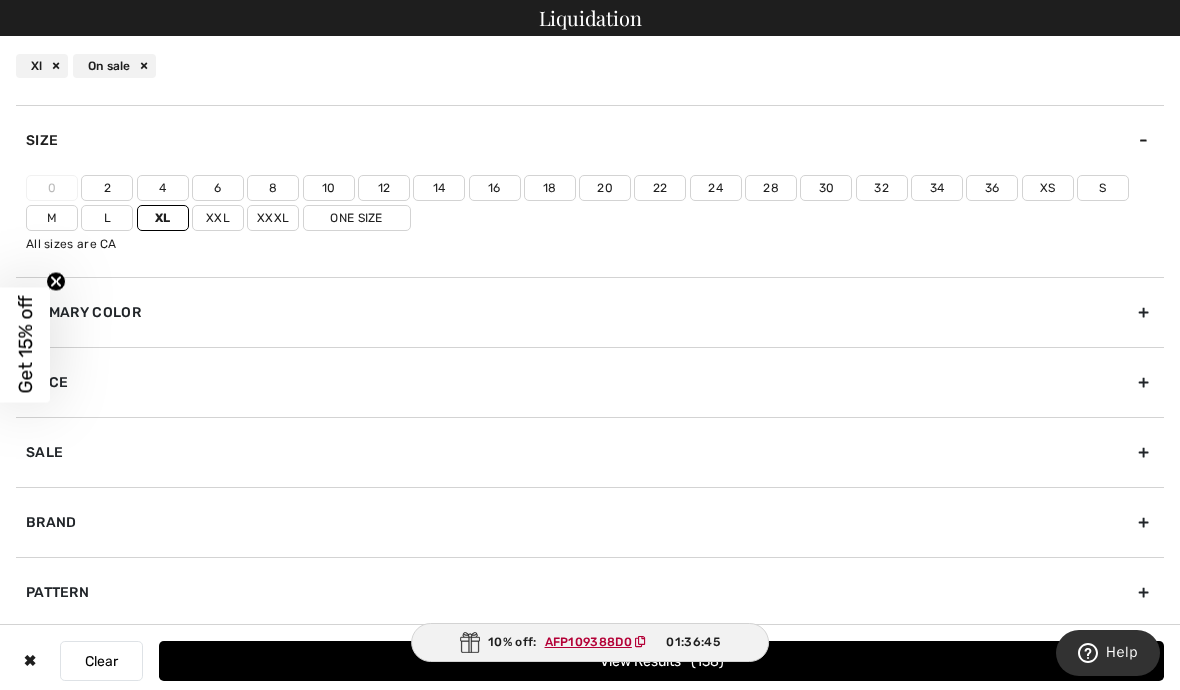 click on "Xxl" at bounding box center [218, 218] 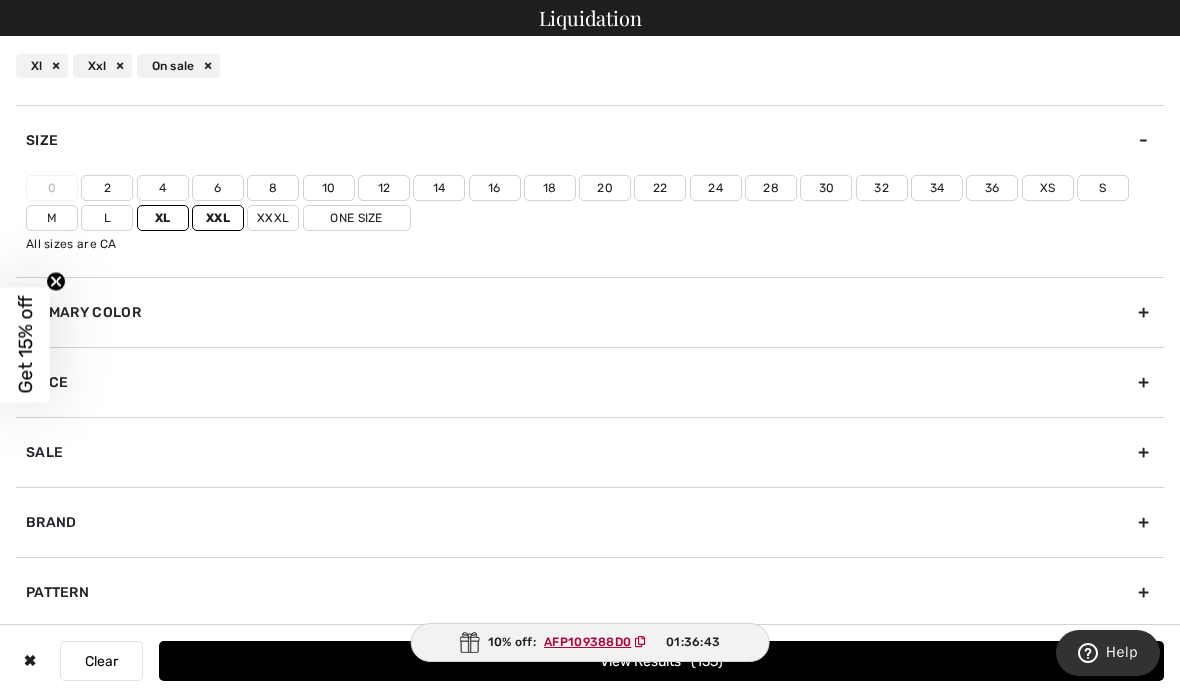 click on "18" at bounding box center [550, 188] 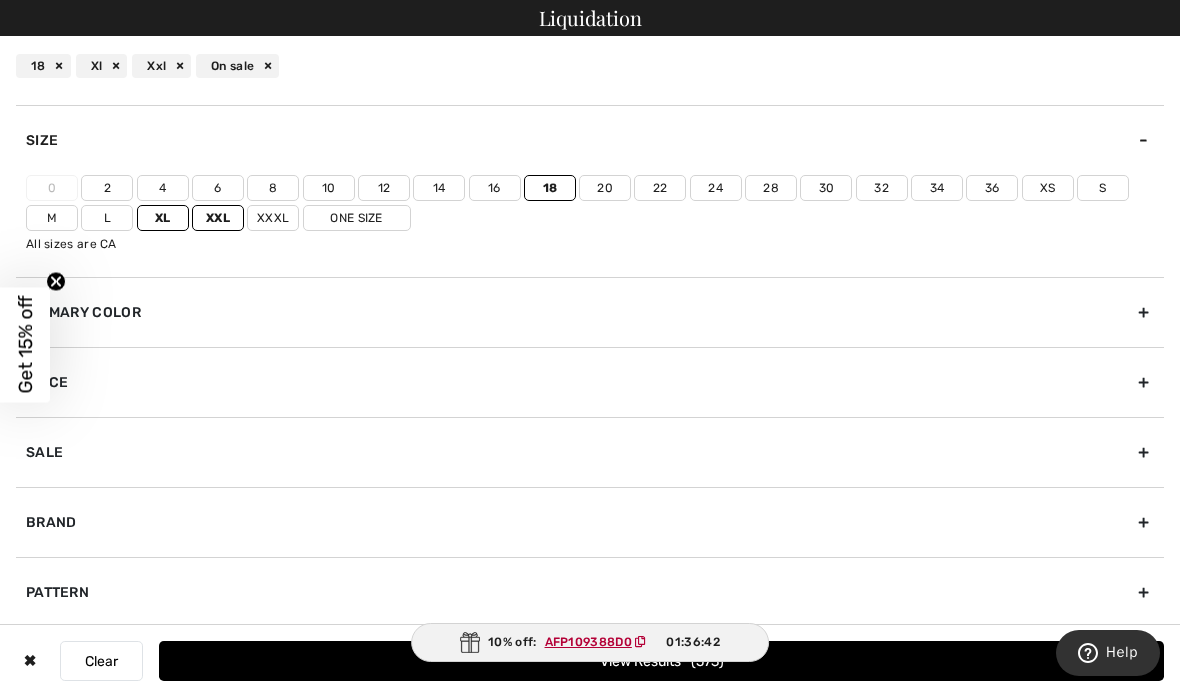 click on "20" at bounding box center (605, 188) 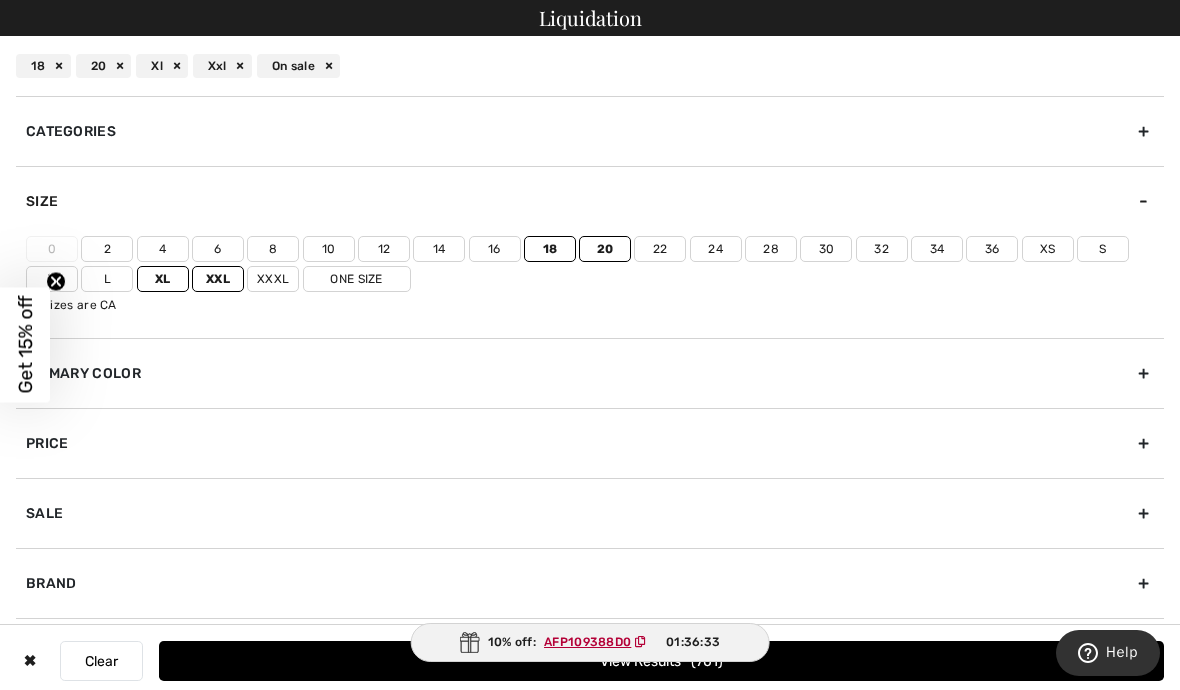 scroll, scrollTop: 0, scrollLeft: 0, axis: both 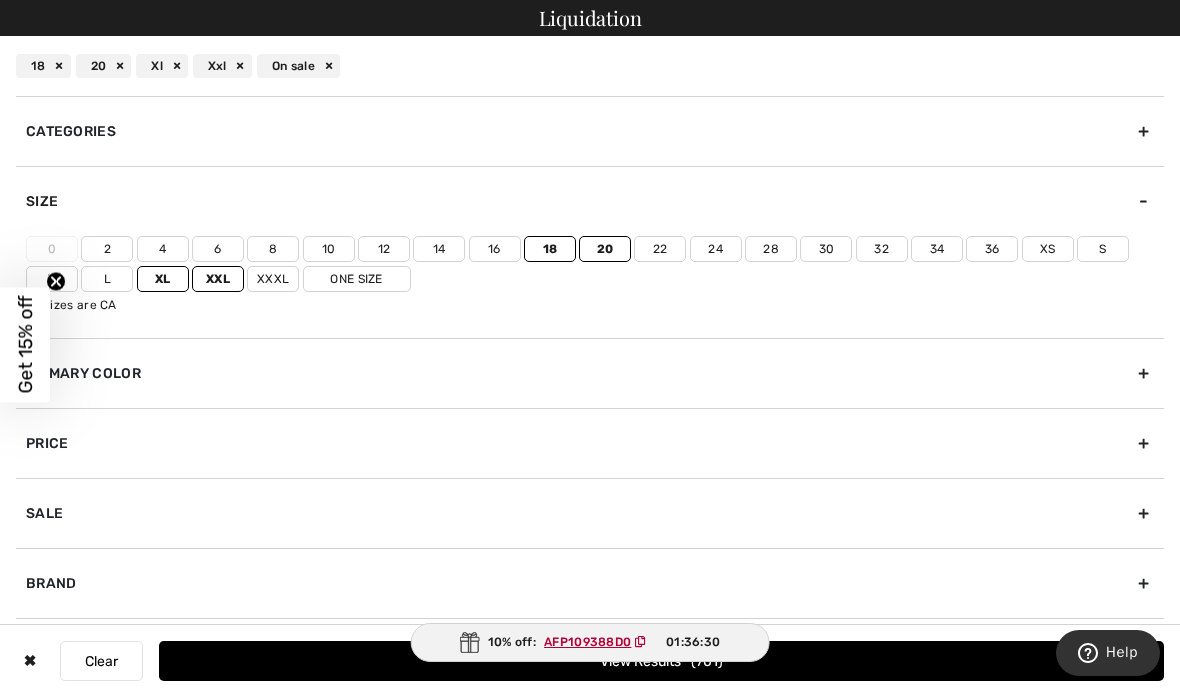 click on "Categories" at bounding box center (590, 131) 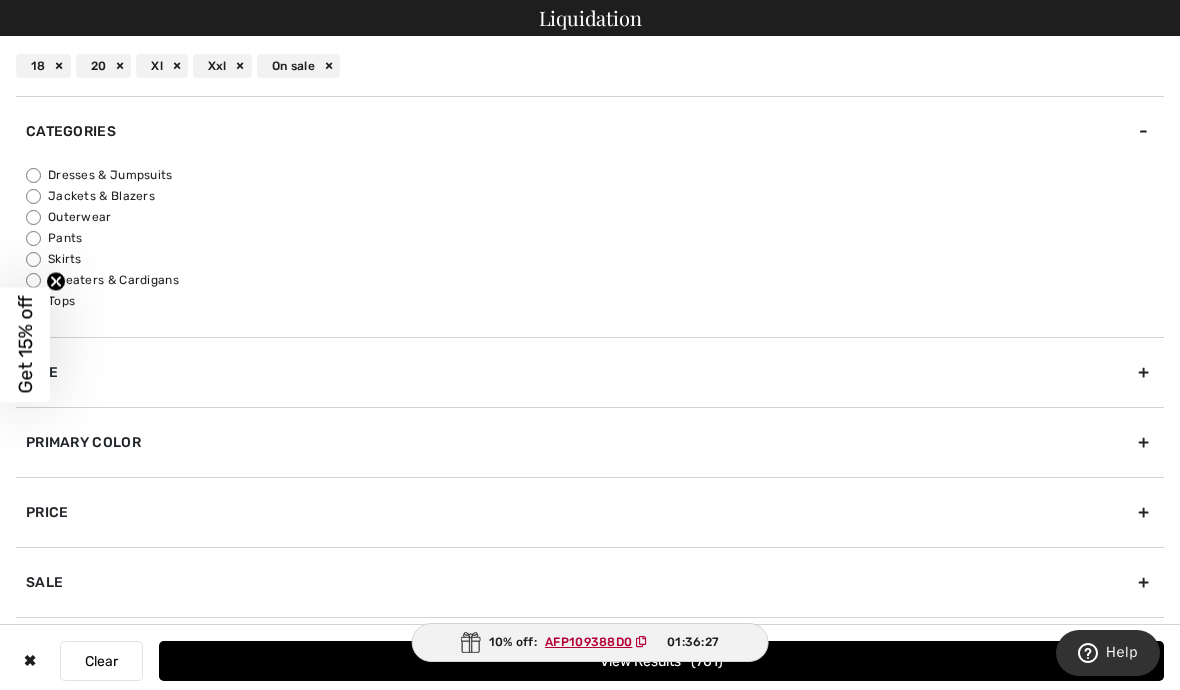 click on "18 20 Xl Xxl On sale" at bounding box center [590, 66] 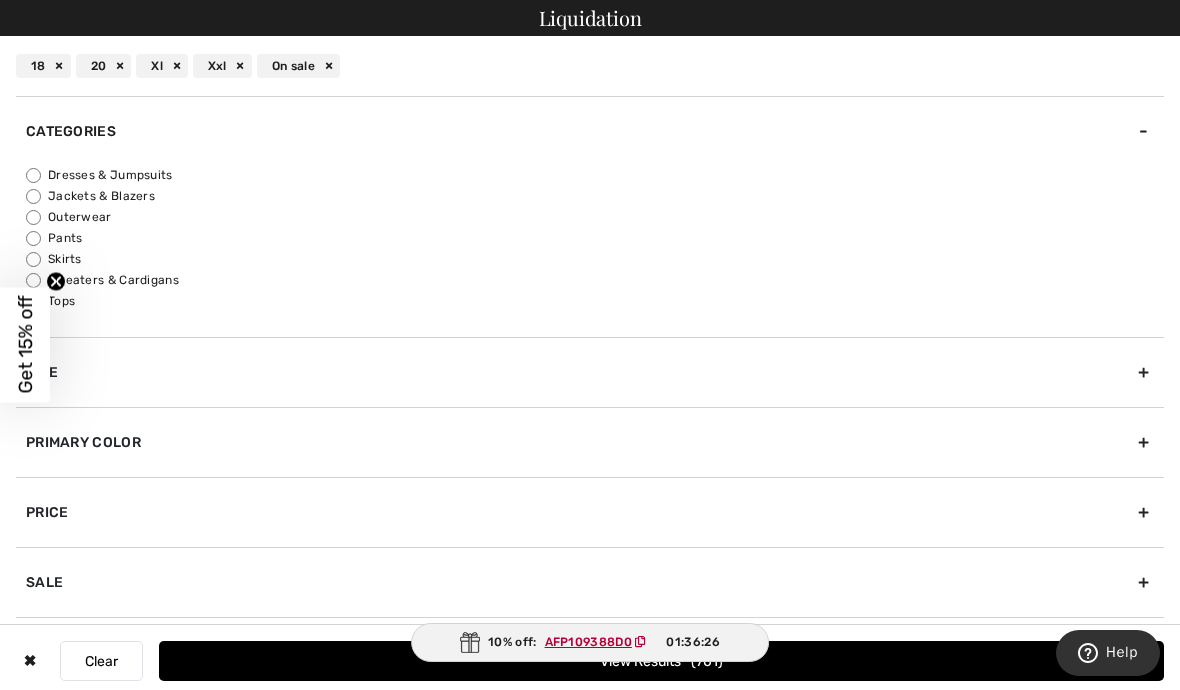 click on "Liquidation" at bounding box center (590, 18) 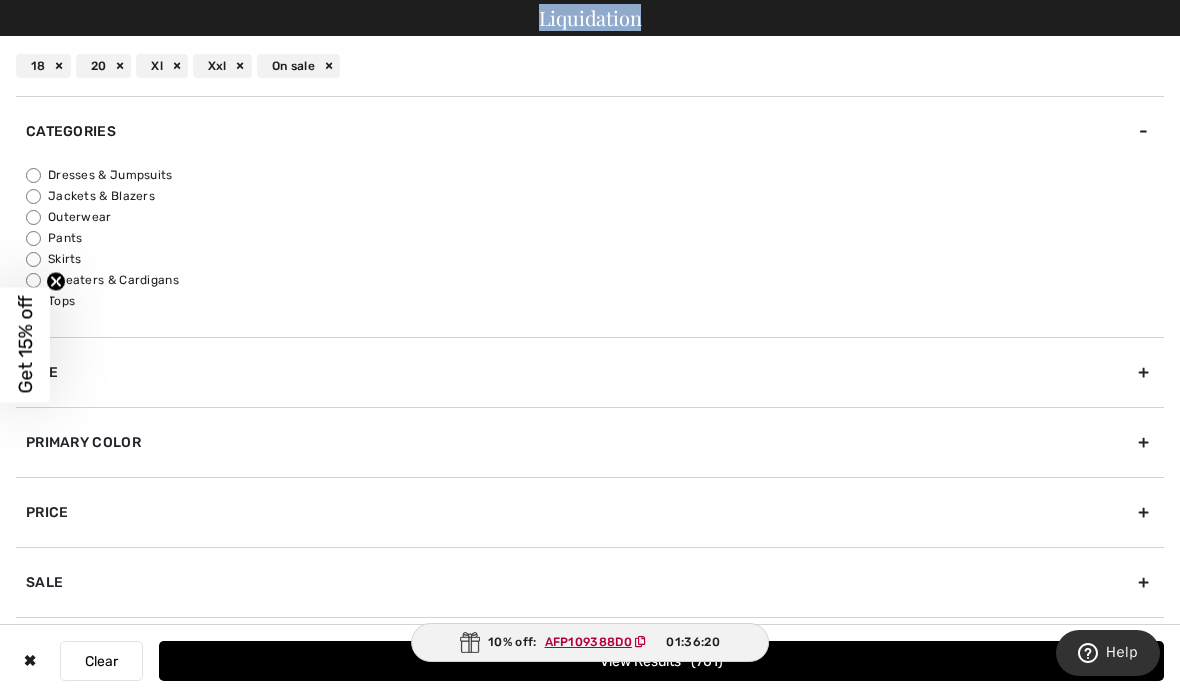 click on "Price" at bounding box center (590, 512) 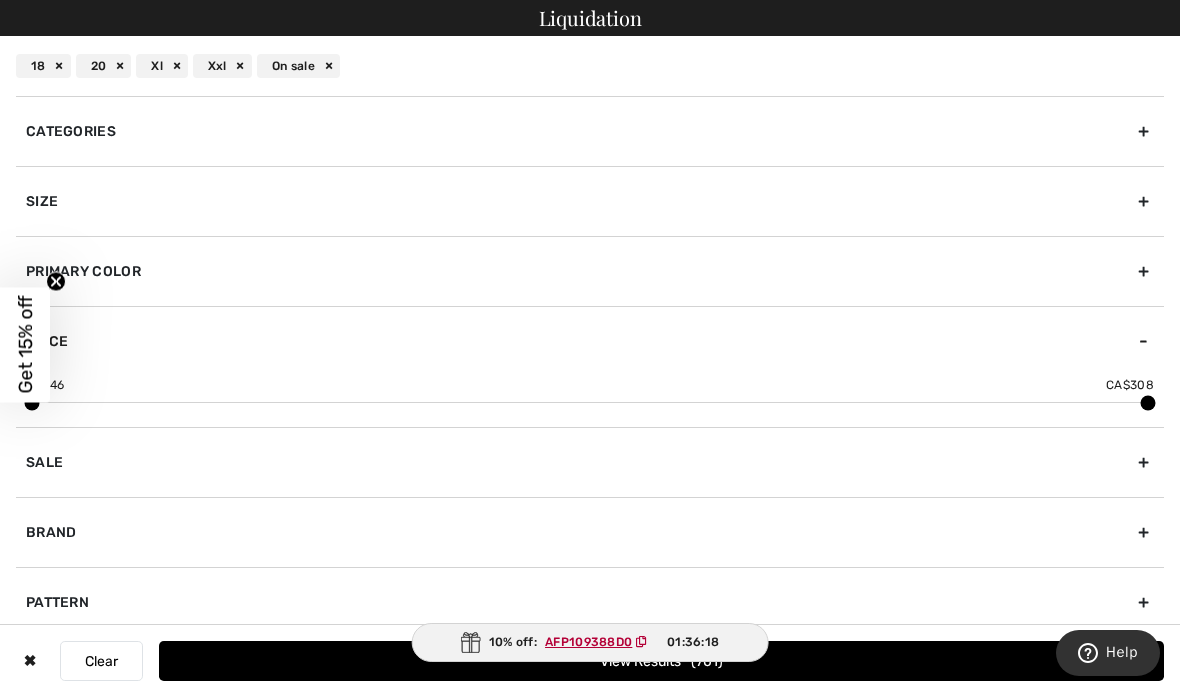 click on "Help" at bounding box center [1122, 652] 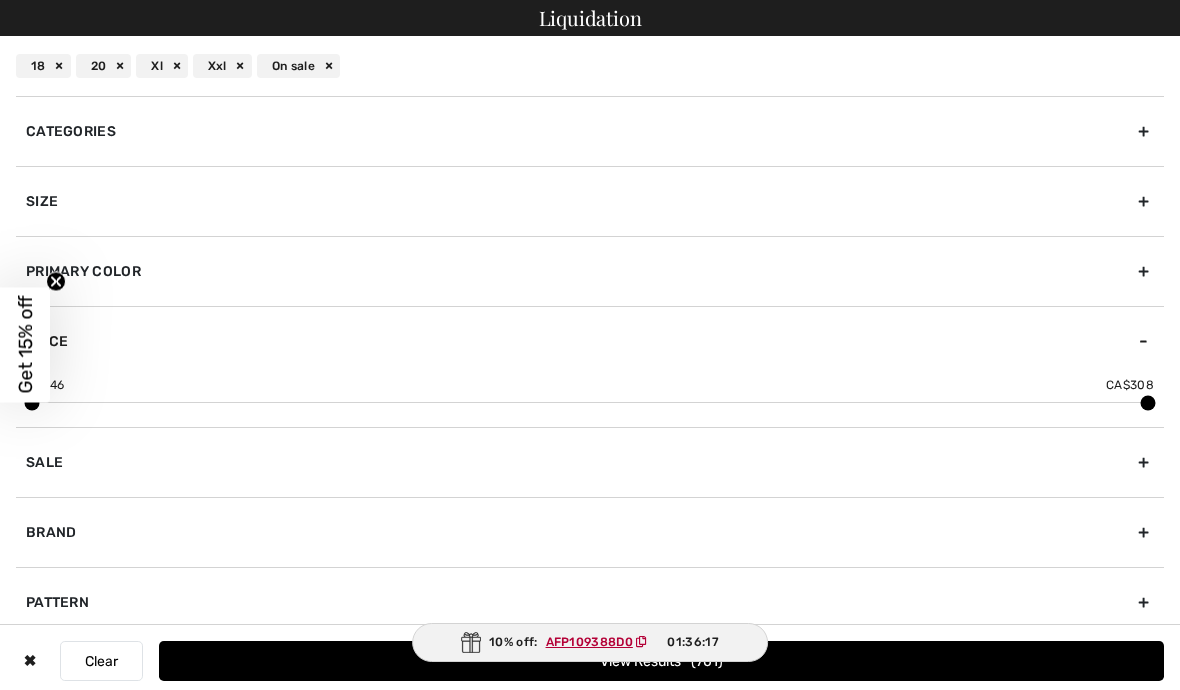 scroll, scrollTop: 0, scrollLeft: 0, axis: both 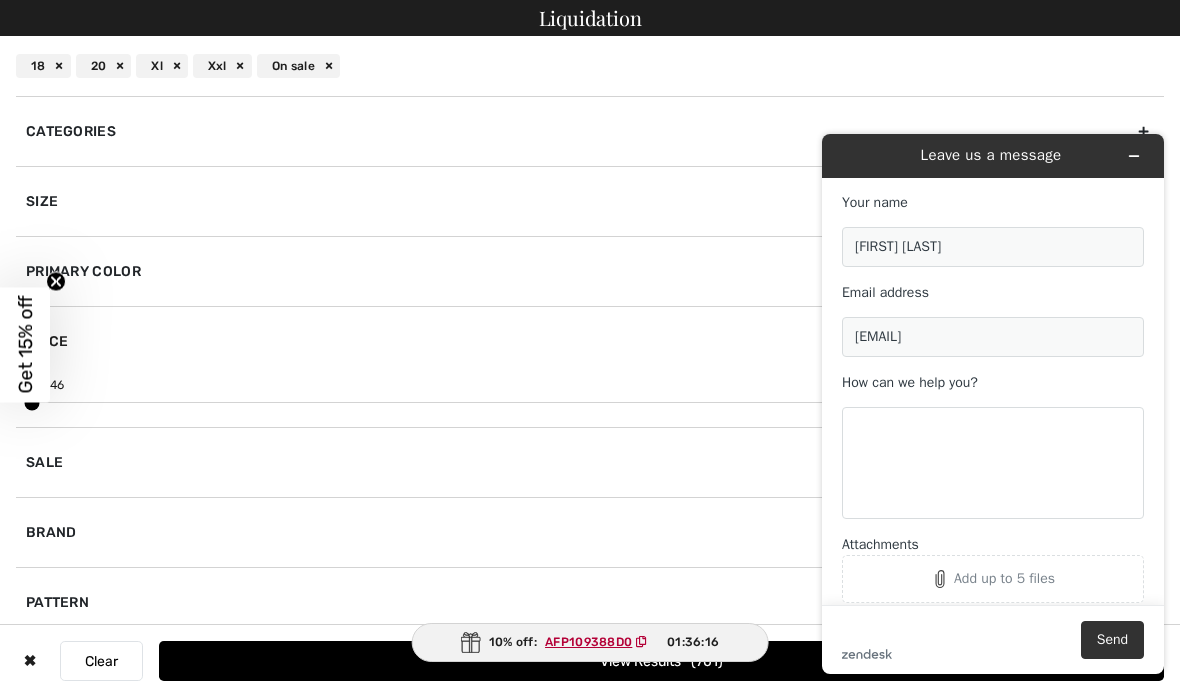 click on "Pattern" at bounding box center [590, 602] 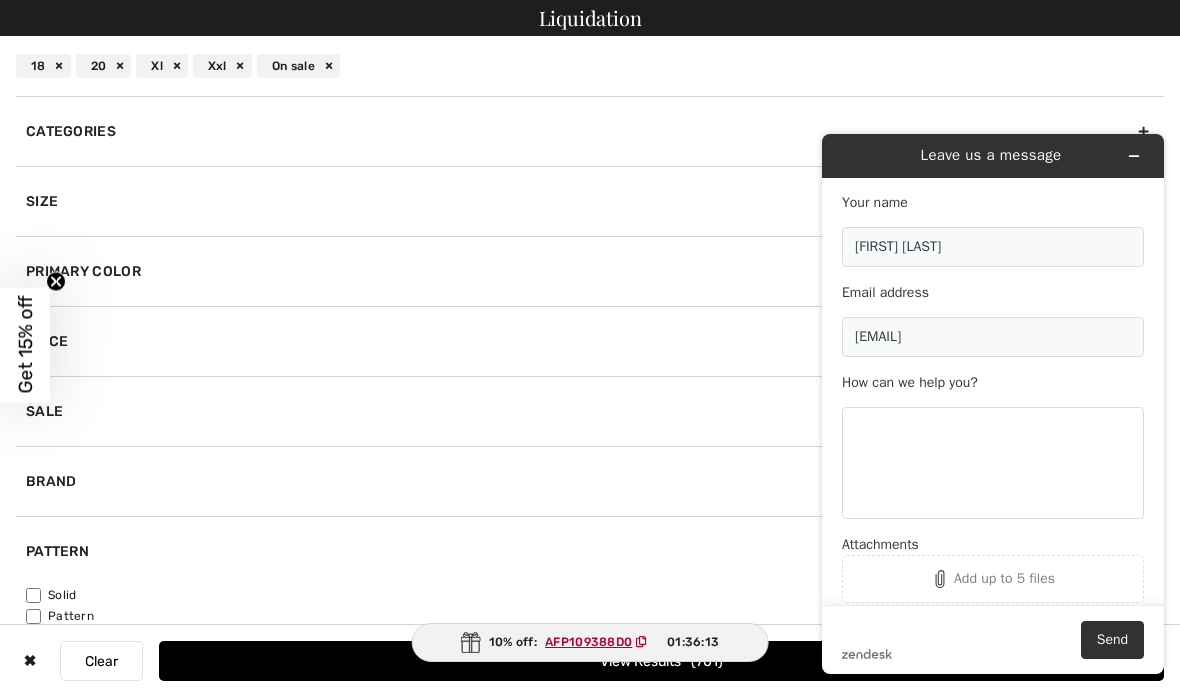 click on "Leave us a message" at bounding box center (993, 156) 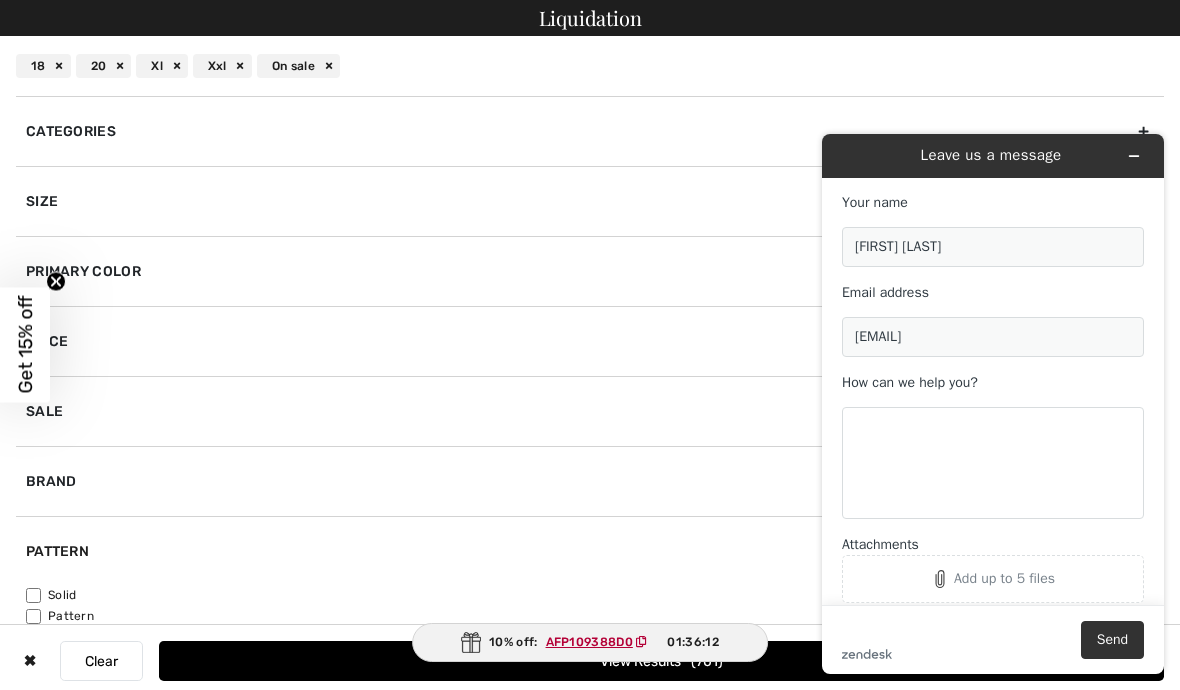 click at bounding box center [1134, 156] 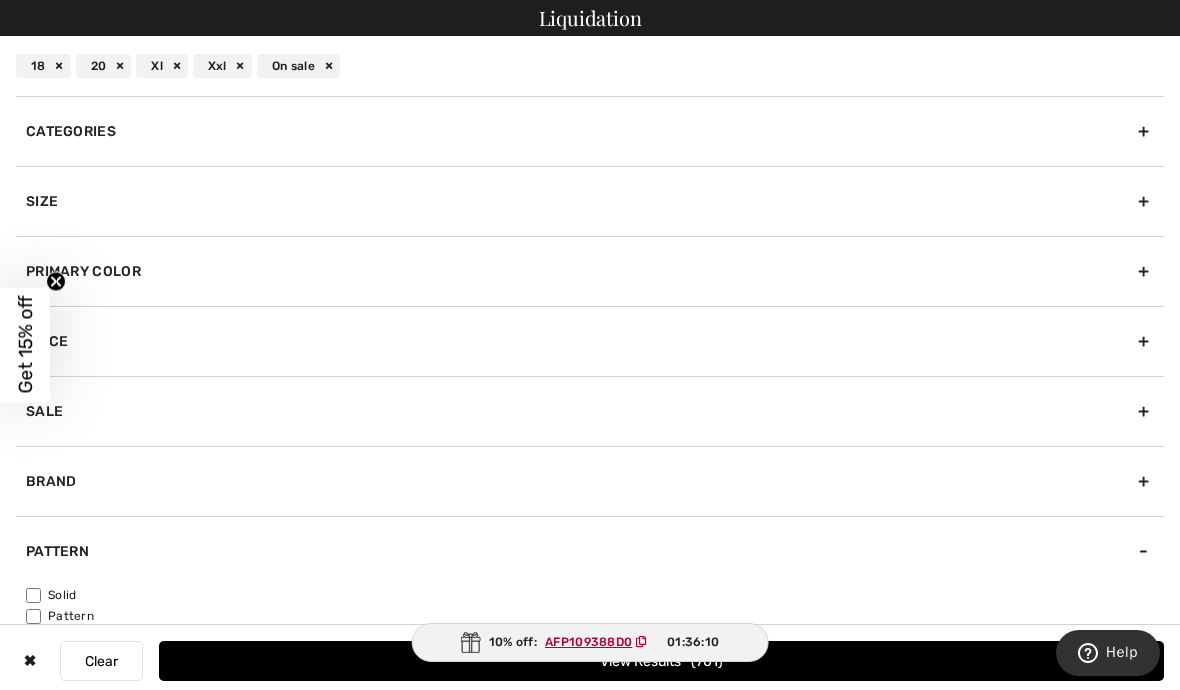 click on "✖
Clear
View Results 701" at bounding box center [590, 661] 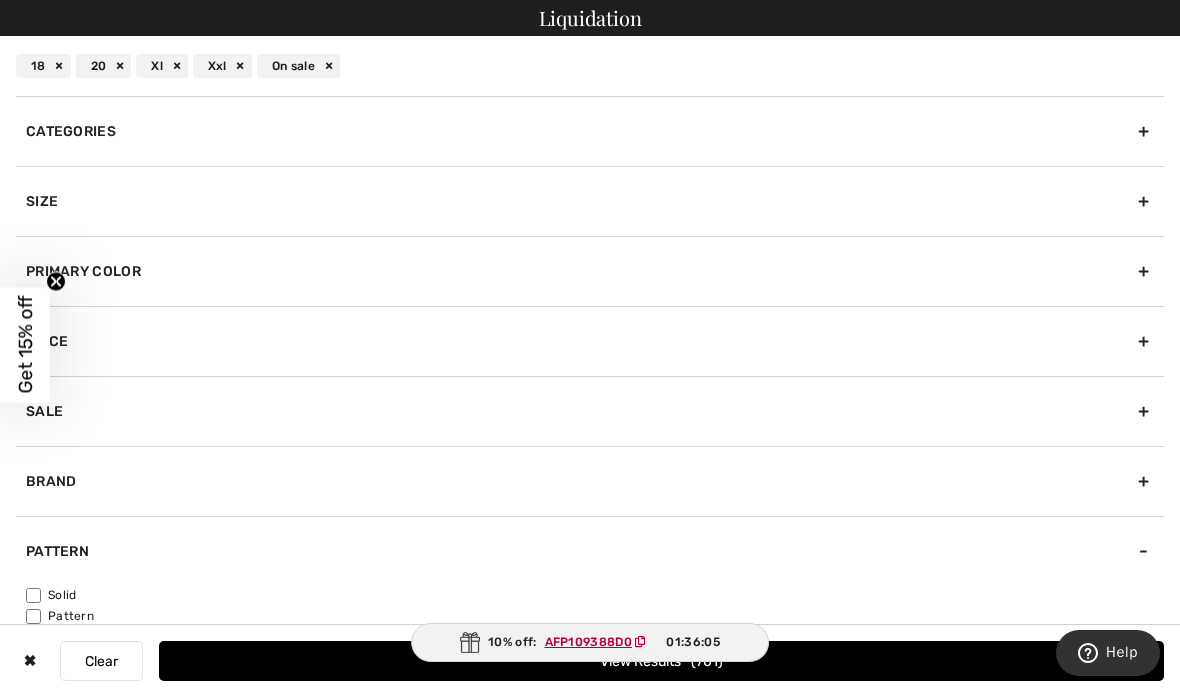 click on "✖" at bounding box center [30, 661] 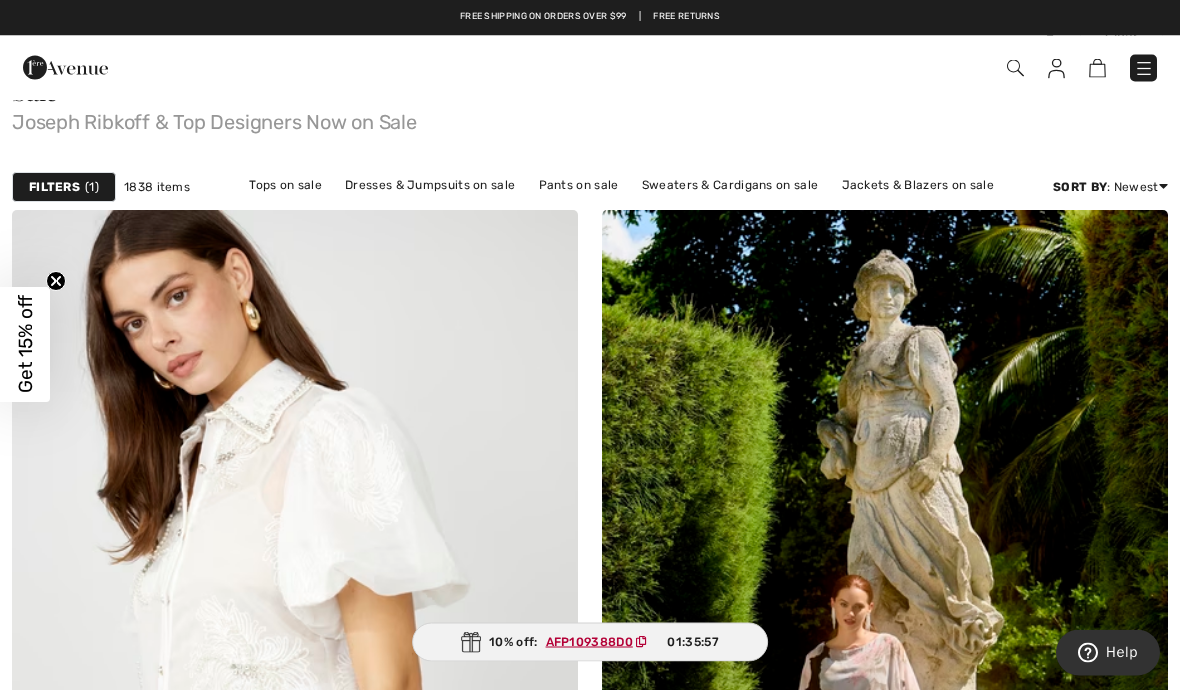 scroll, scrollTop: 195, scrollLeft: 0, axis: vertical 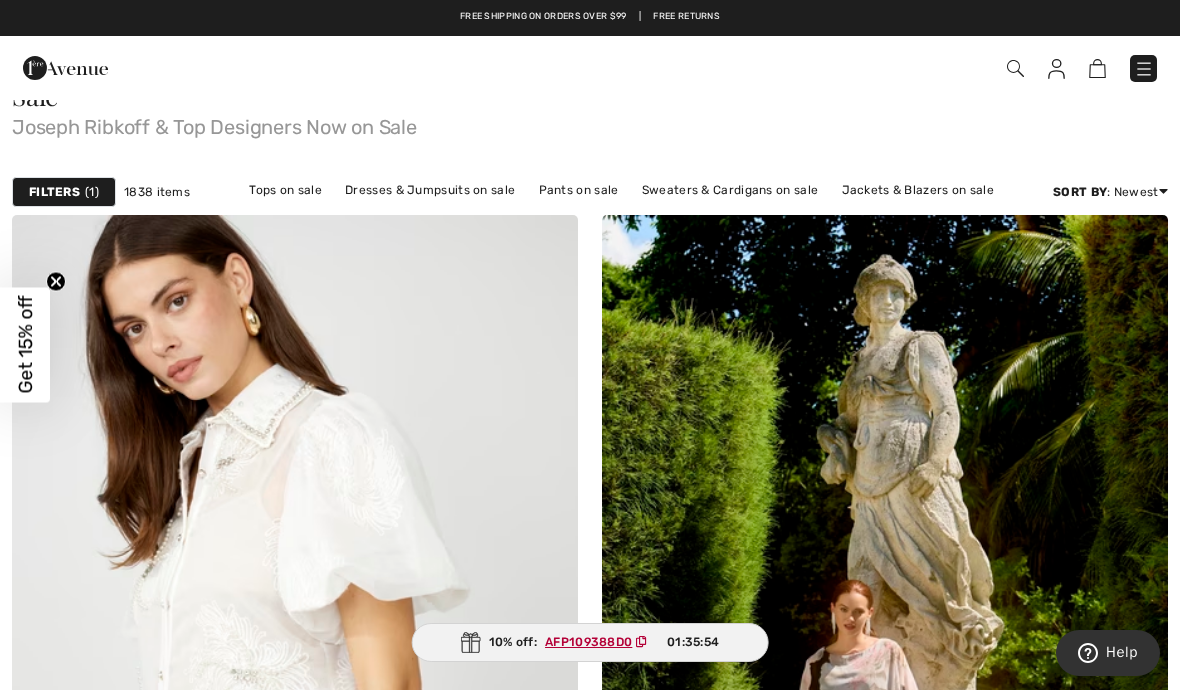 click on "Price: Low to High" at bounding box center (1087, 246) 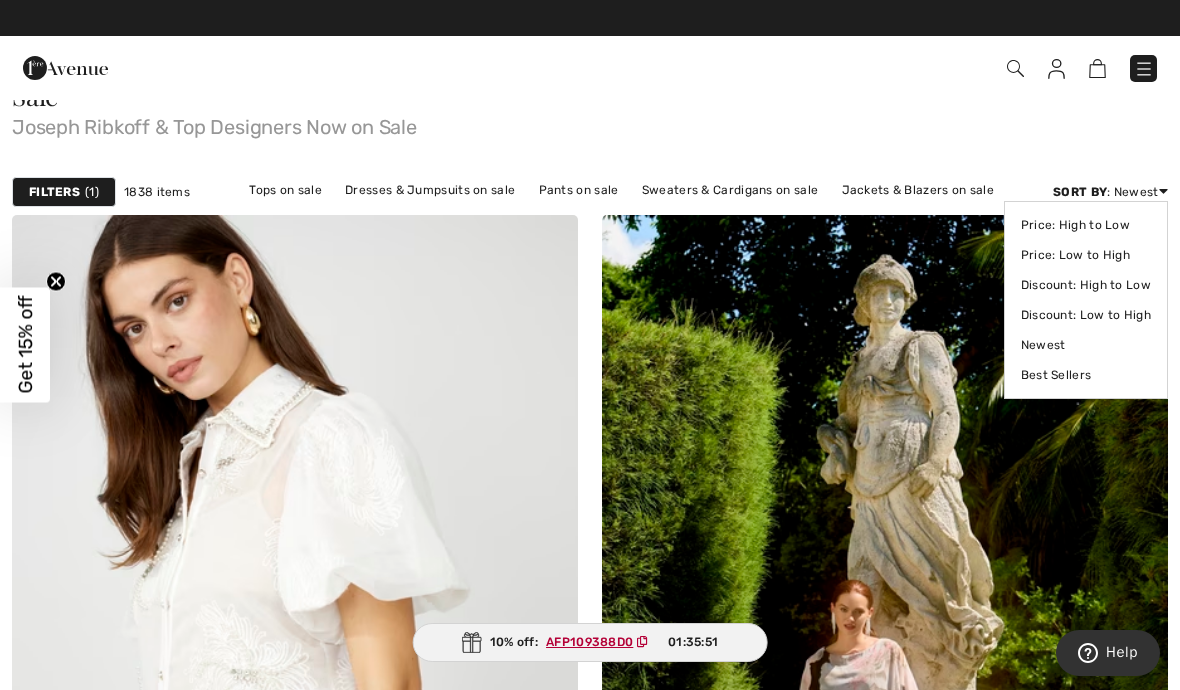 click on "Price: Low to High" at bounding box center (1086, 255) 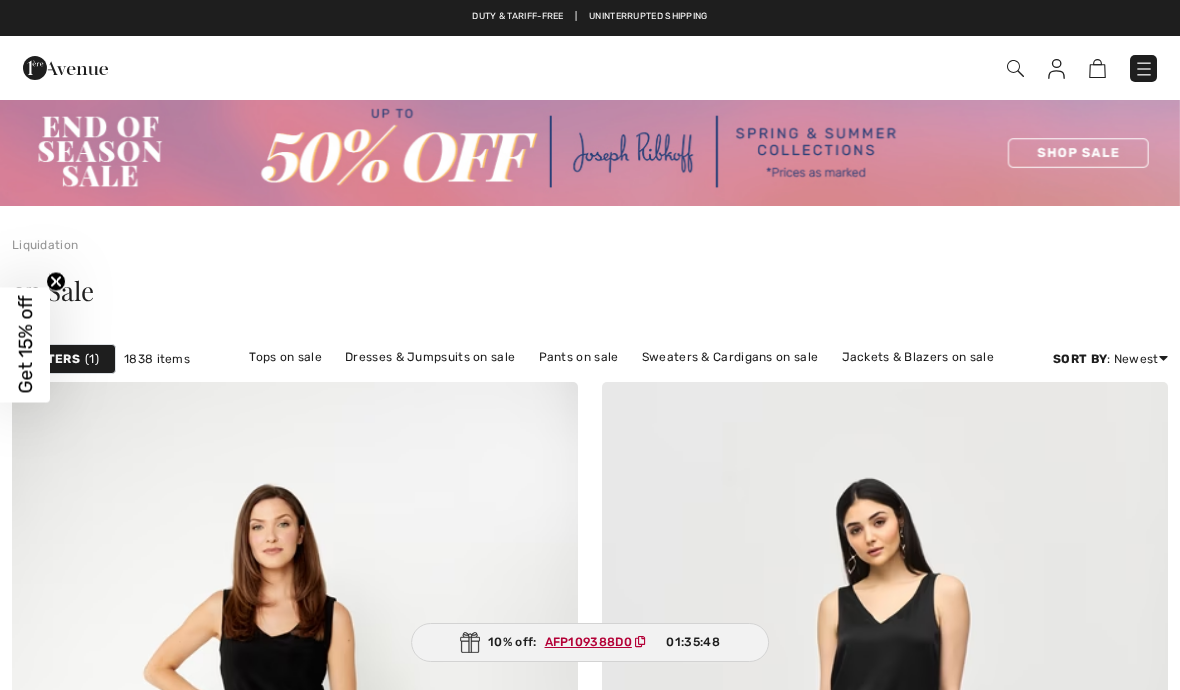 checkbox on "true" 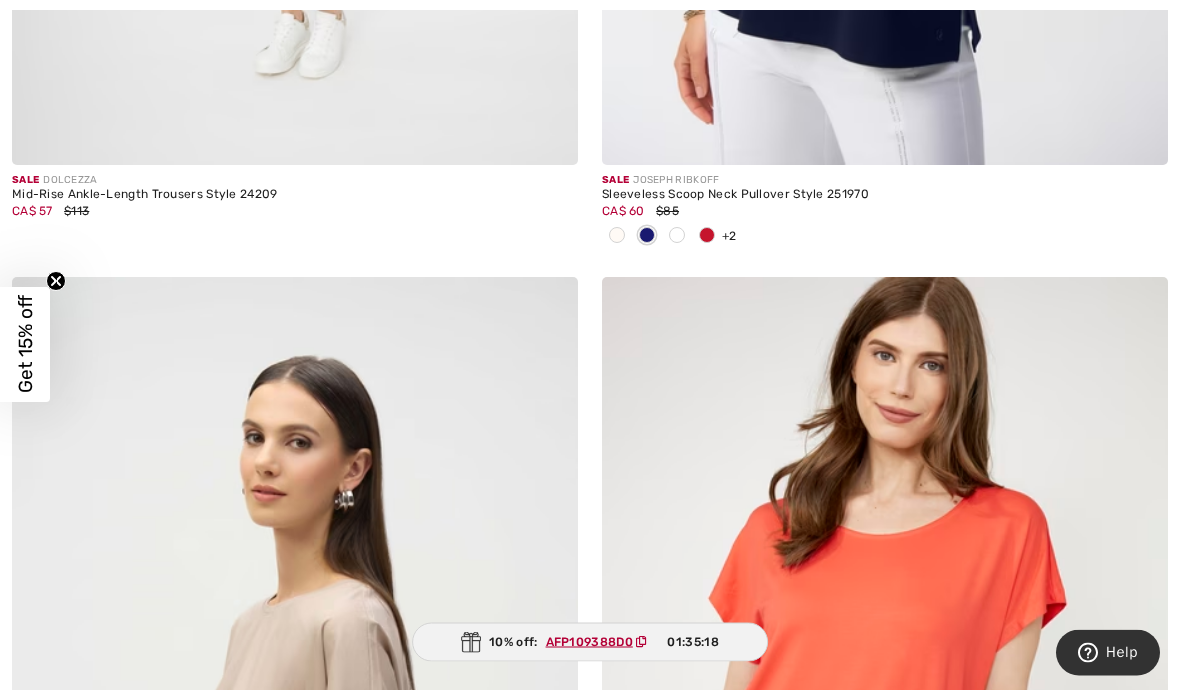 scroll, scrollTop: 2028, scrollLeft: 0, axis: vertical 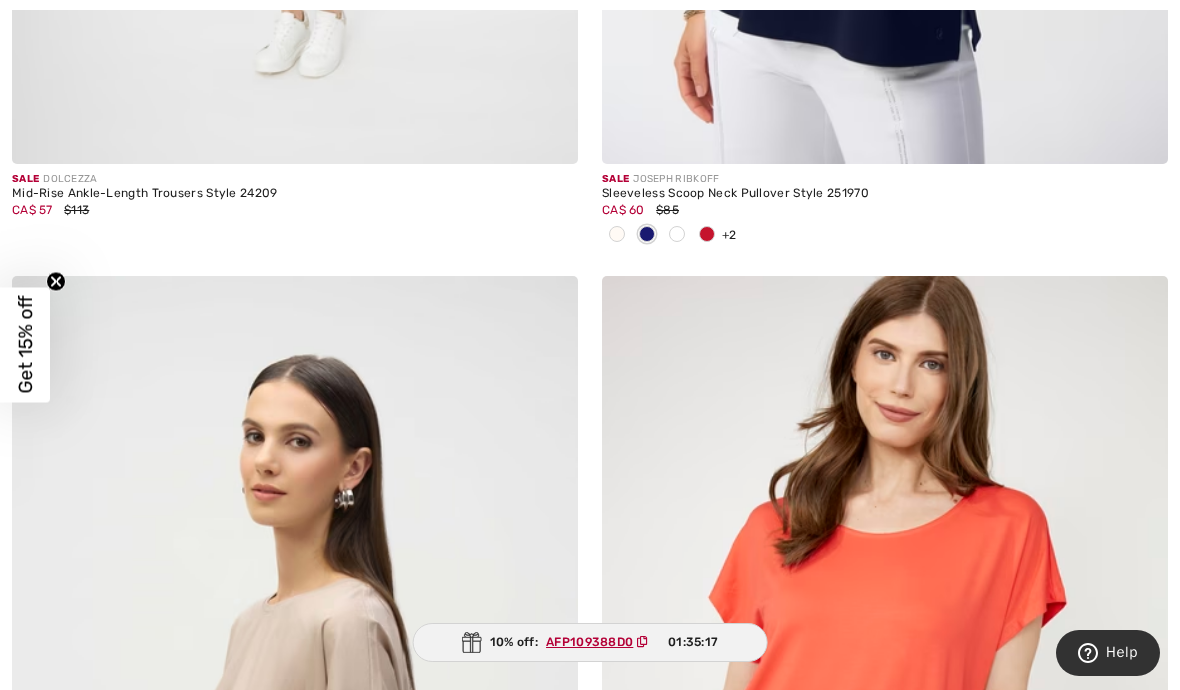click on "Sleeveless Scoop Neck Pullover Style 251970" at bounding box center (885, 194) 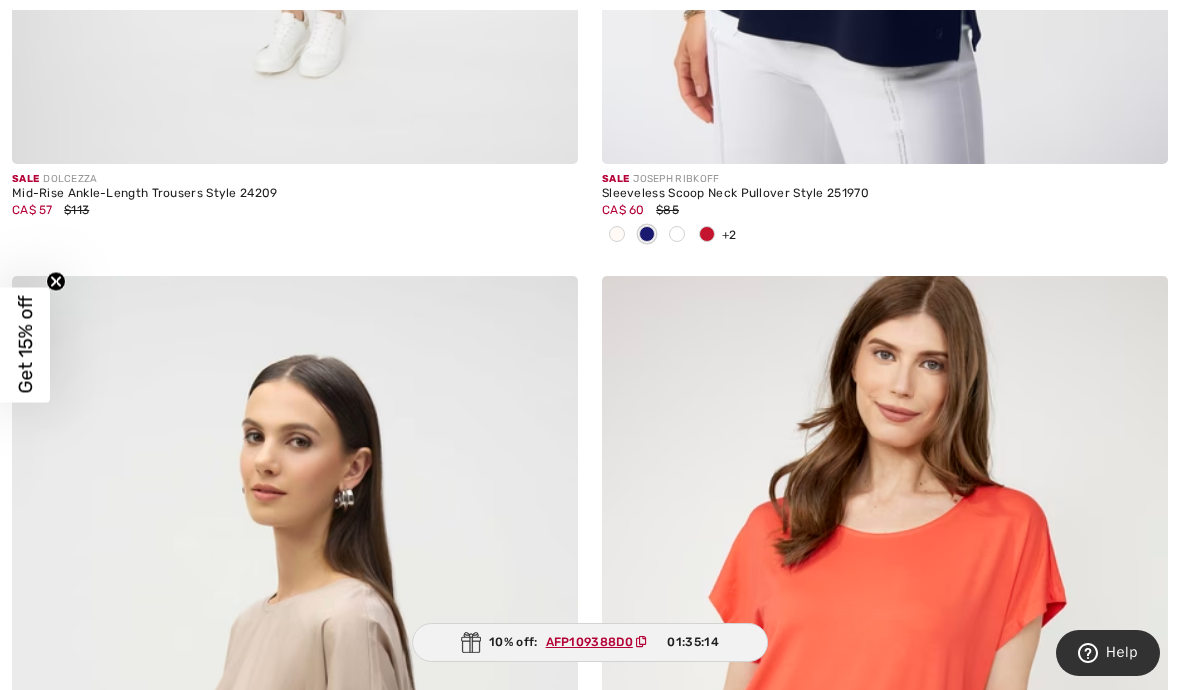 click on "CA$ 60
$85" at bounding box center [885, 210] 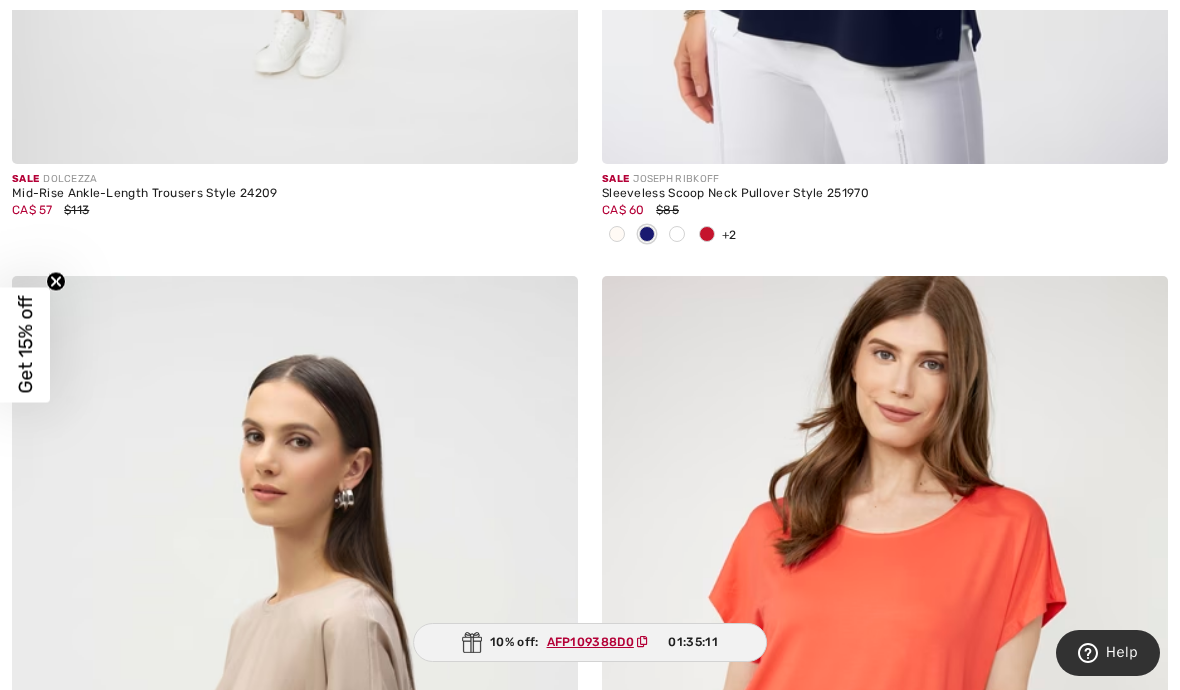 click at bounding box center (885, -261) 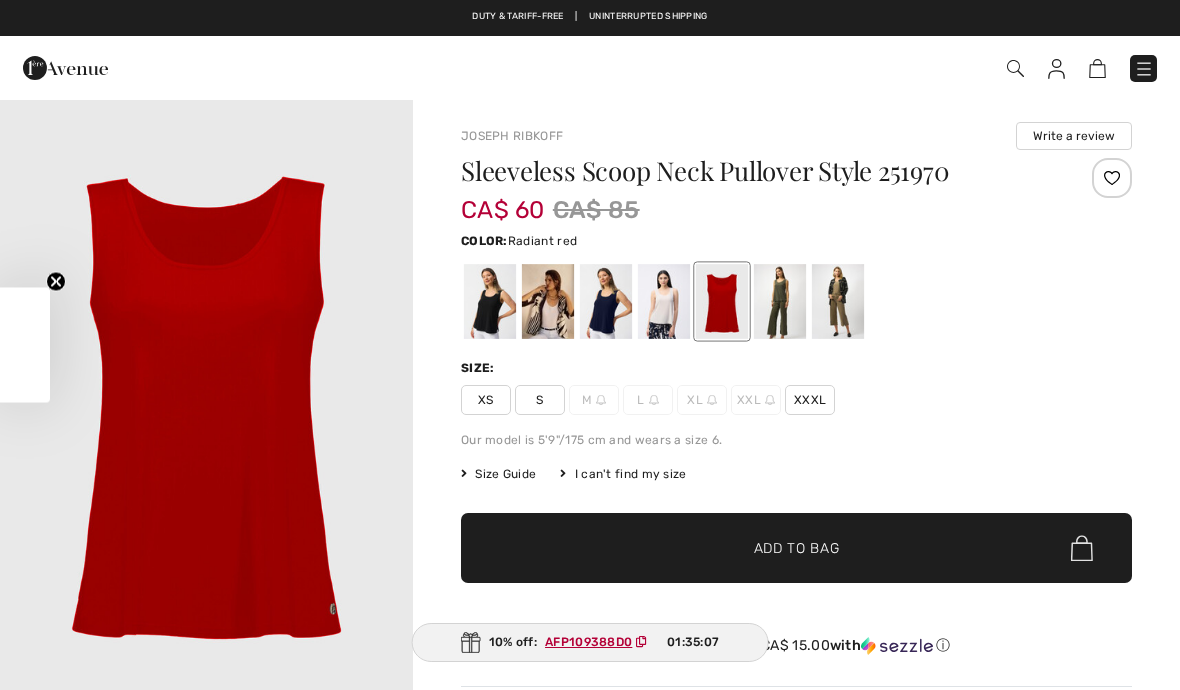 scroll, scrollTop: 0, scrollLeft: 0, axis: both 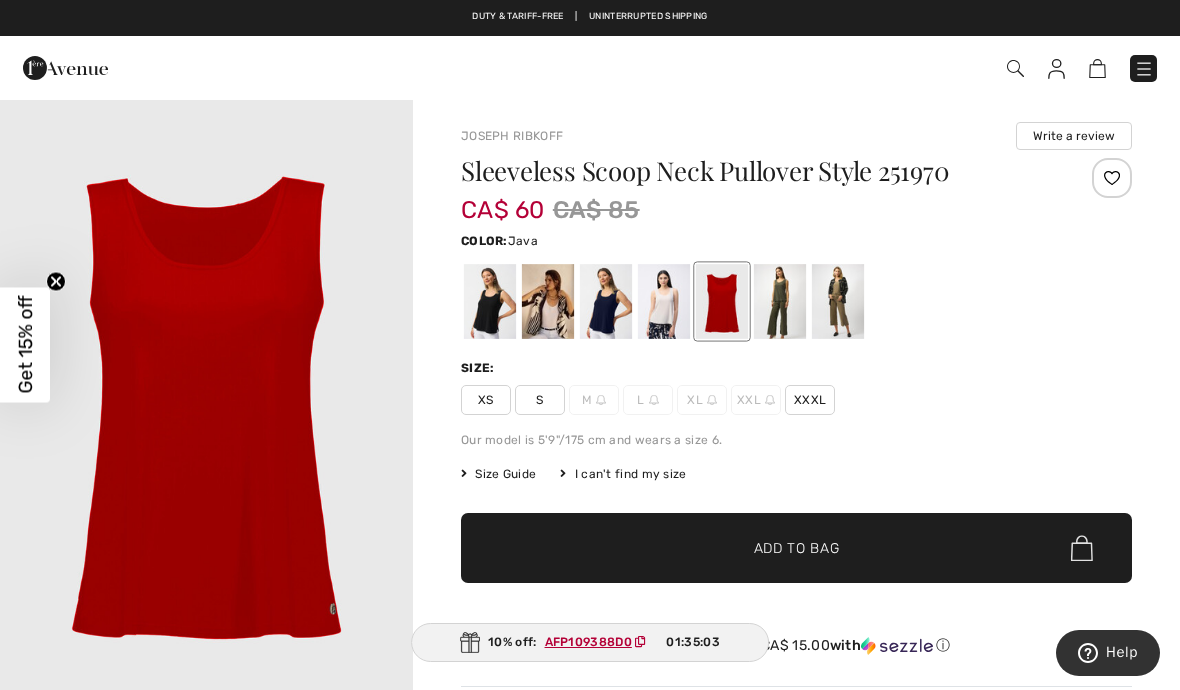 click at bounding box center [838, 301] 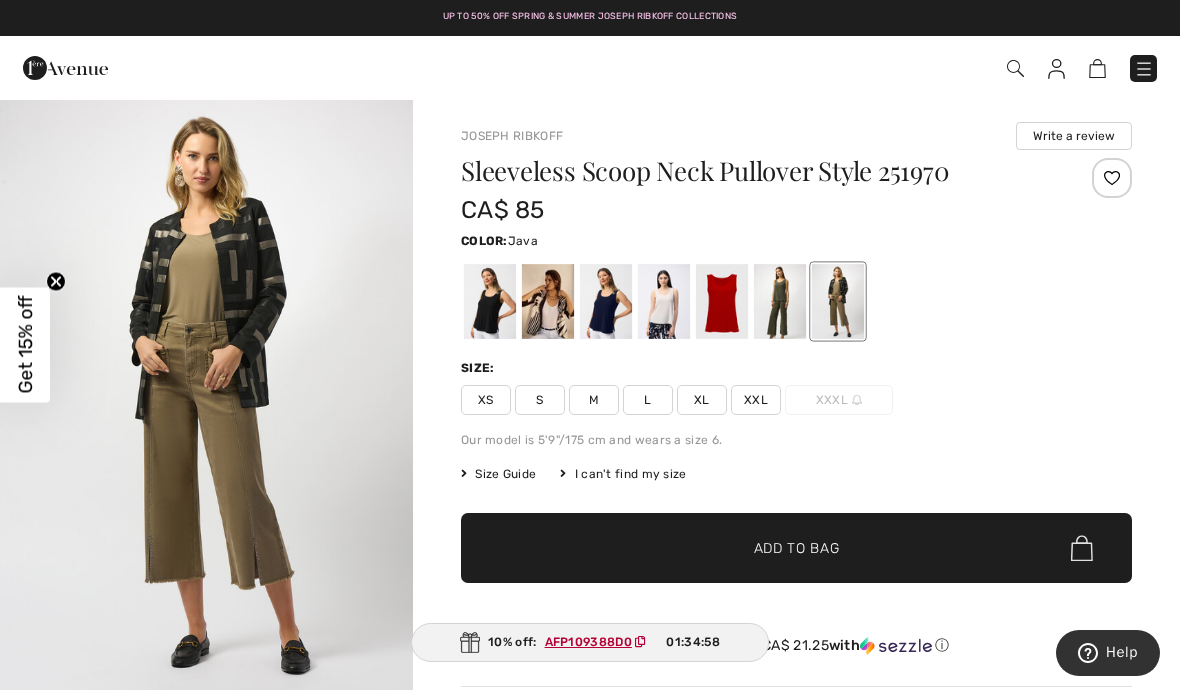 click at bounding box center [780, 301] 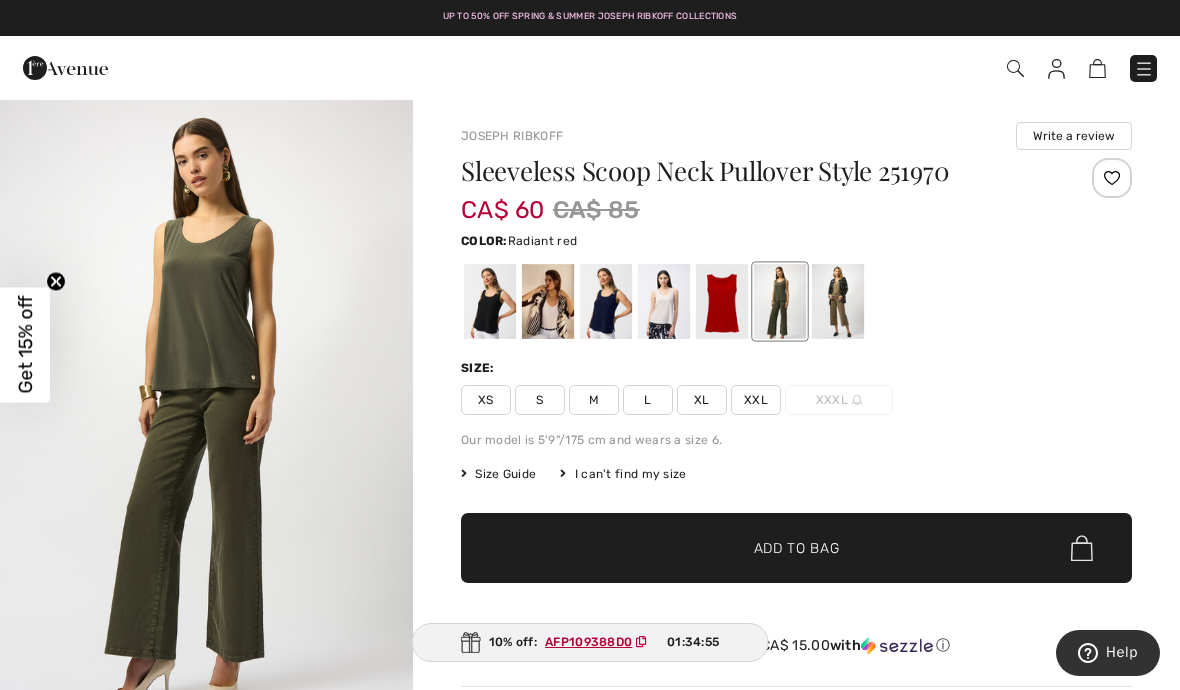 click at bounding box center (722, 301) 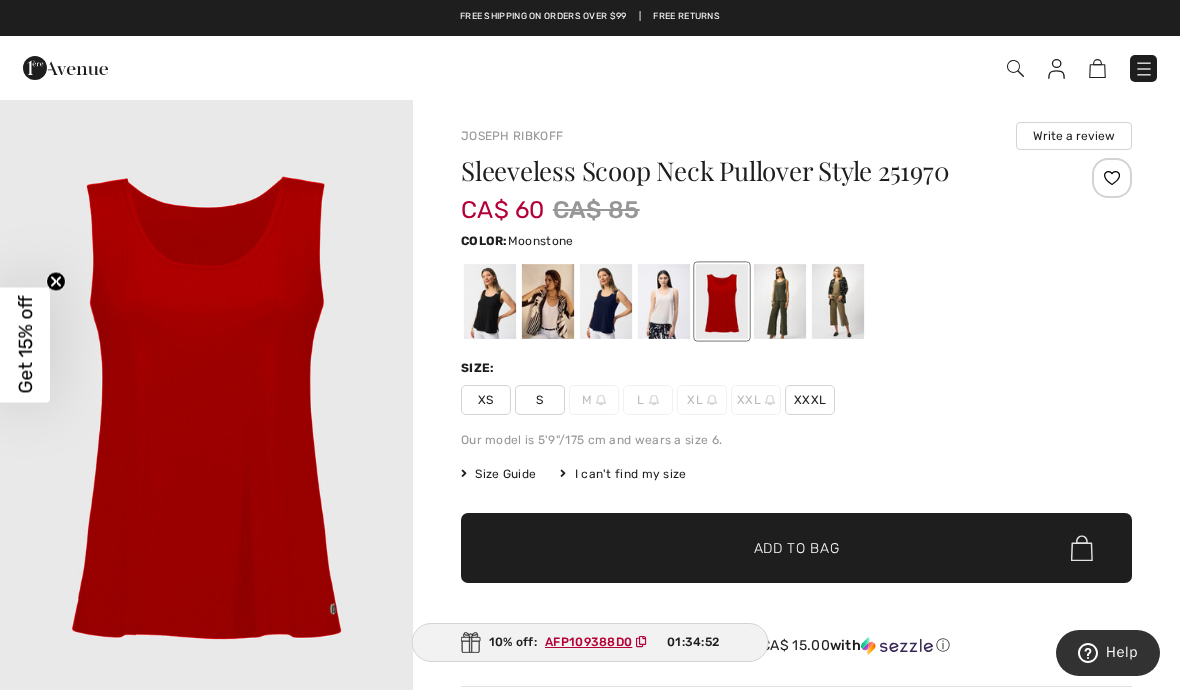 click at bounding box center (664, 301) 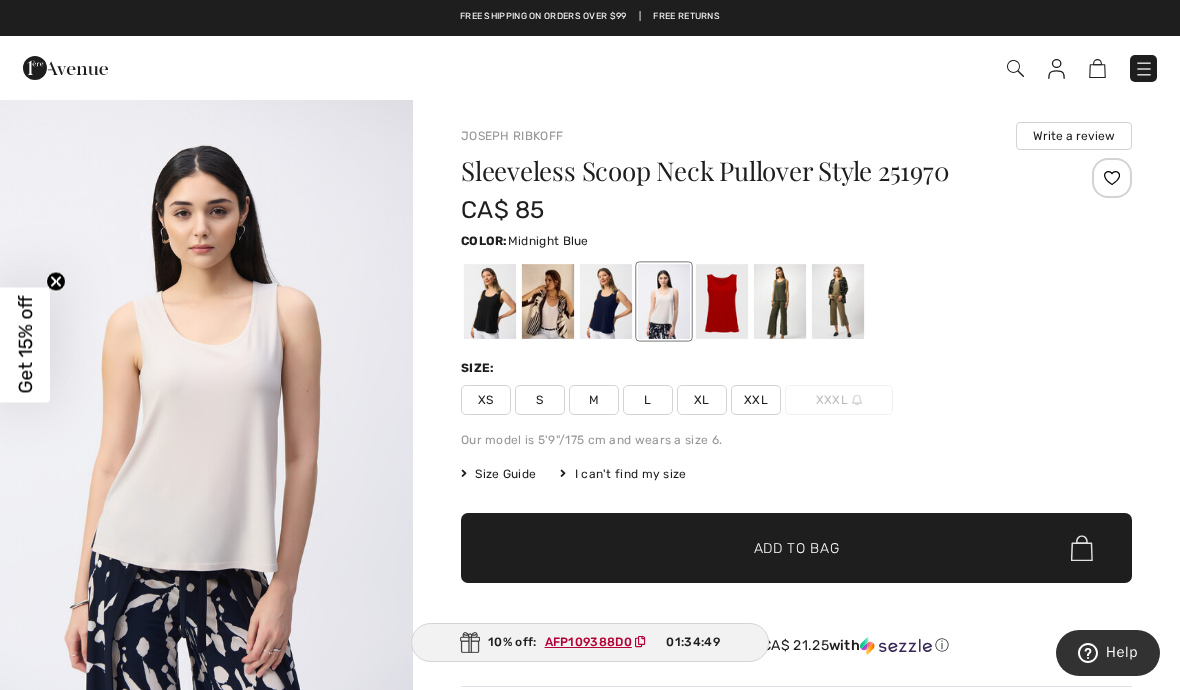 click at bounding box center (606, 301) 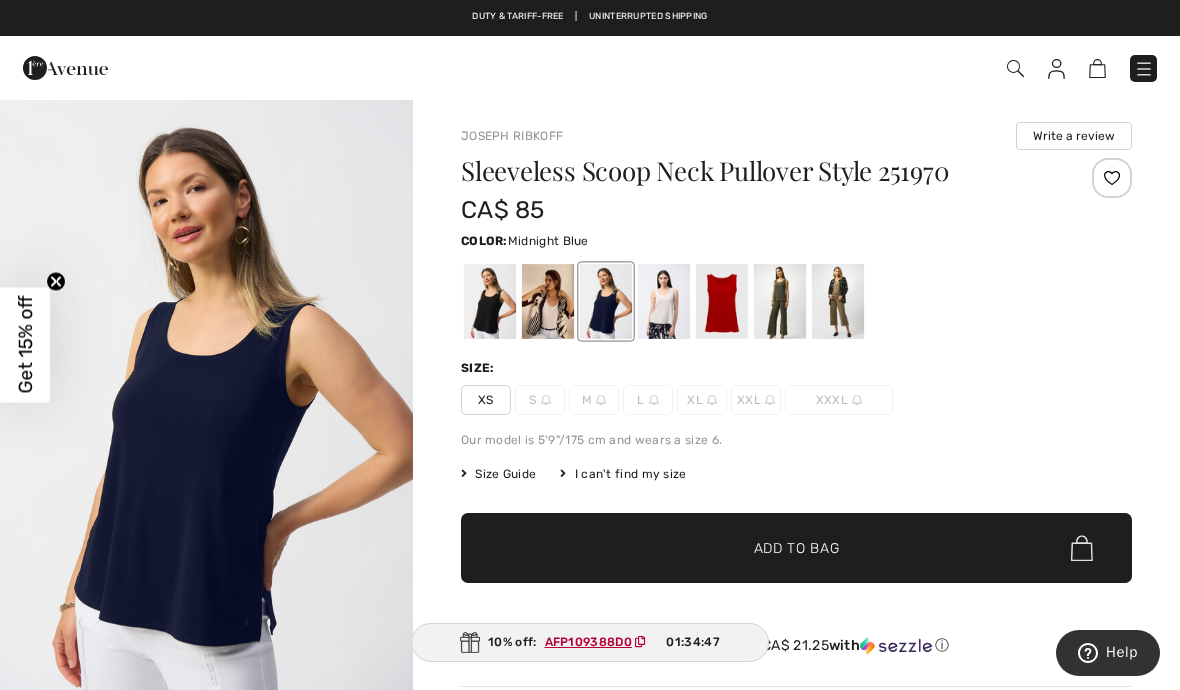 click at bounding box center [548, 301] 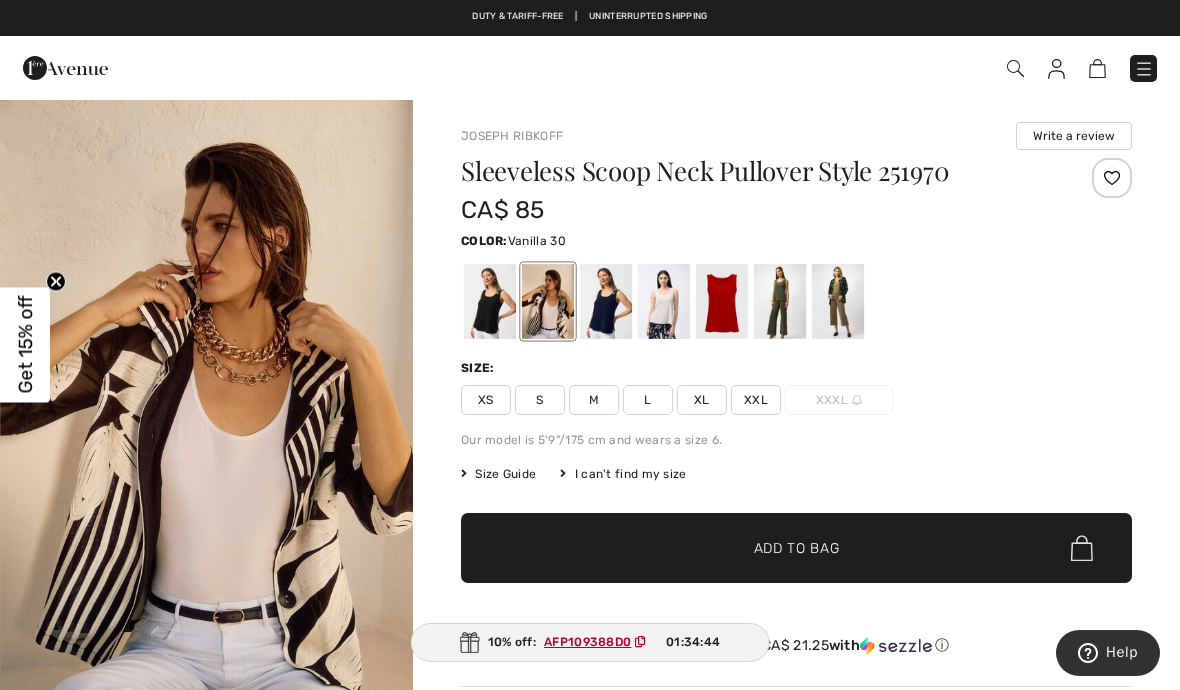 click at bounding box center [490, 301] 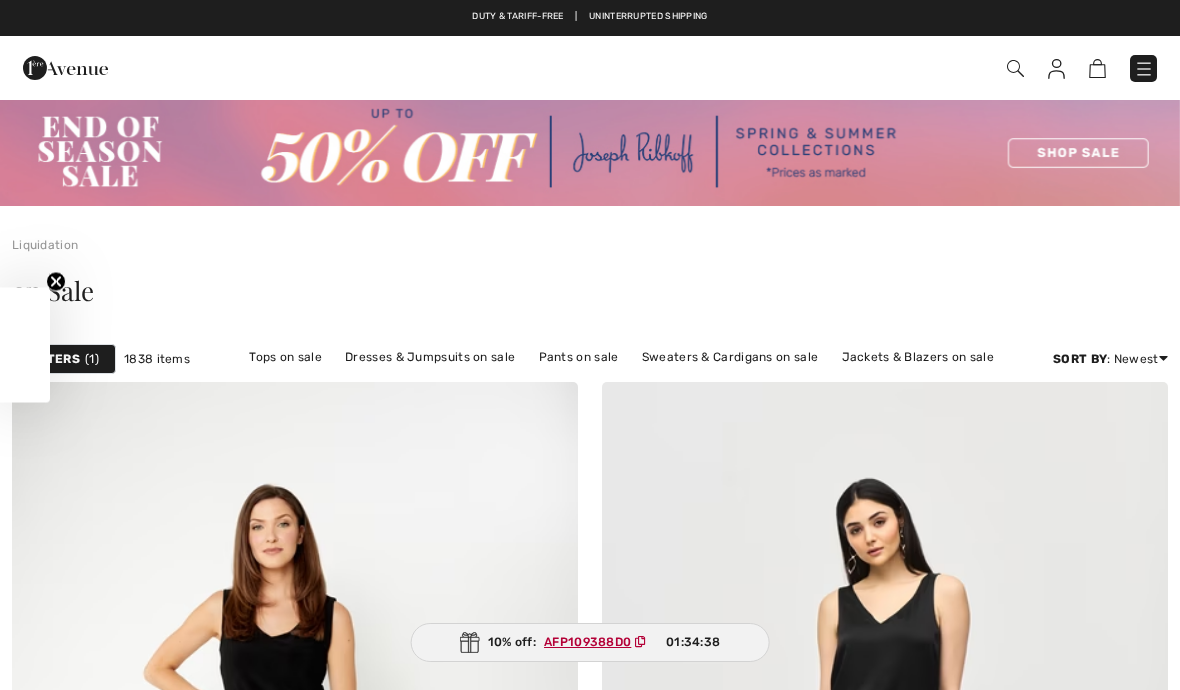 scroll, scrollTop: 2115, scrollLeft: 0, axis: vertical 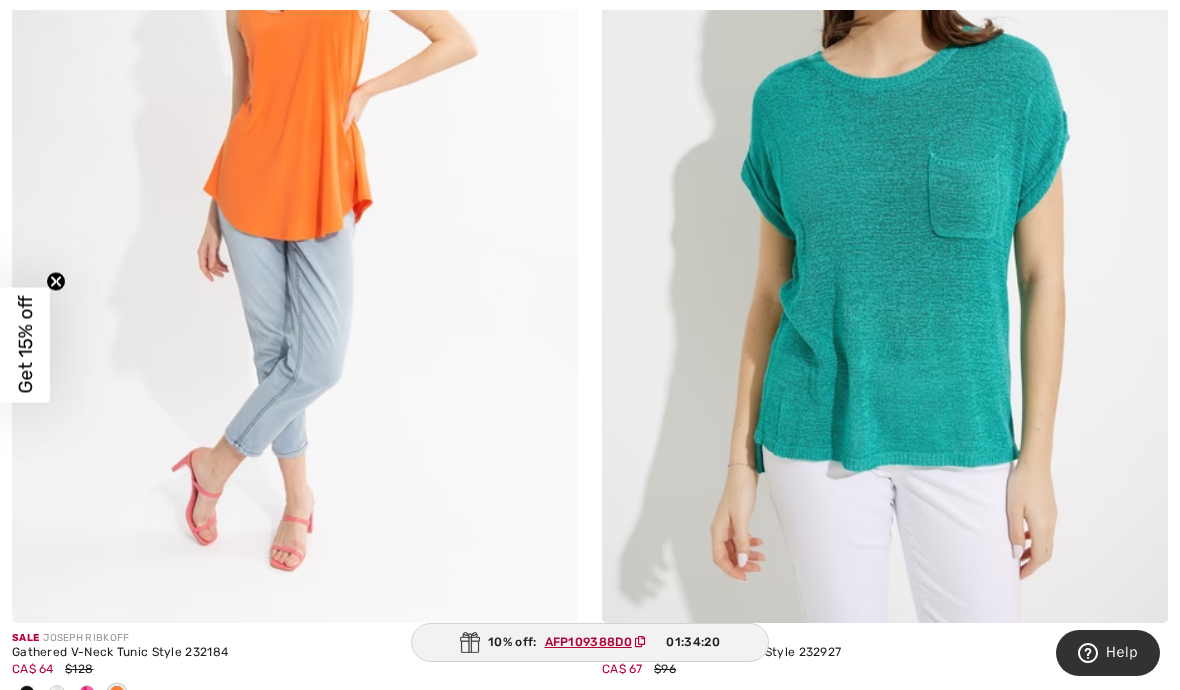 click at bounding box center [295, 198] 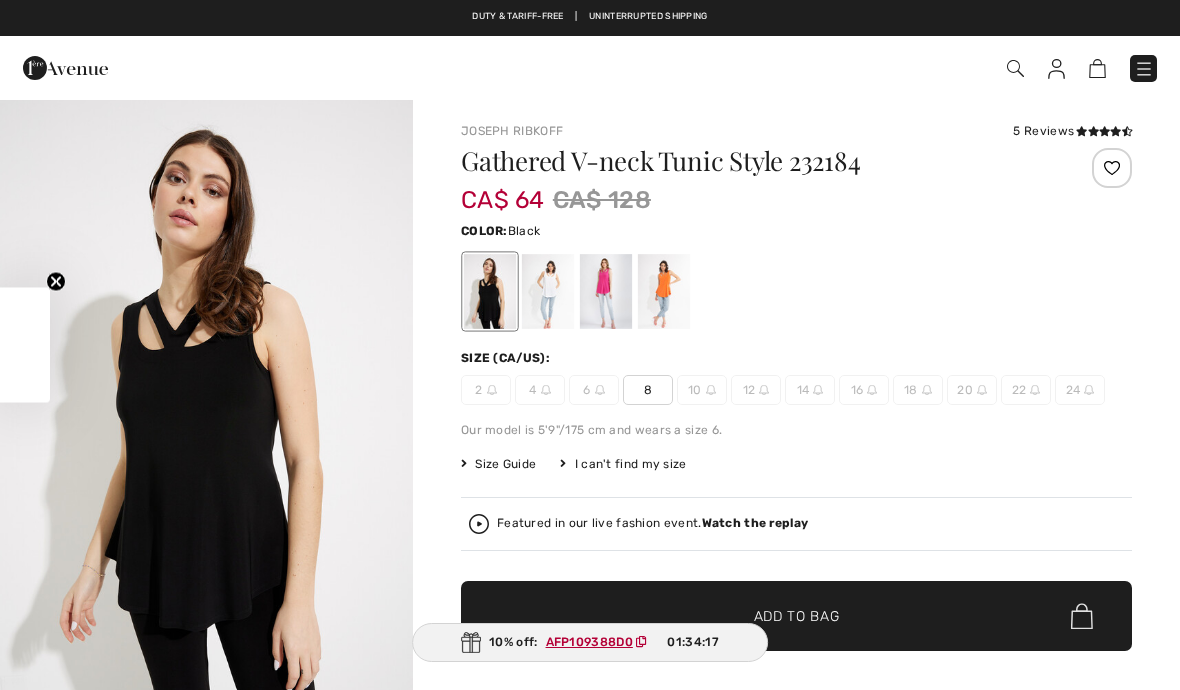 checkbox on "true" 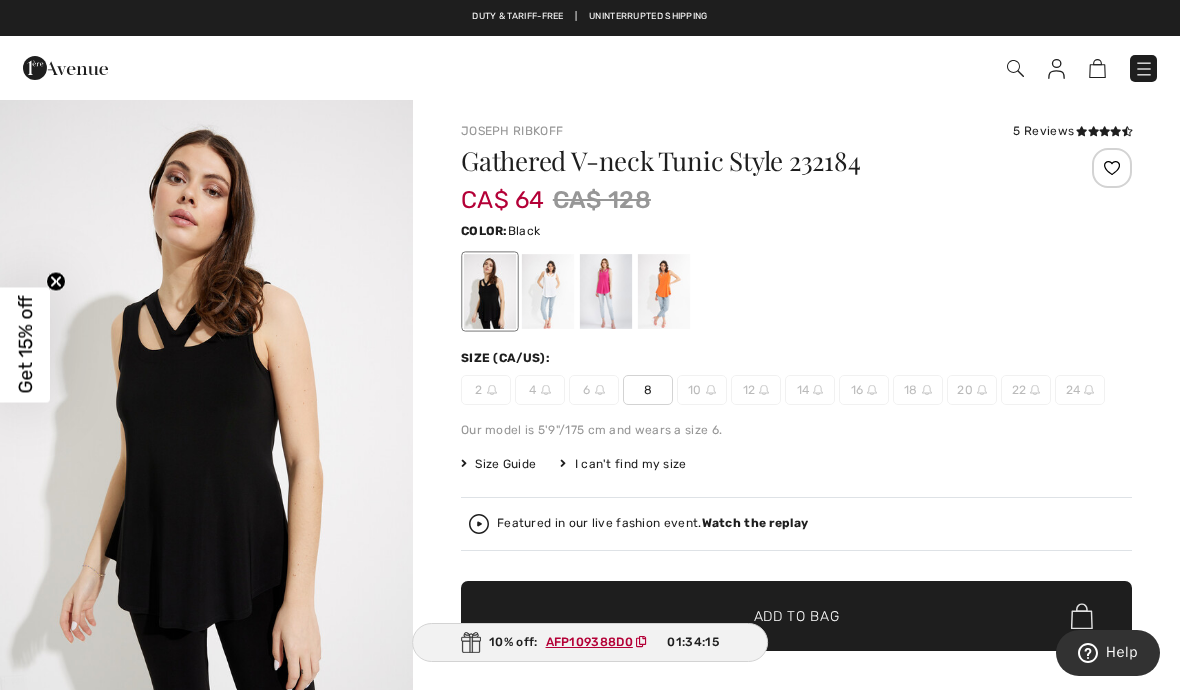 click at bounding box center [548, 291] 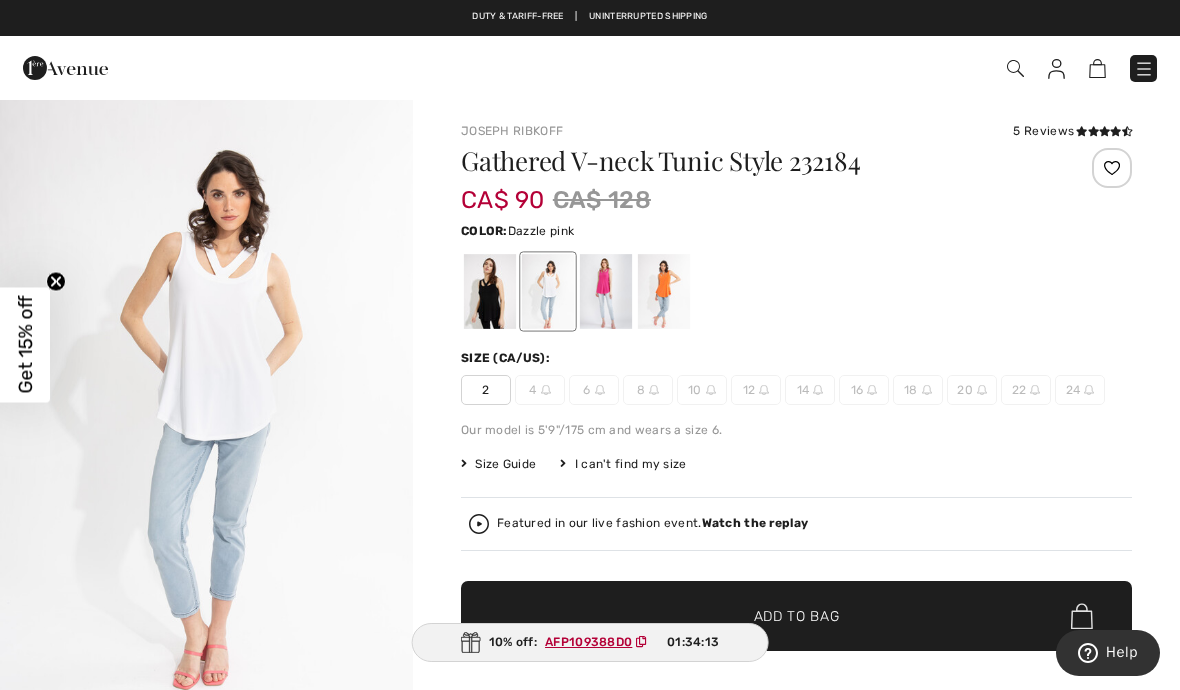 click at bounding box center (606, 291) 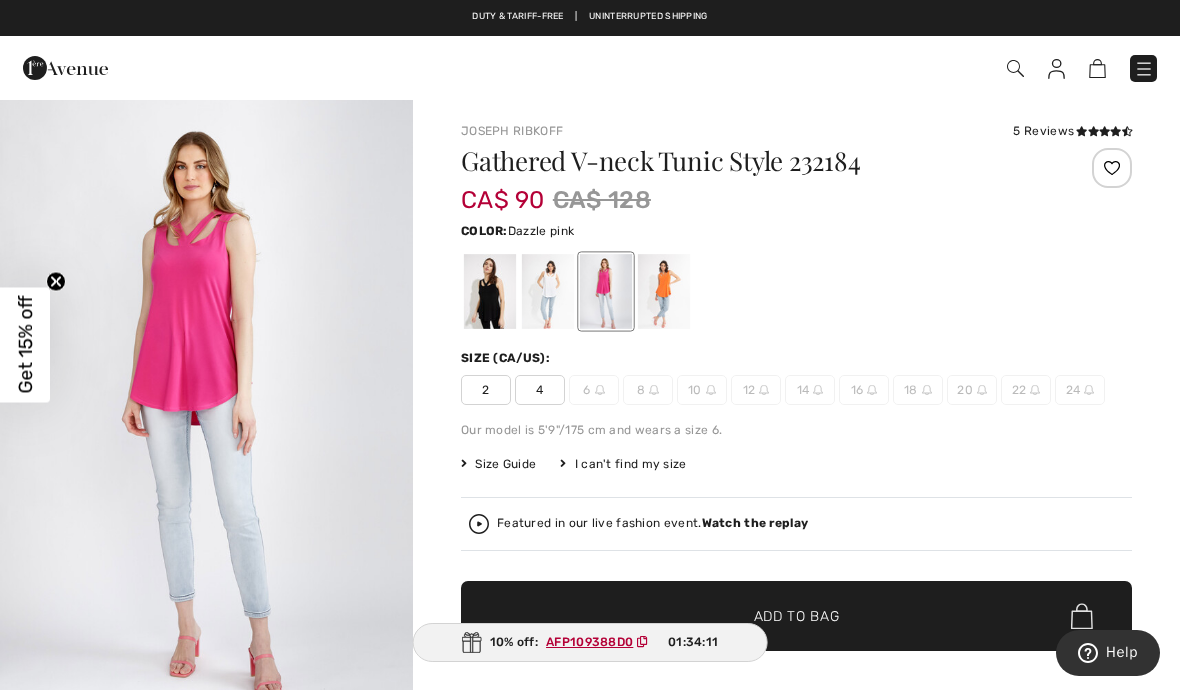 click at bounding box center (664, 291) 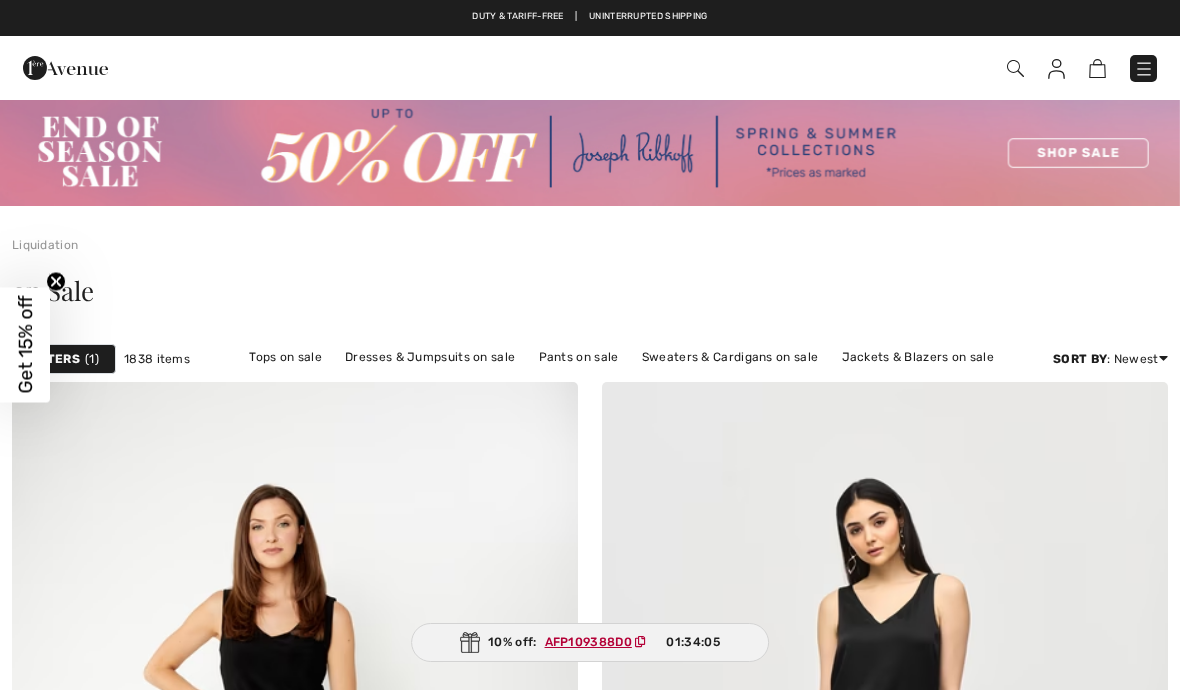 checkbox on "true" 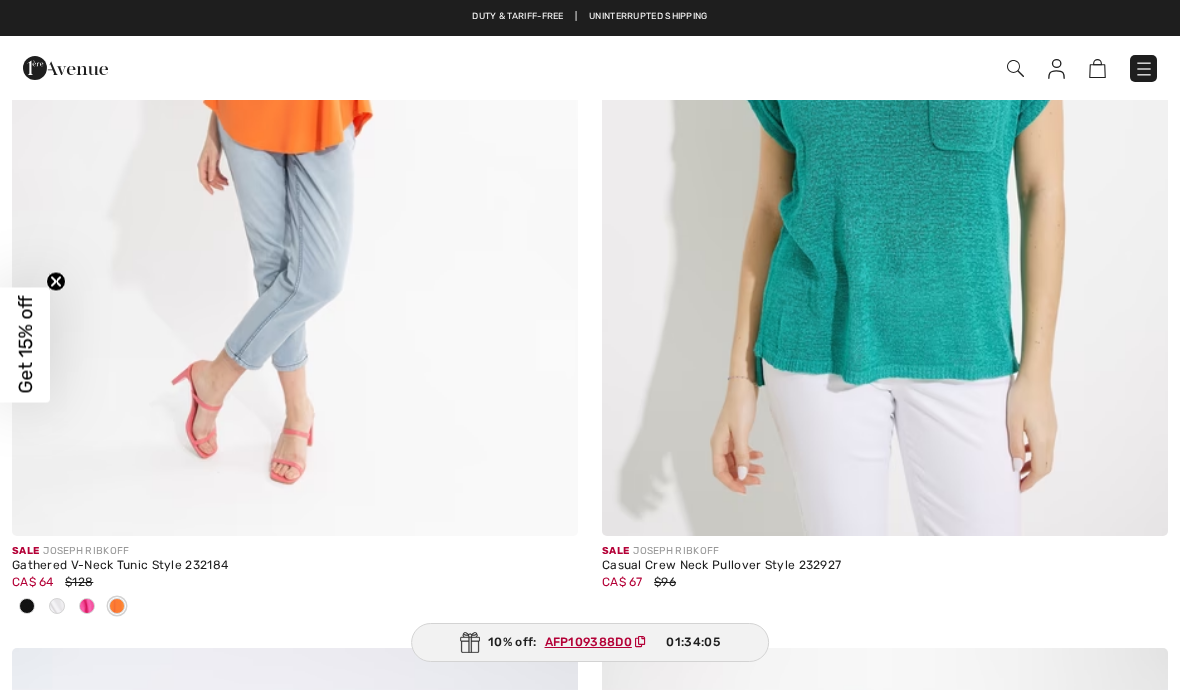 scroll, scrollTop: 0, scrollLeft: 0, axis: both 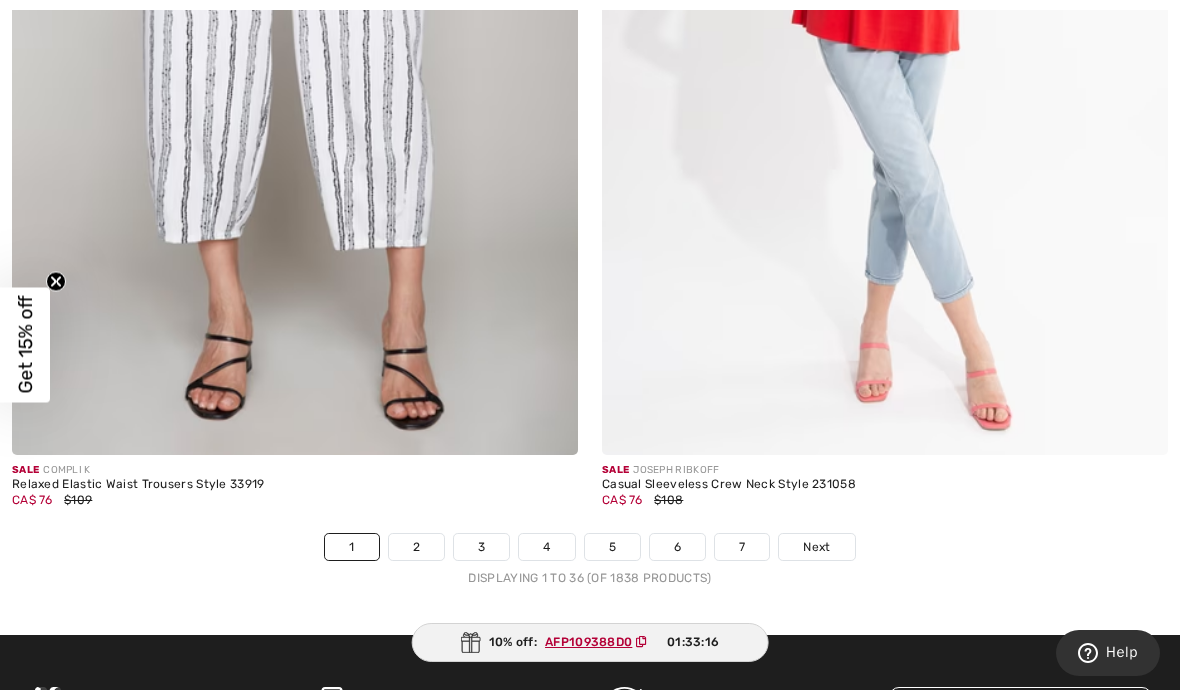 click on "2" at bounding box center [416, 547] 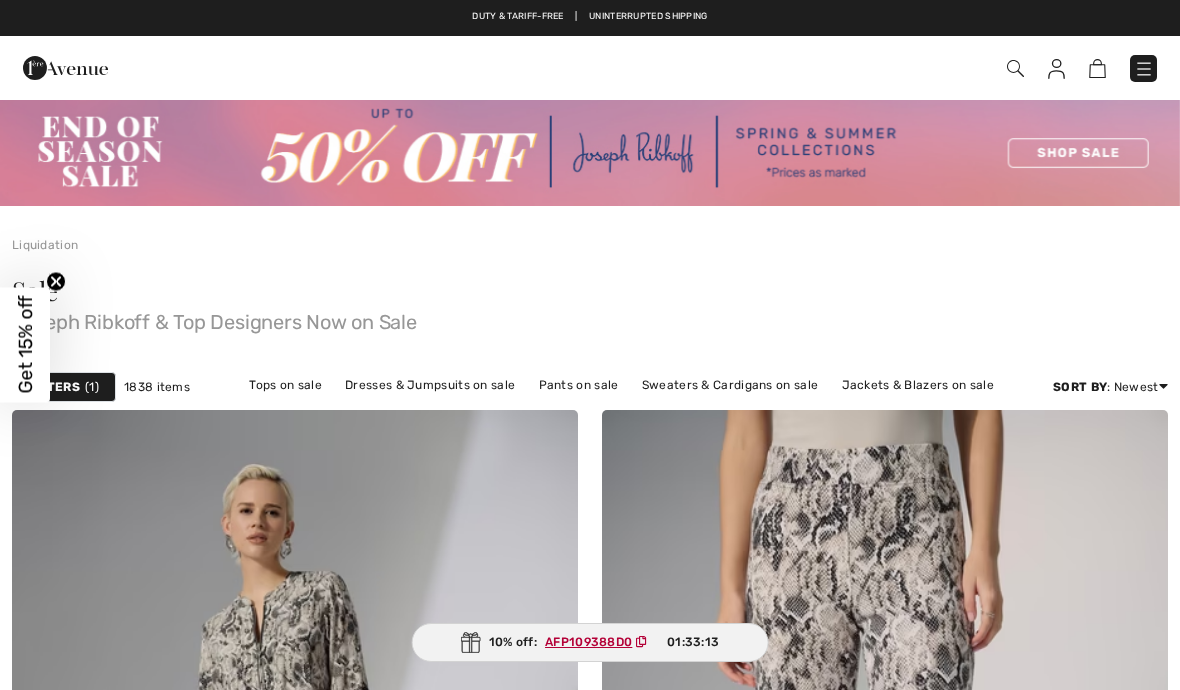 scroll, scrollTop: 0, scrollLeft: 0, axis: both 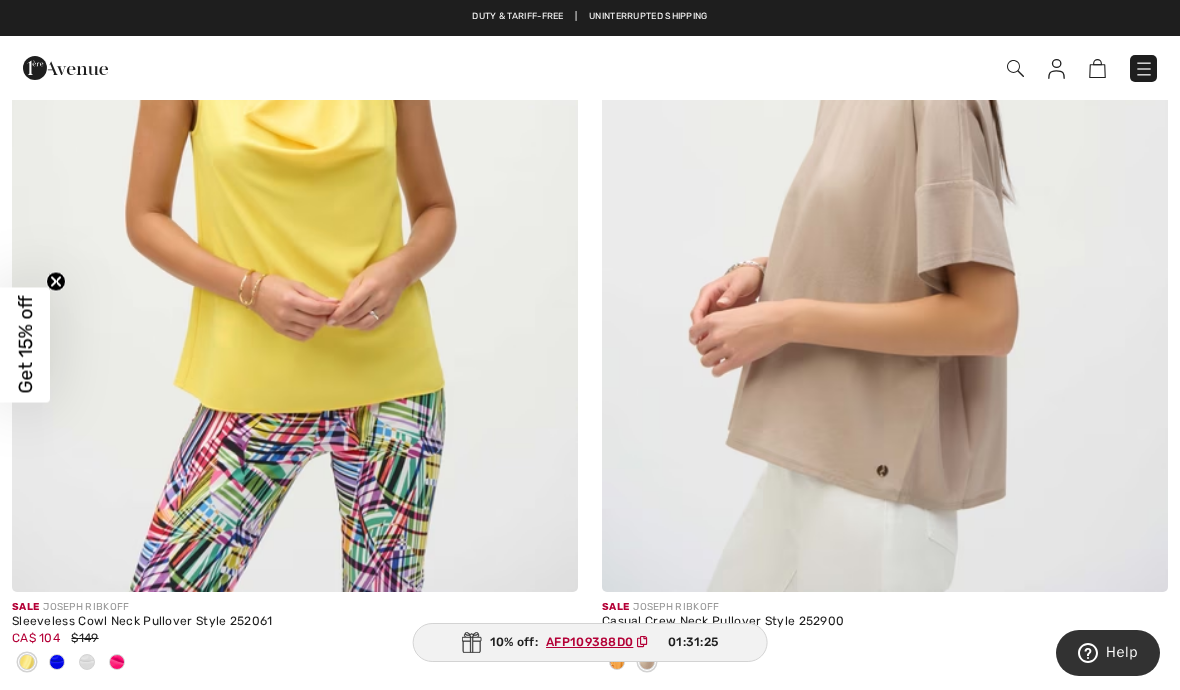 click at bounding box center [295, 167] 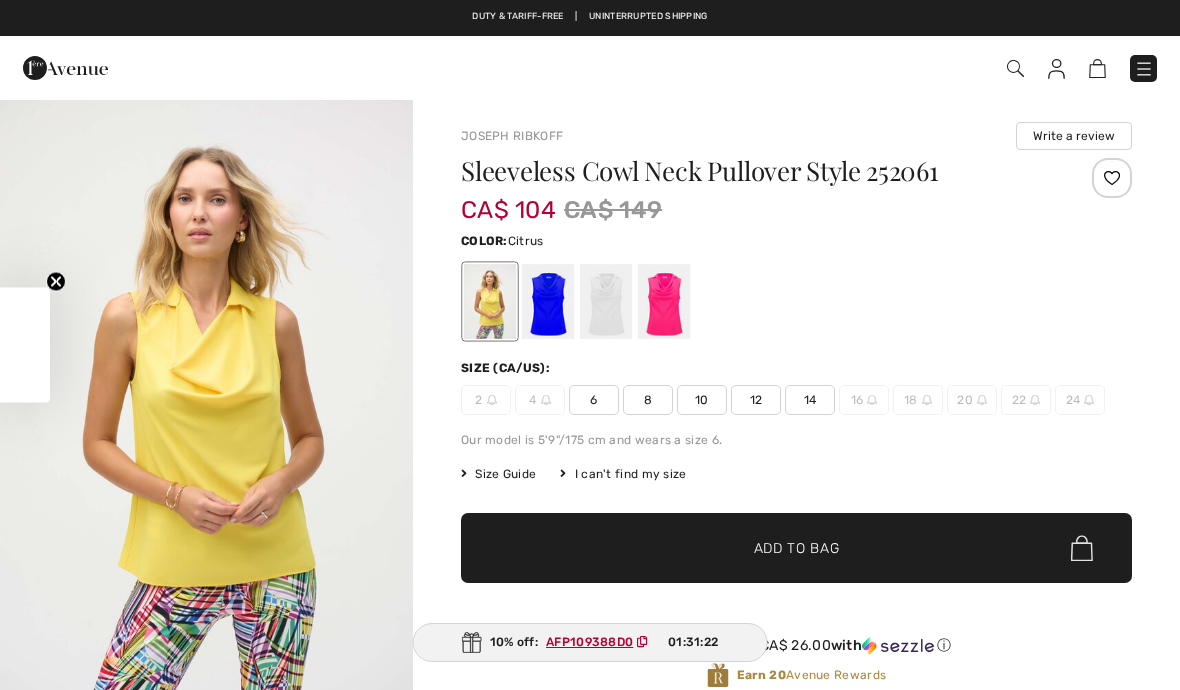 scroll, scrollTop: 0, scrollLeft: 0, axis: both 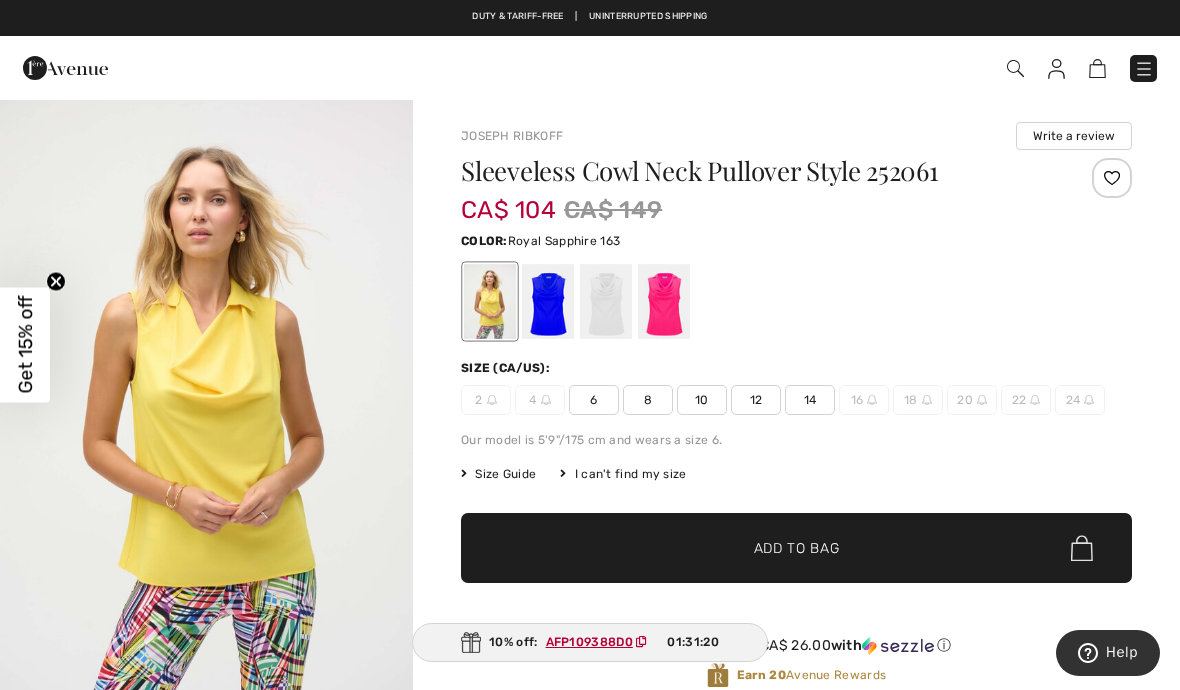 click at bounding box center [548, 301] 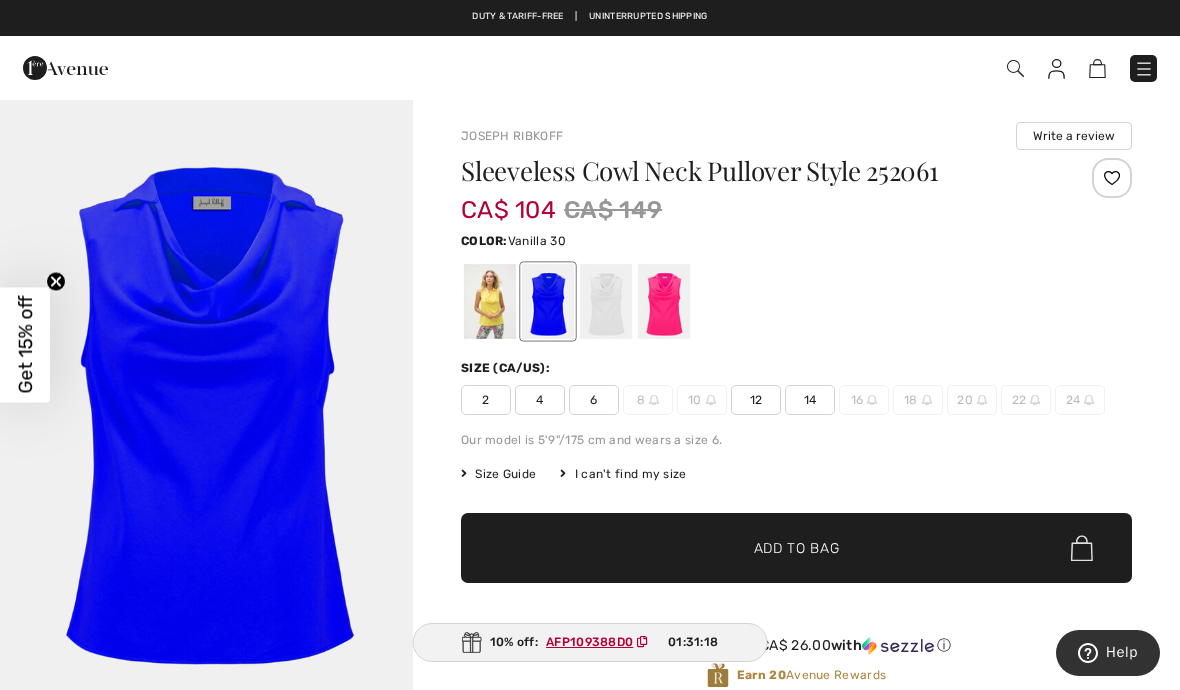 click at bounding box center (606, 301) 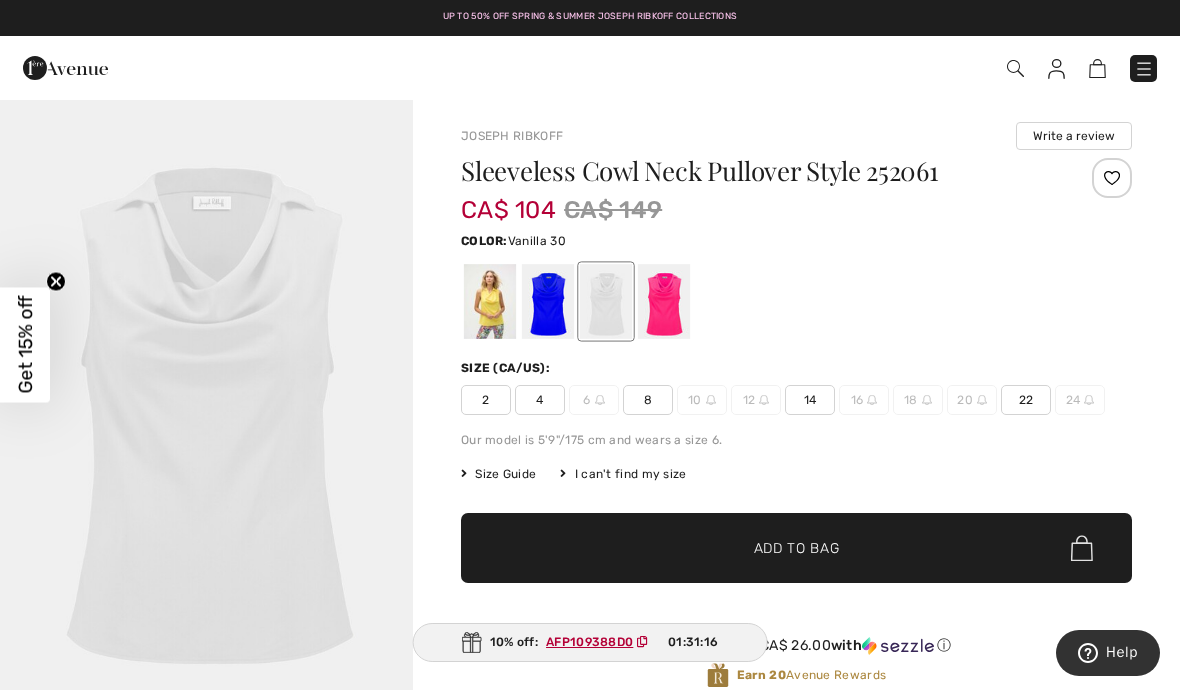 click at bounding box center (664, 301) 